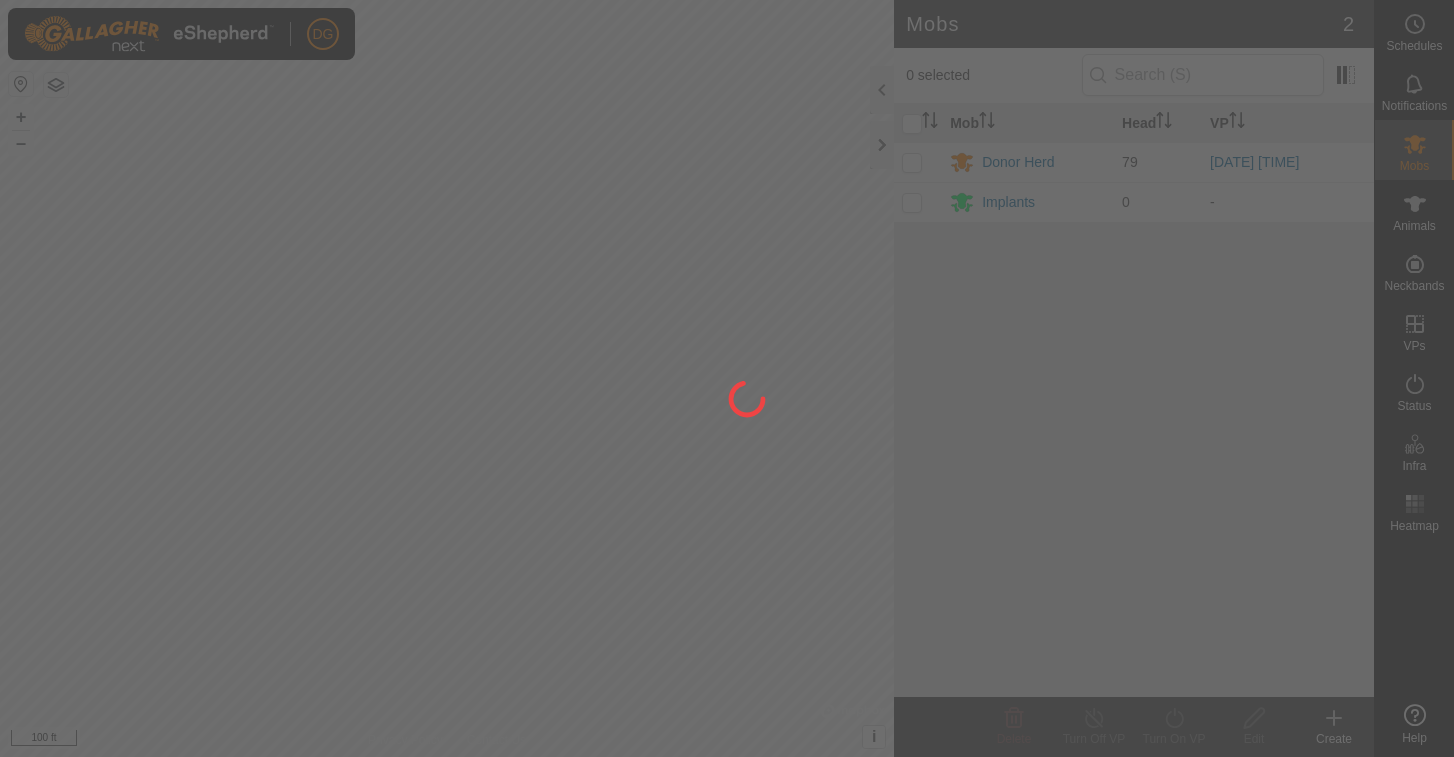 scroll, scrollTop: 0, scrollLeft: 0, axis: both 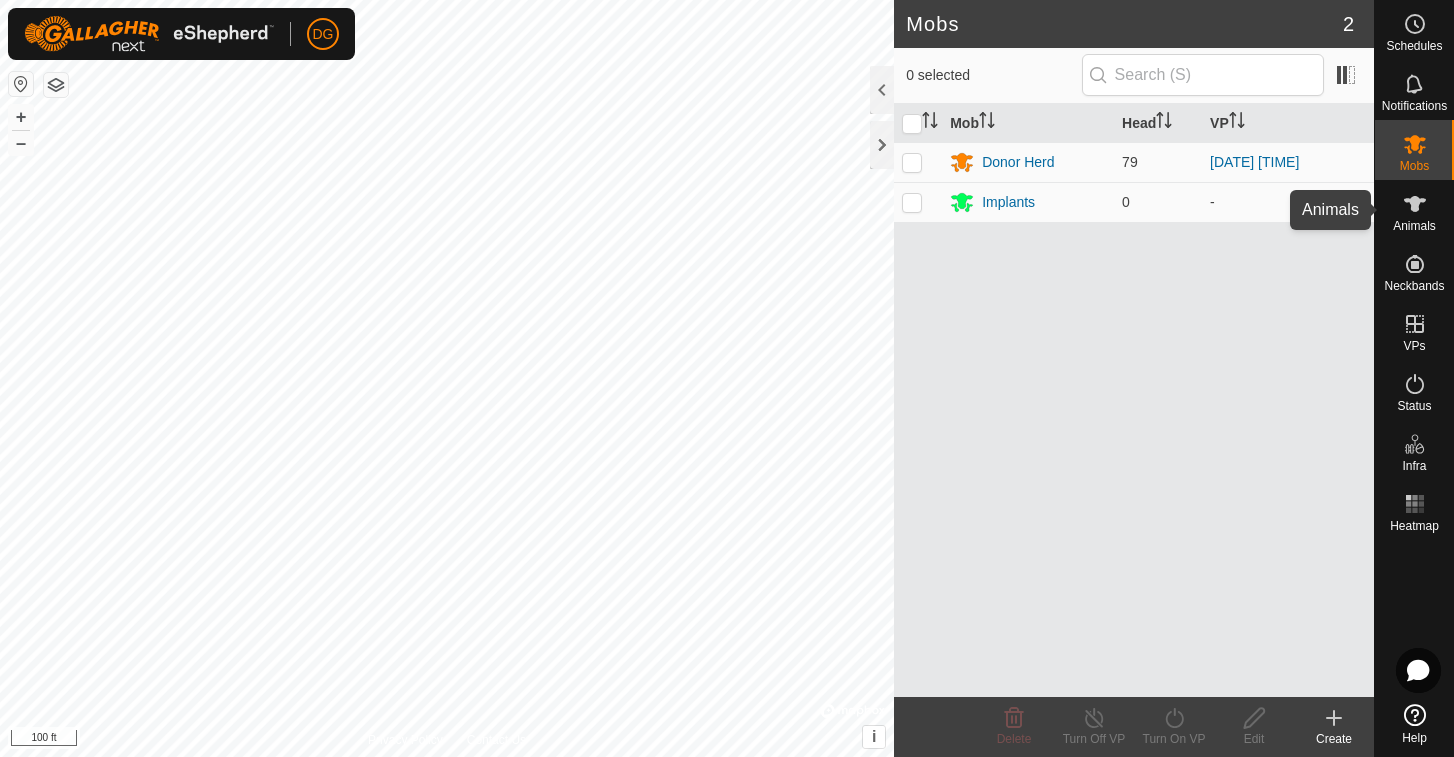 click 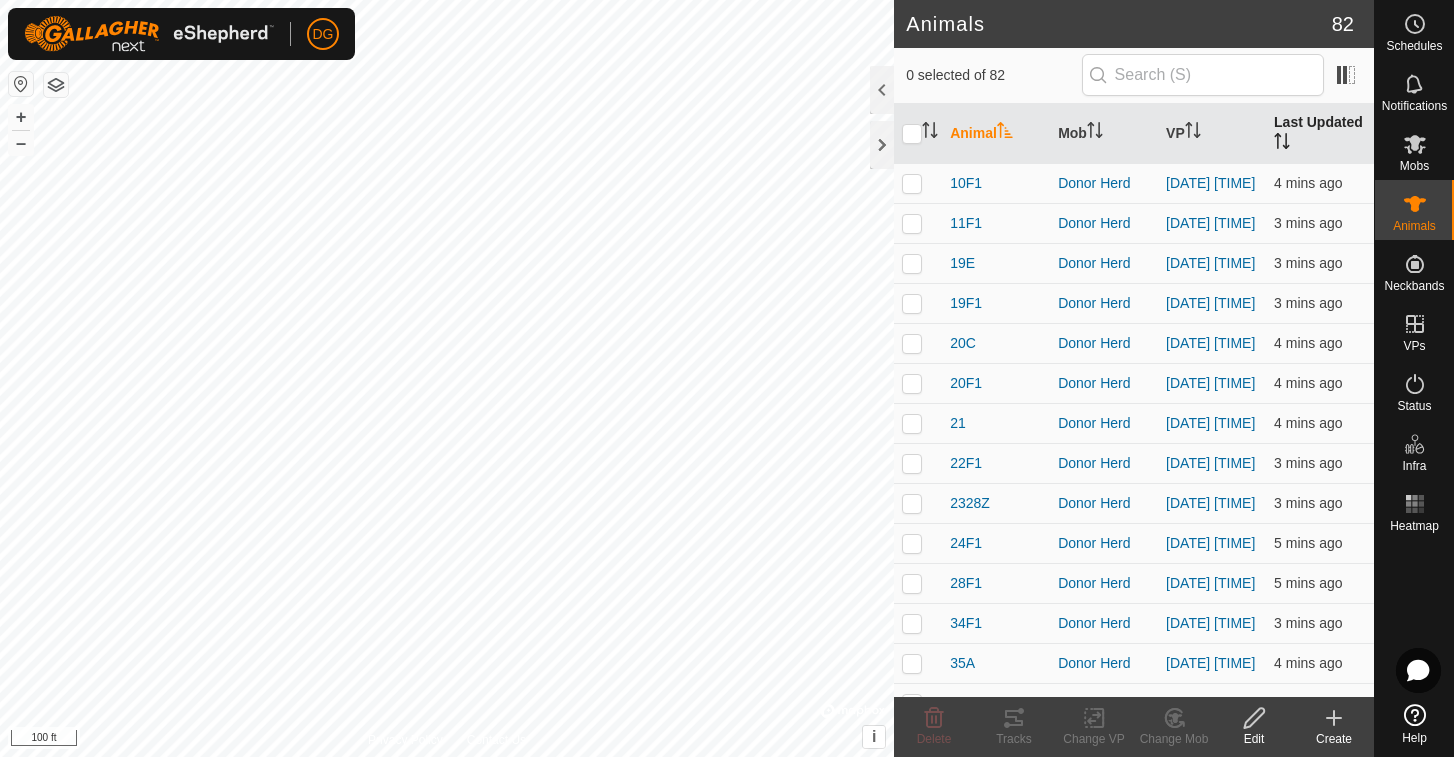 click on "Last Updated" at bounding box center (1320, 134) 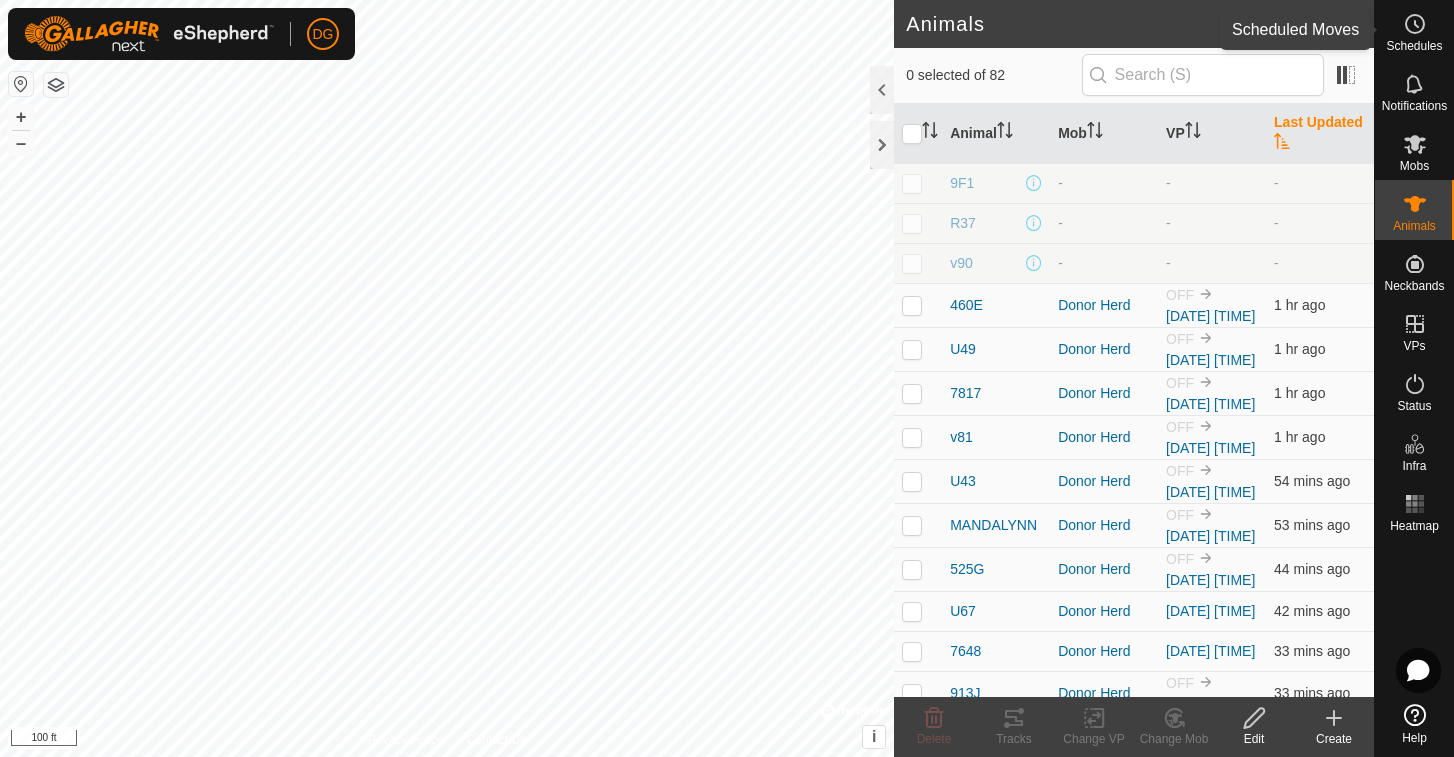 click 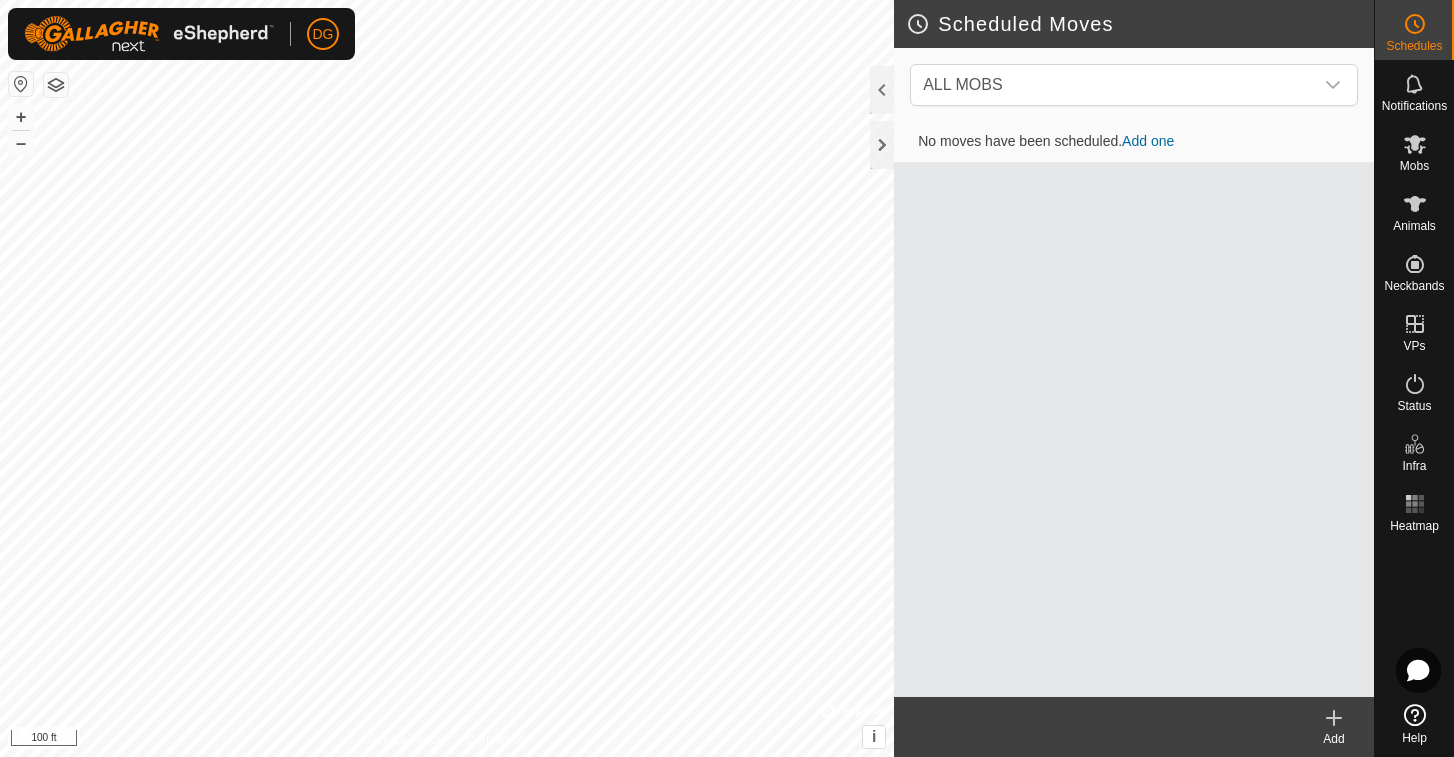 click on "Add one" at bounding box center [1148, 141] 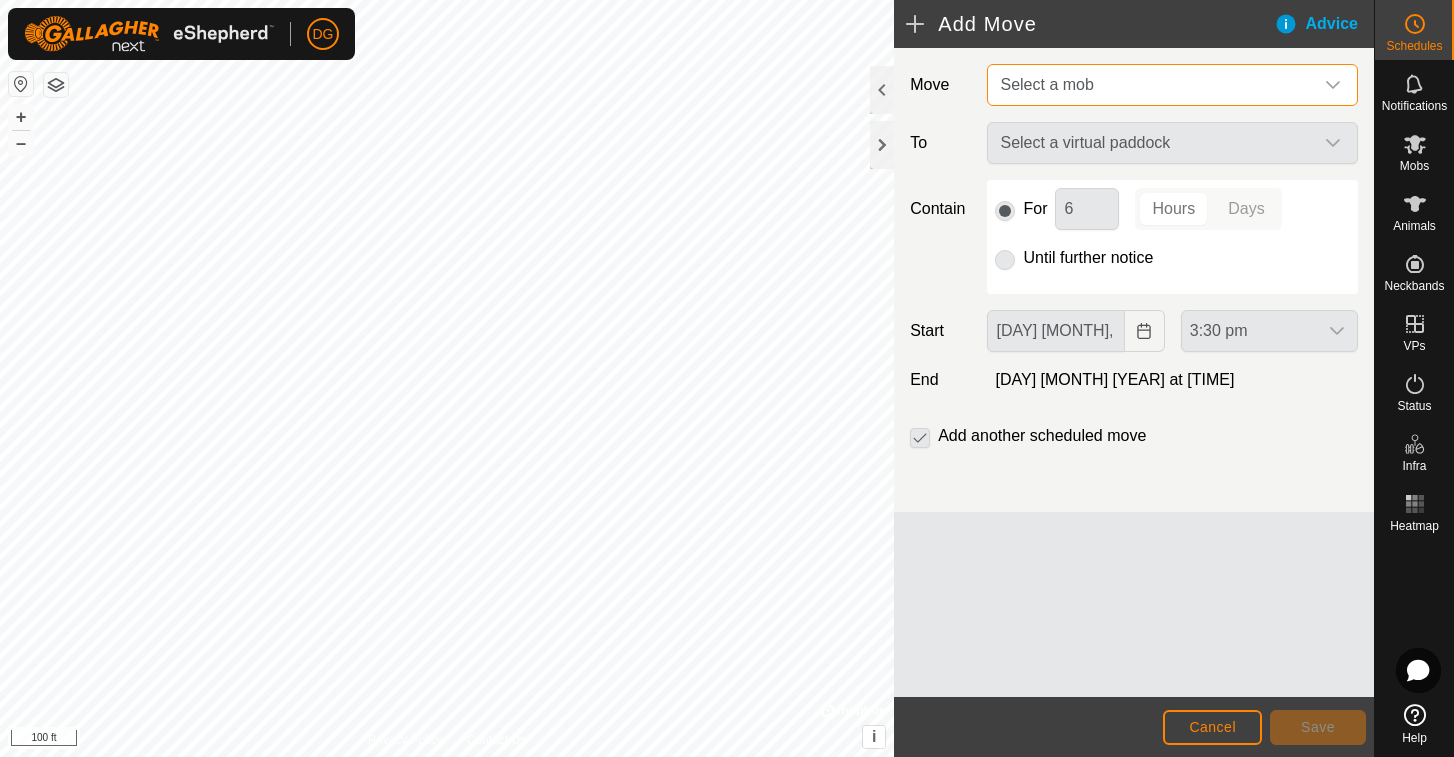 click on "Select a mob" at bounding box center [1046, 84] 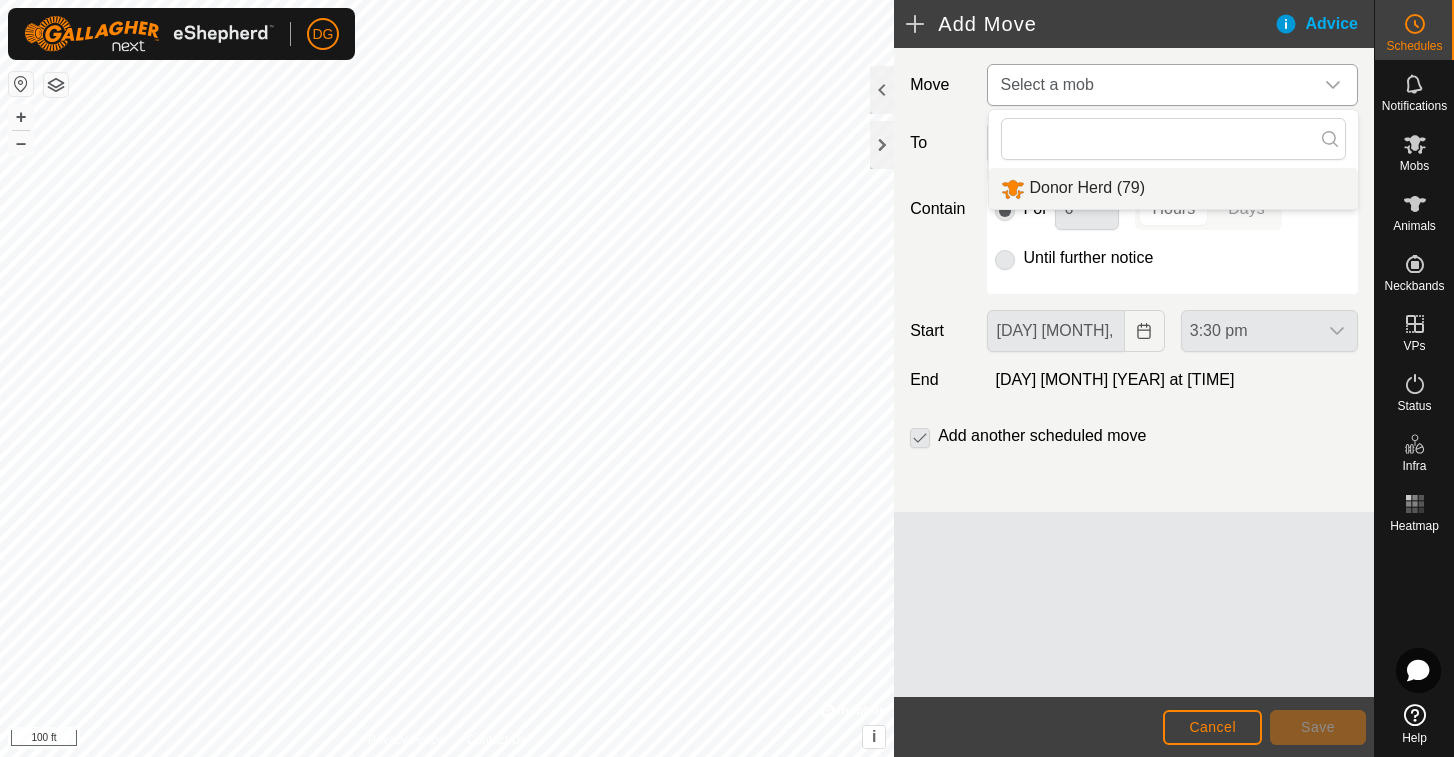 click on "Donor Herd (79)" at bounding box center (1173, 188) 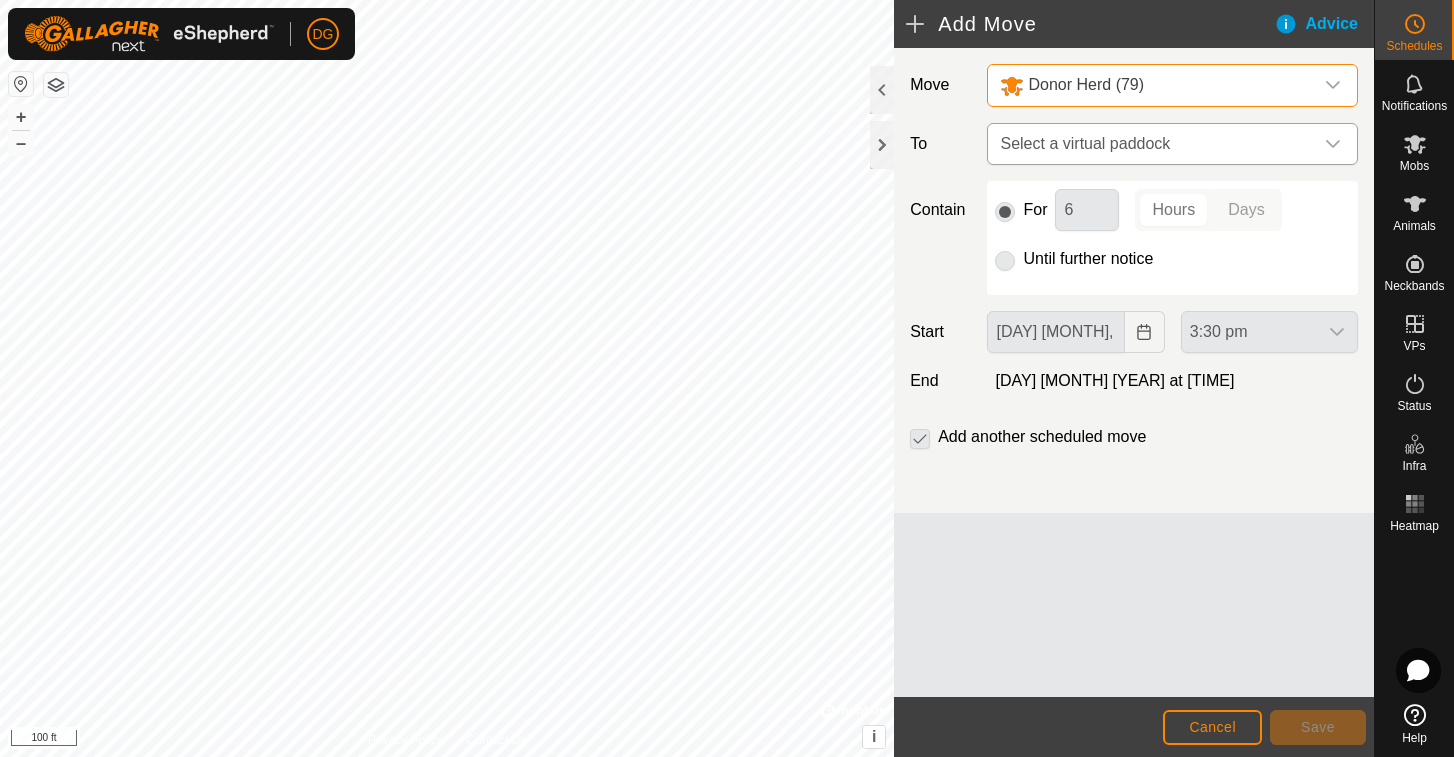 click on "Select a virtual paddock" at bounding box center [1152, 144] 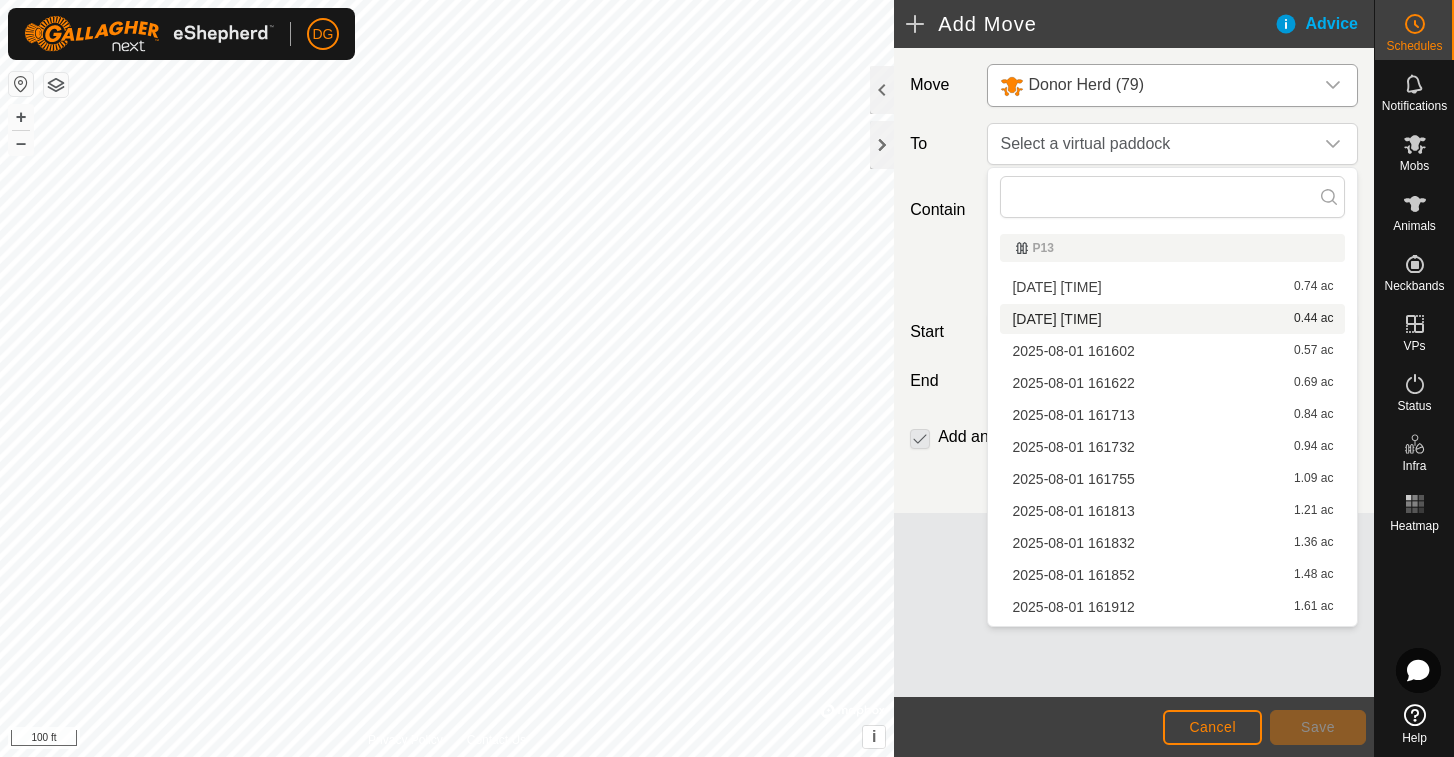 click on "[DATE] [TIME]  0.44 ac" at bounding box center [1172, 319] 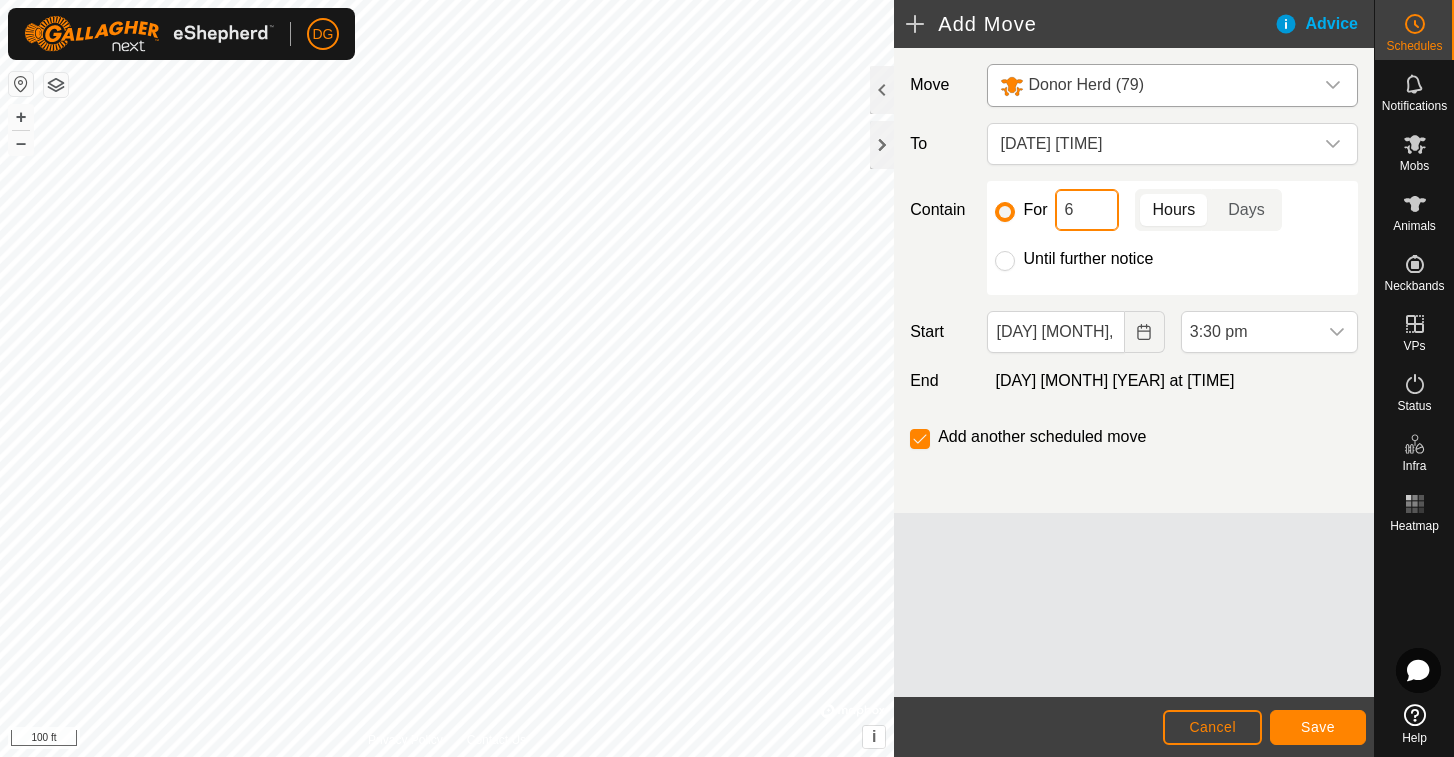 drag, startPoint x: 1084, startPoint y: 210, endPoint x: 1055, endPoint y: 207, distance: 29.15476 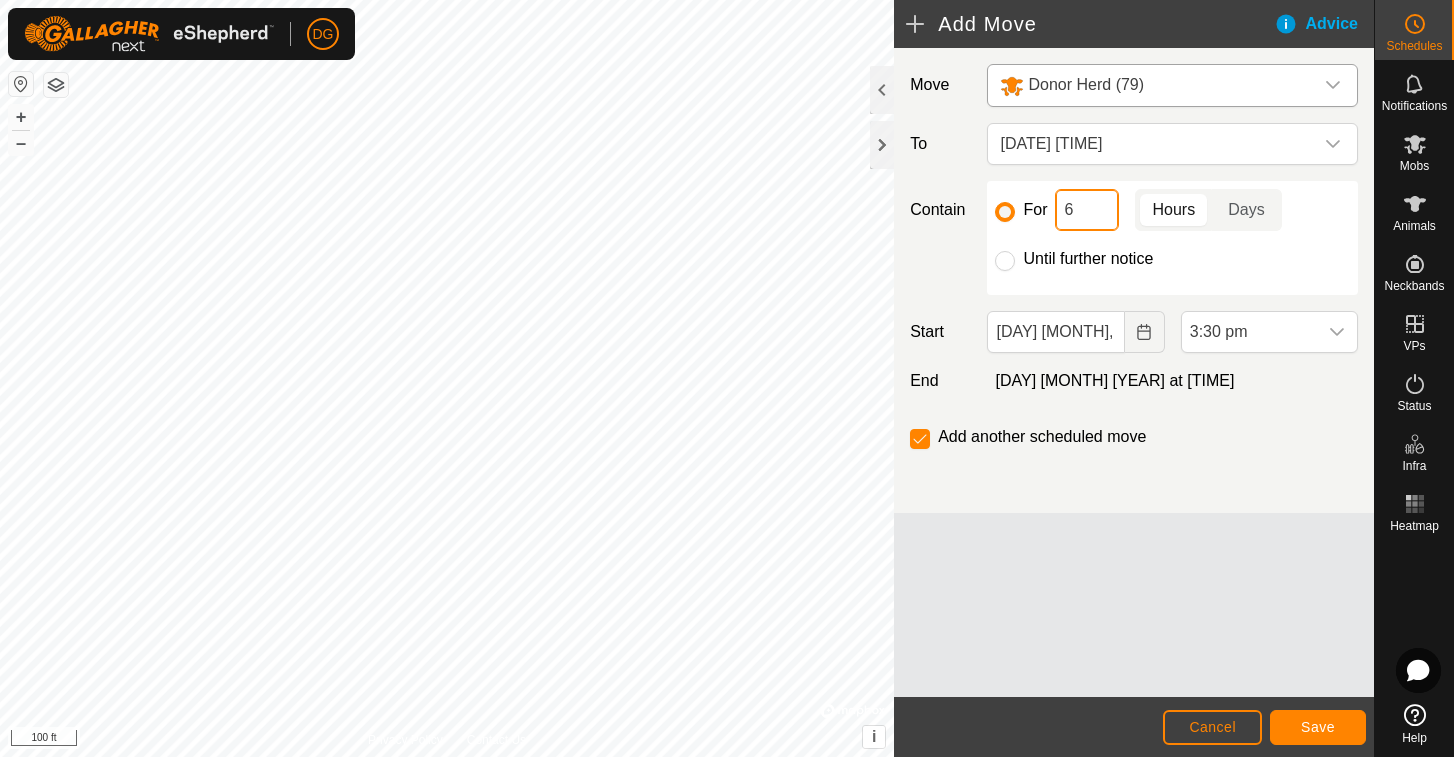 type on "4" 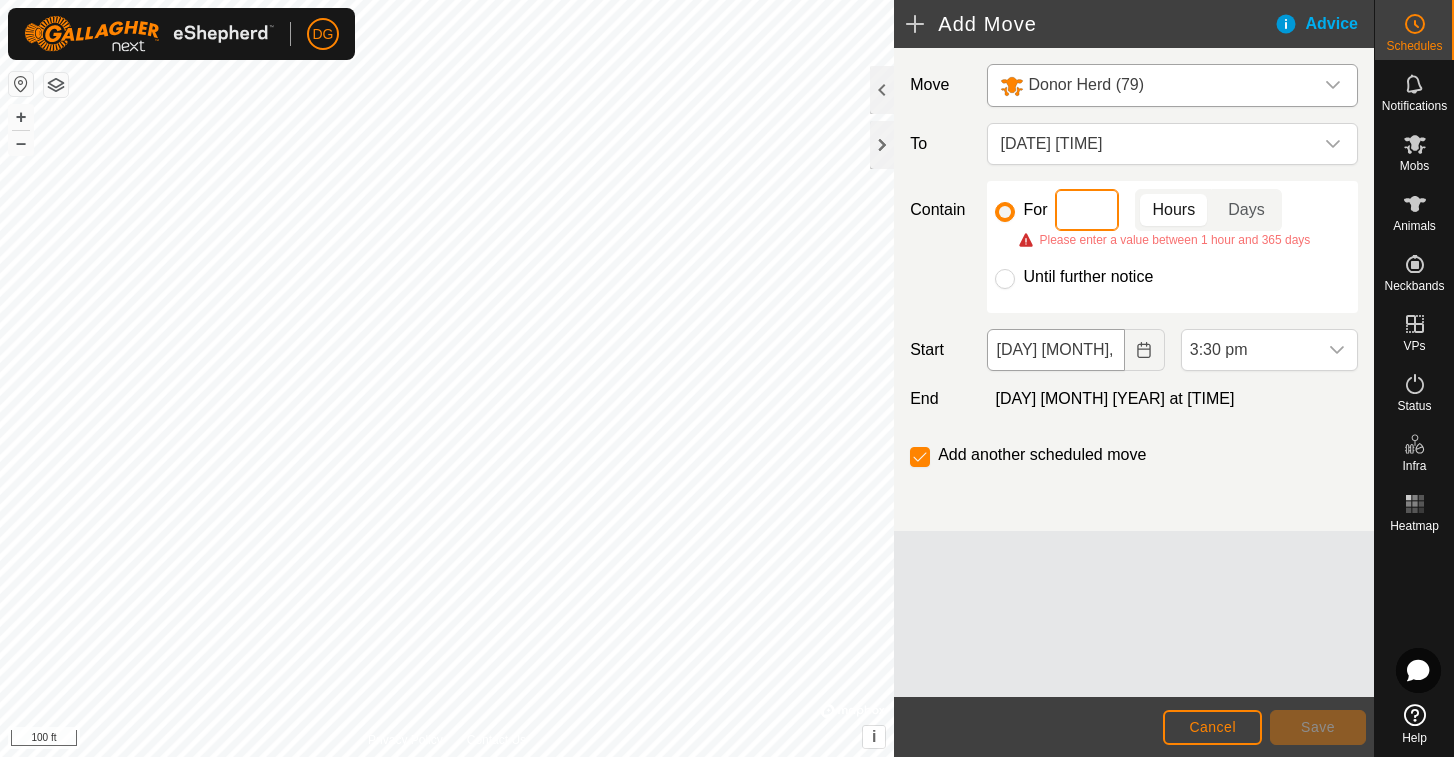 type on "3" 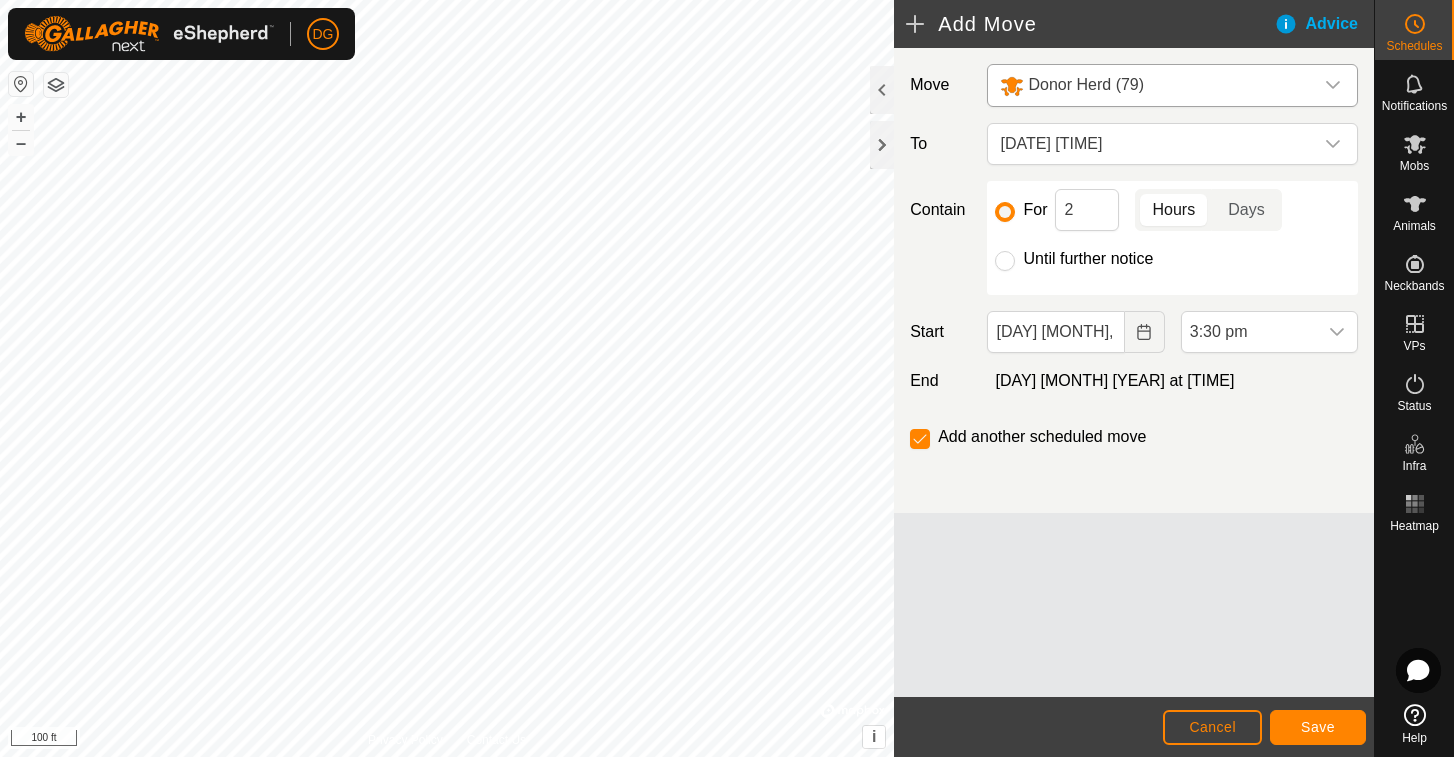 click on "Save" 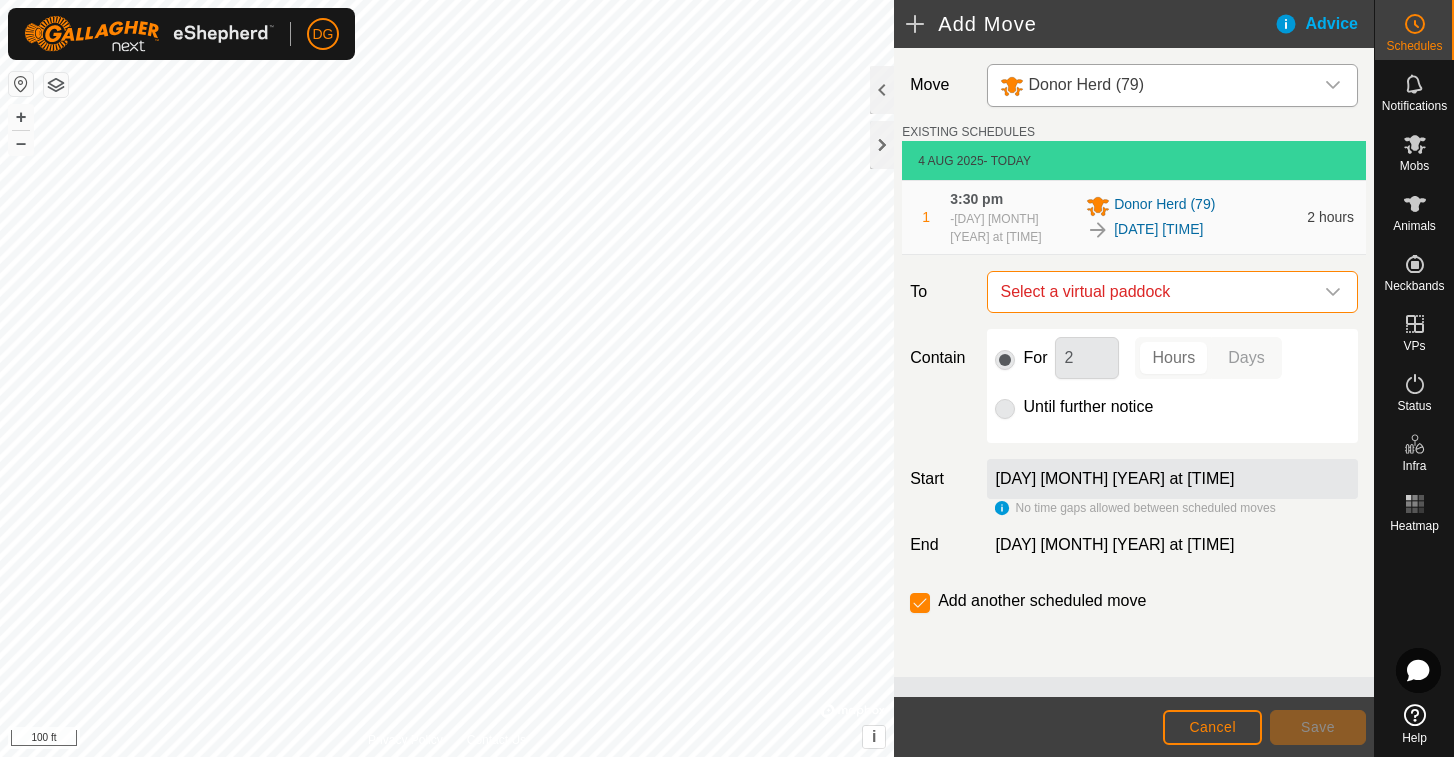 click on "Select a virtual paddock" at bounding box center [1152, 292] 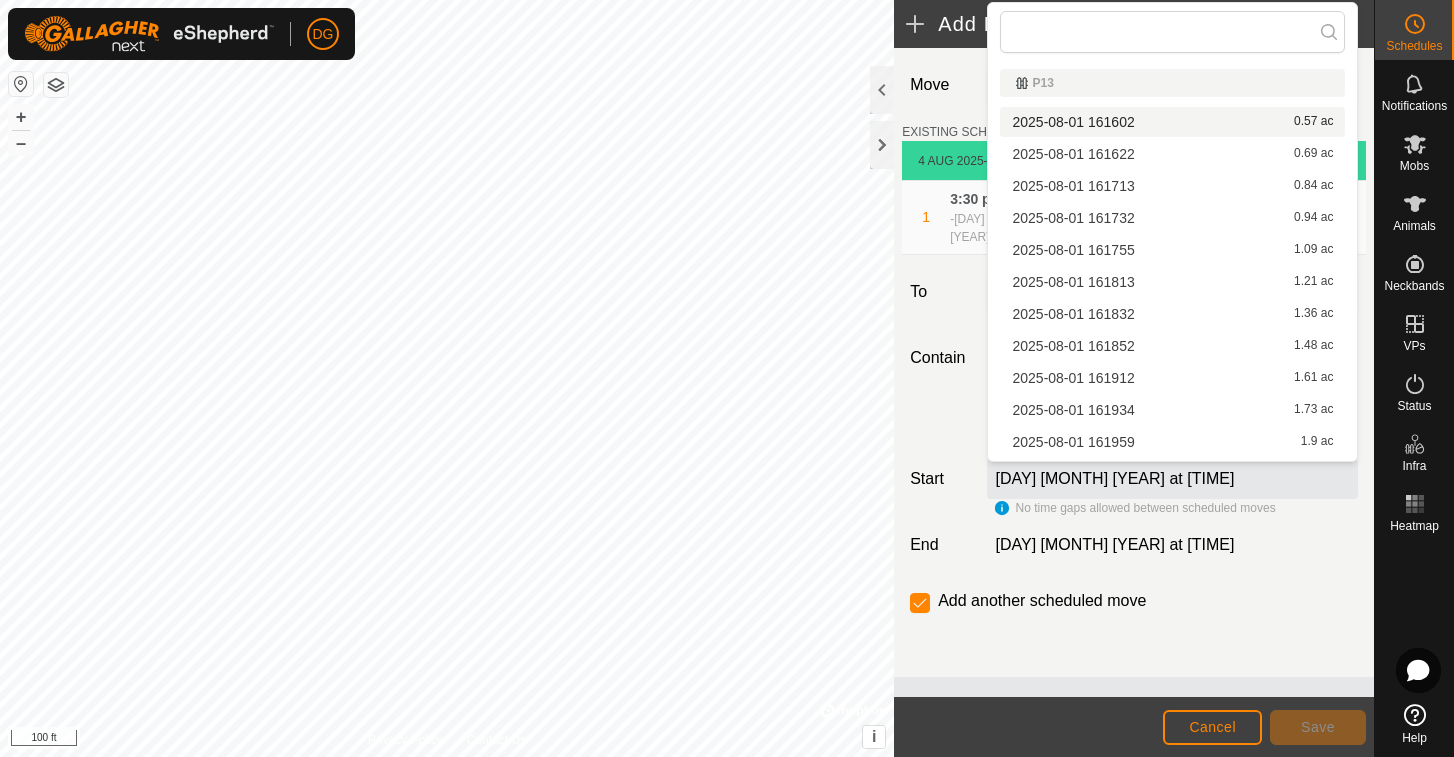 click on "[DATE] [TIME]  0.57 ac" at bounding box center (1172, 122) 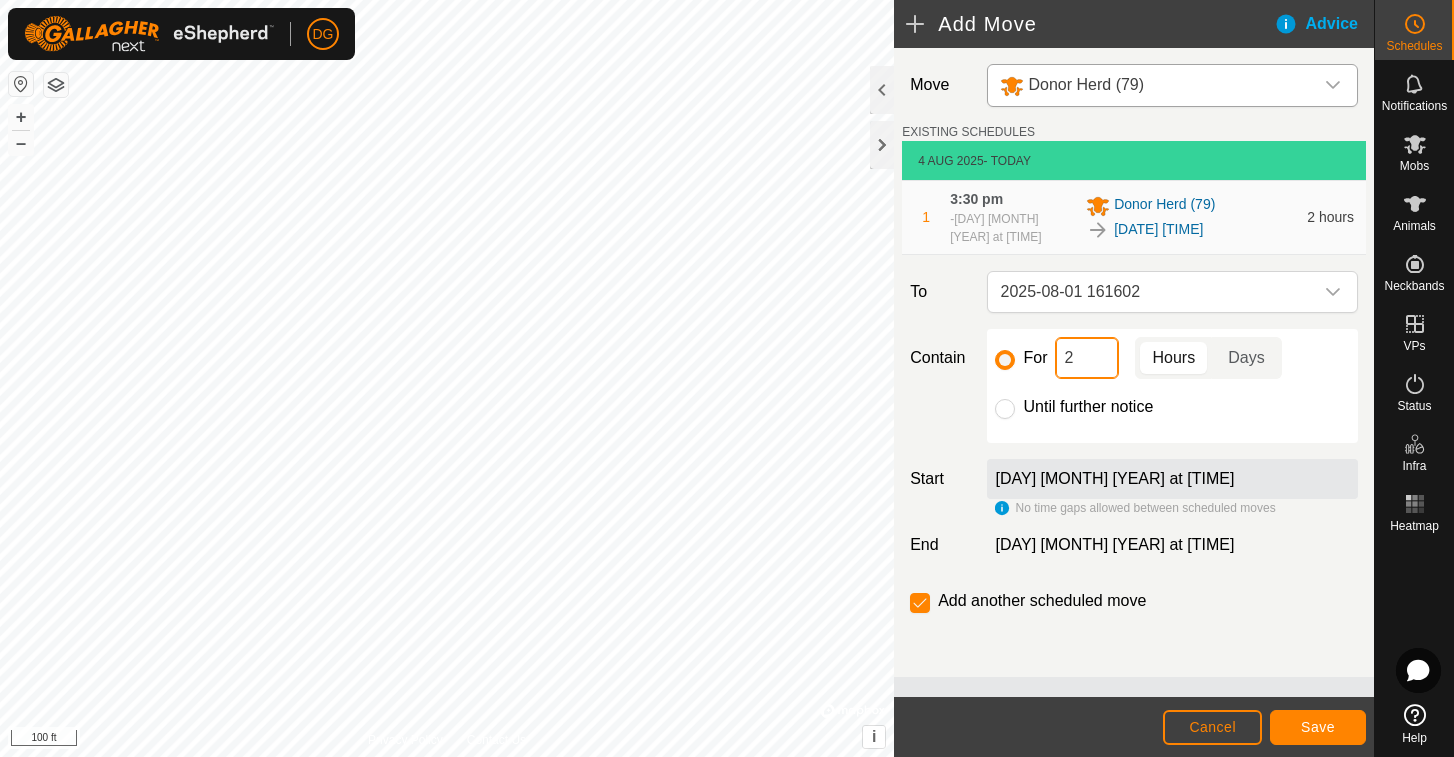 drag, startPoint x: 1076, startPoint y: 358, endPoint x: 1044, endPoint y: 354, distance: 32.24903 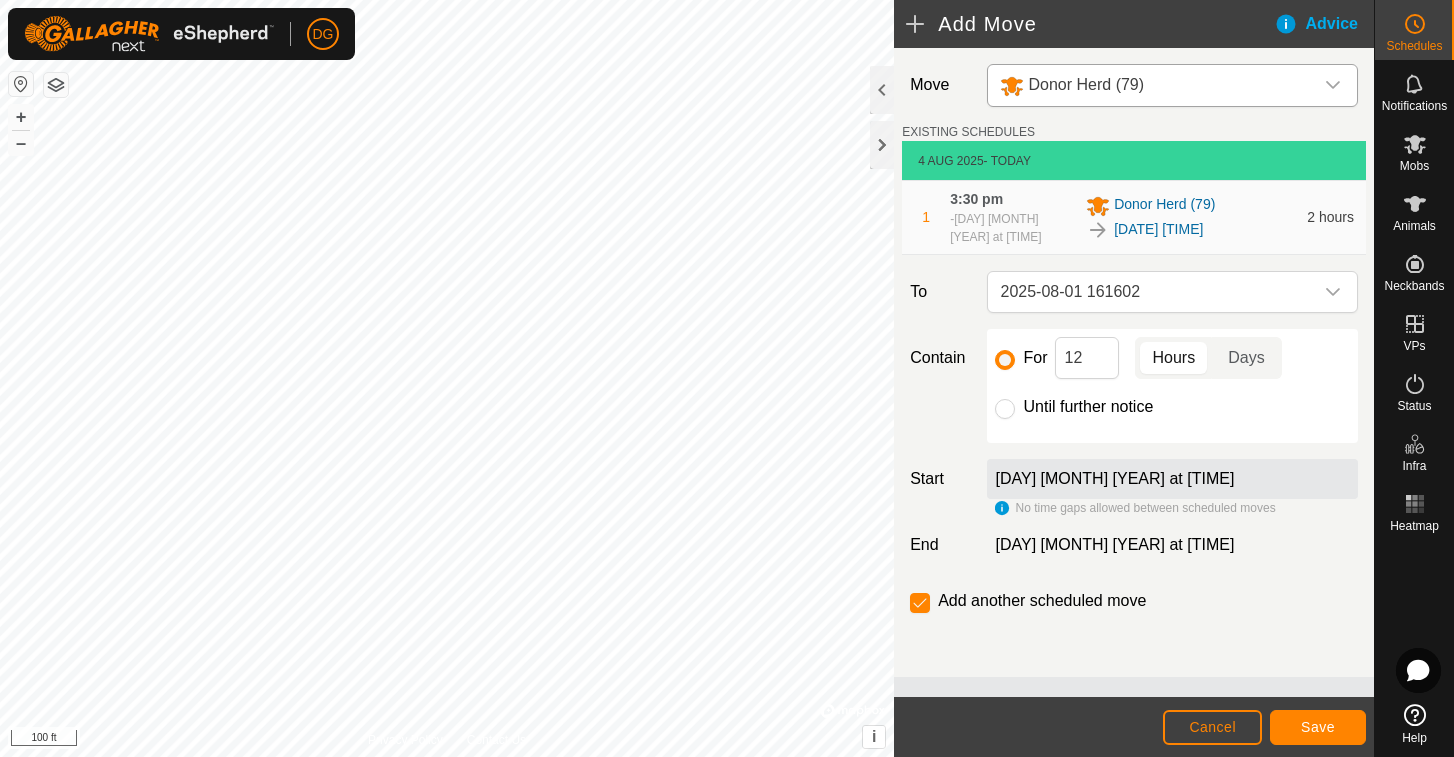 click on "Save" 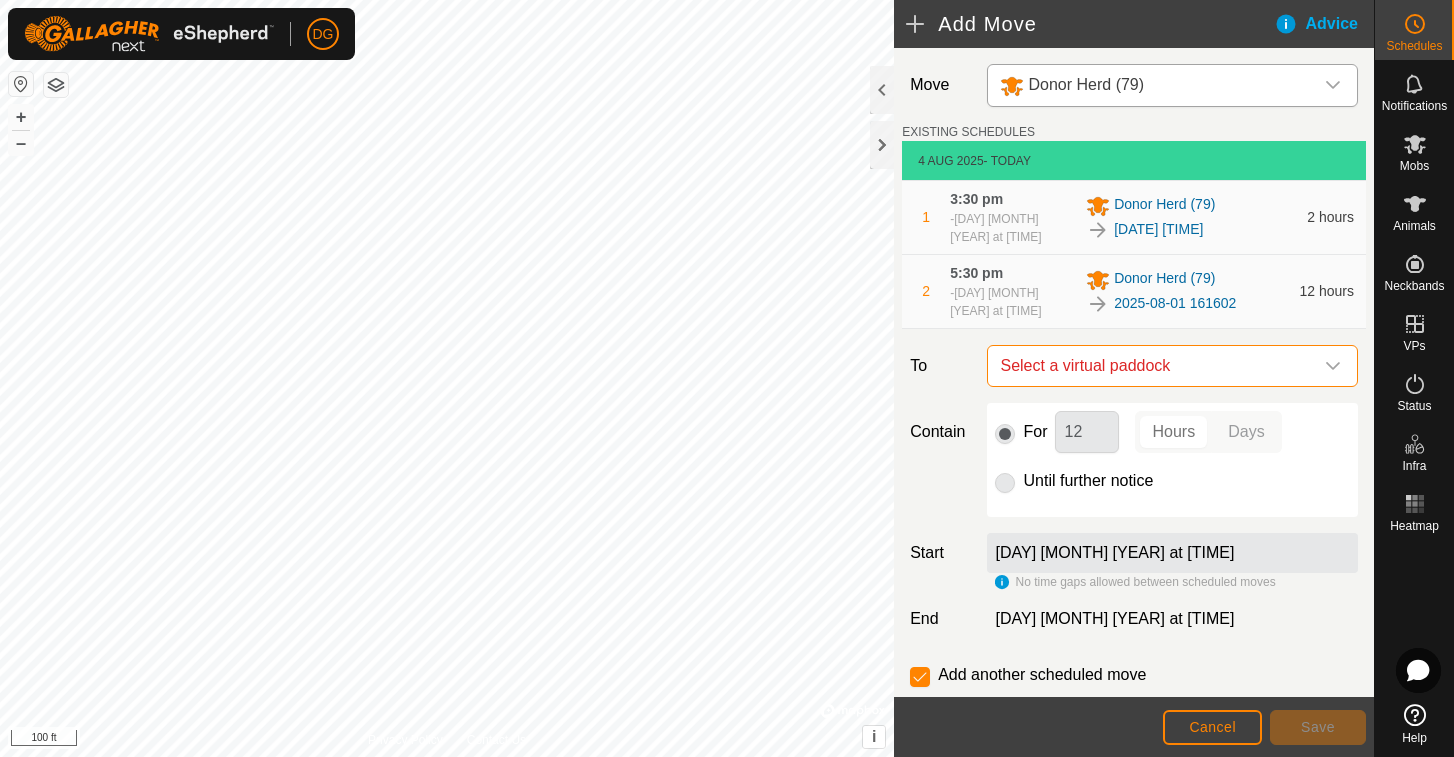 click on "Select a virtual paddock" at bounding box center [1152, 366] 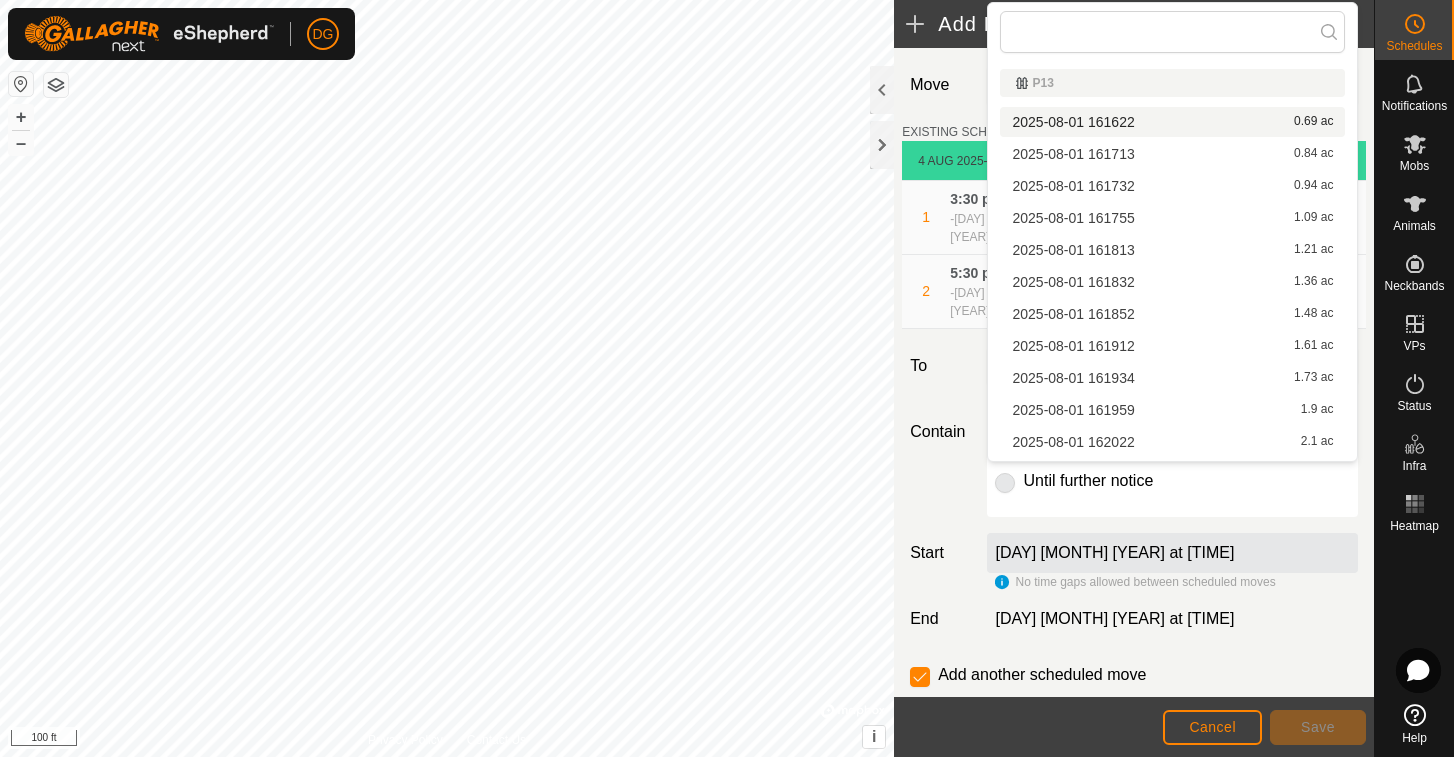 click on "[DATE] [TIME]  0.69 ac" at bounding box center [1172, 122] 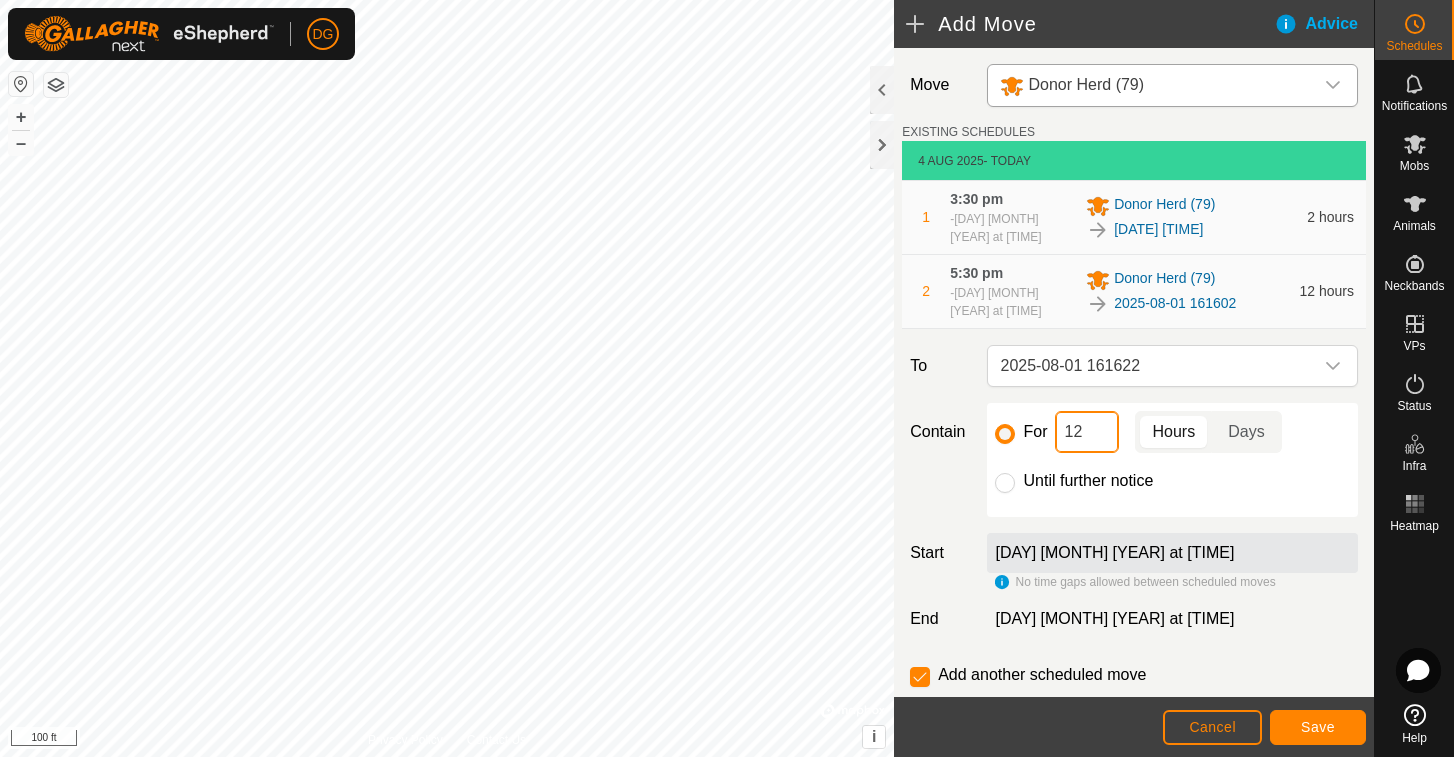 drag, startPoint x: 1091, startPoint y: 438, endPoint x: 1049, endPoint y: 428, distance: 43.174065 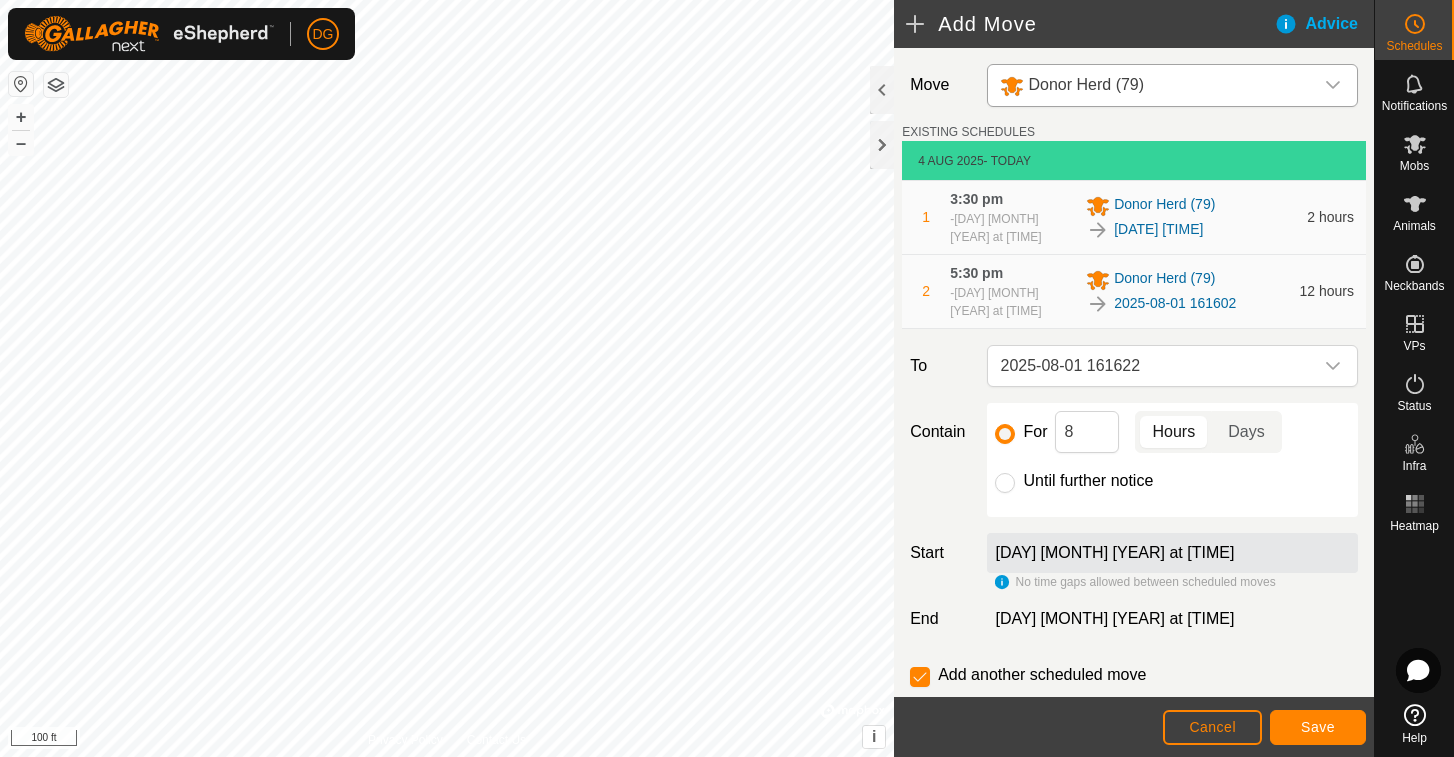 click on "Save" 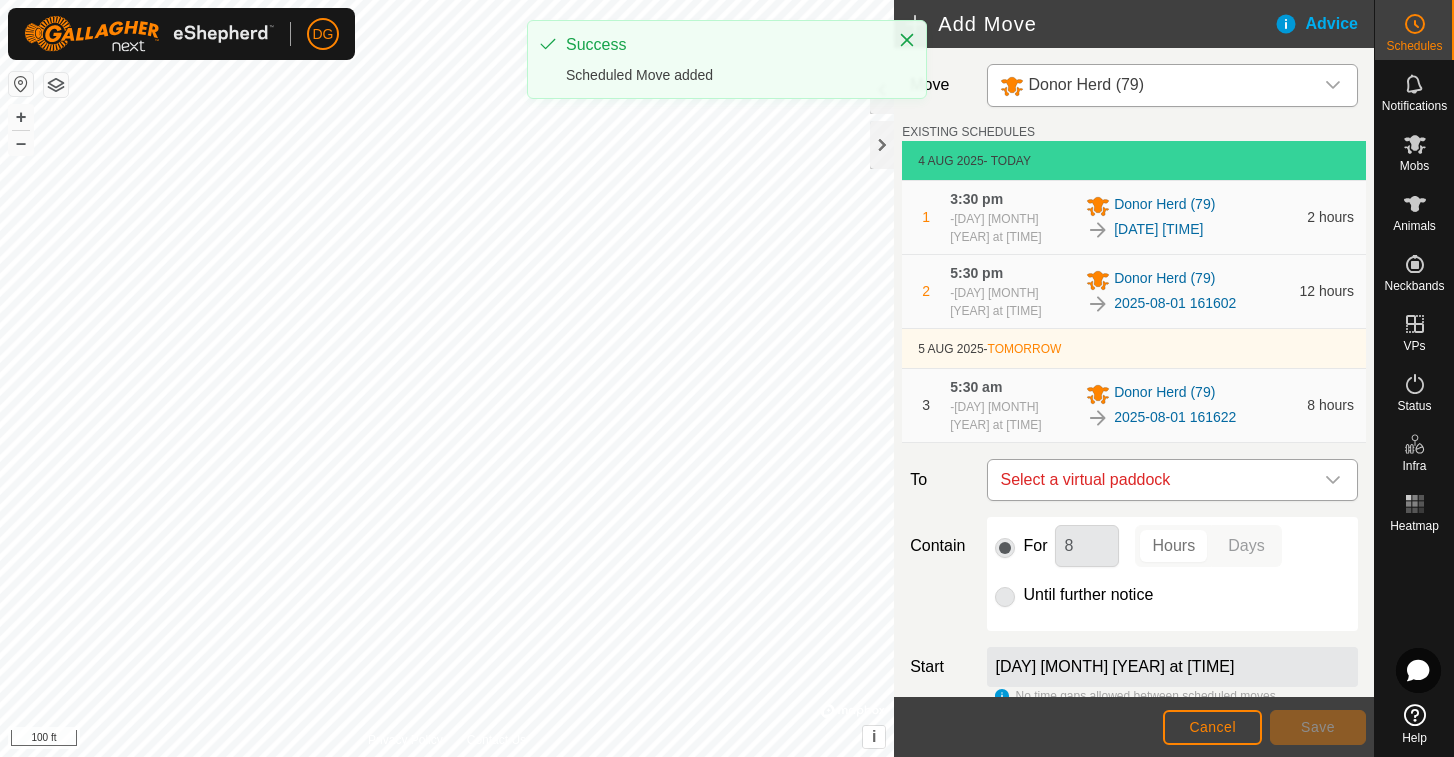 click on "Select a virtual paddock" at bounding box center [1152, 480] 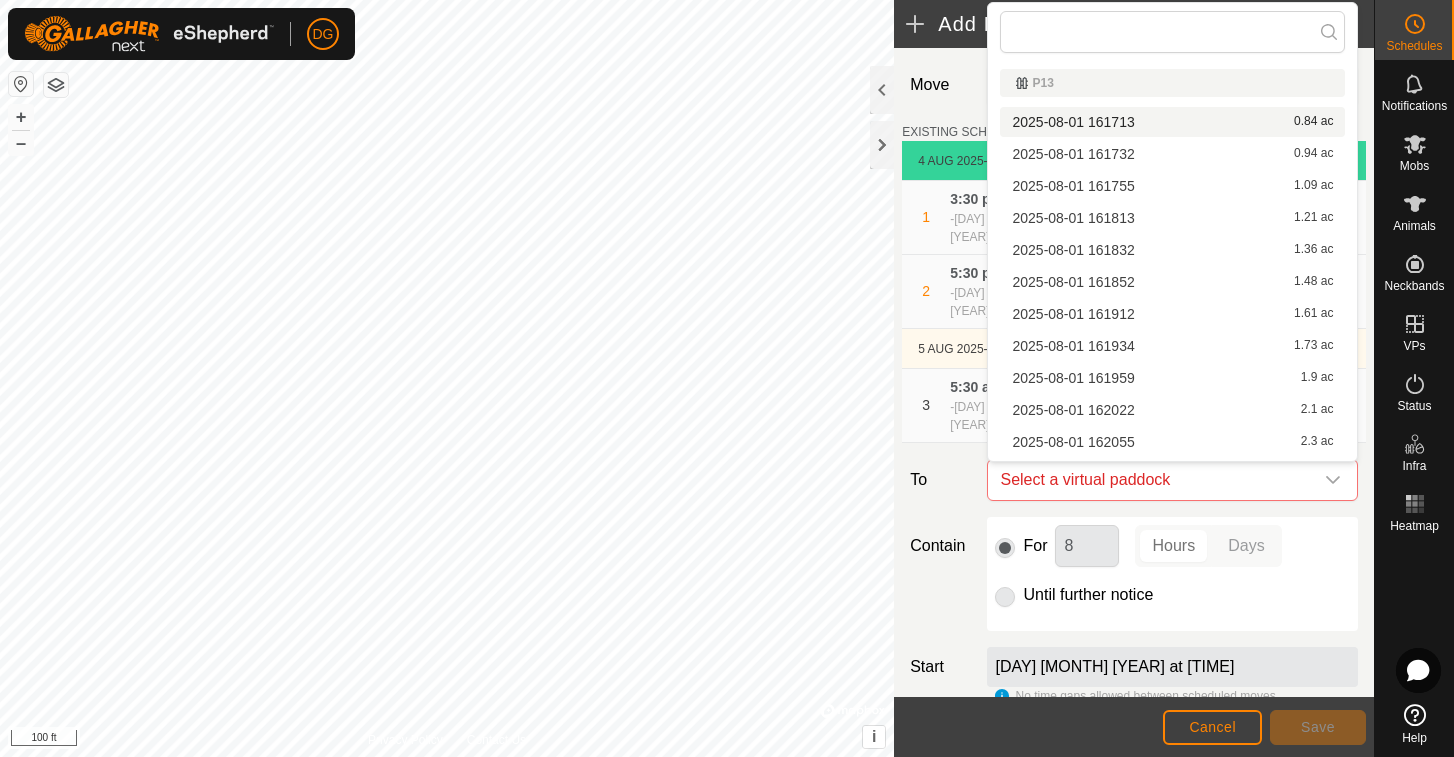 click on "[DATE] [TIME]  0.84 ac" at bounding box center (1172, 122) 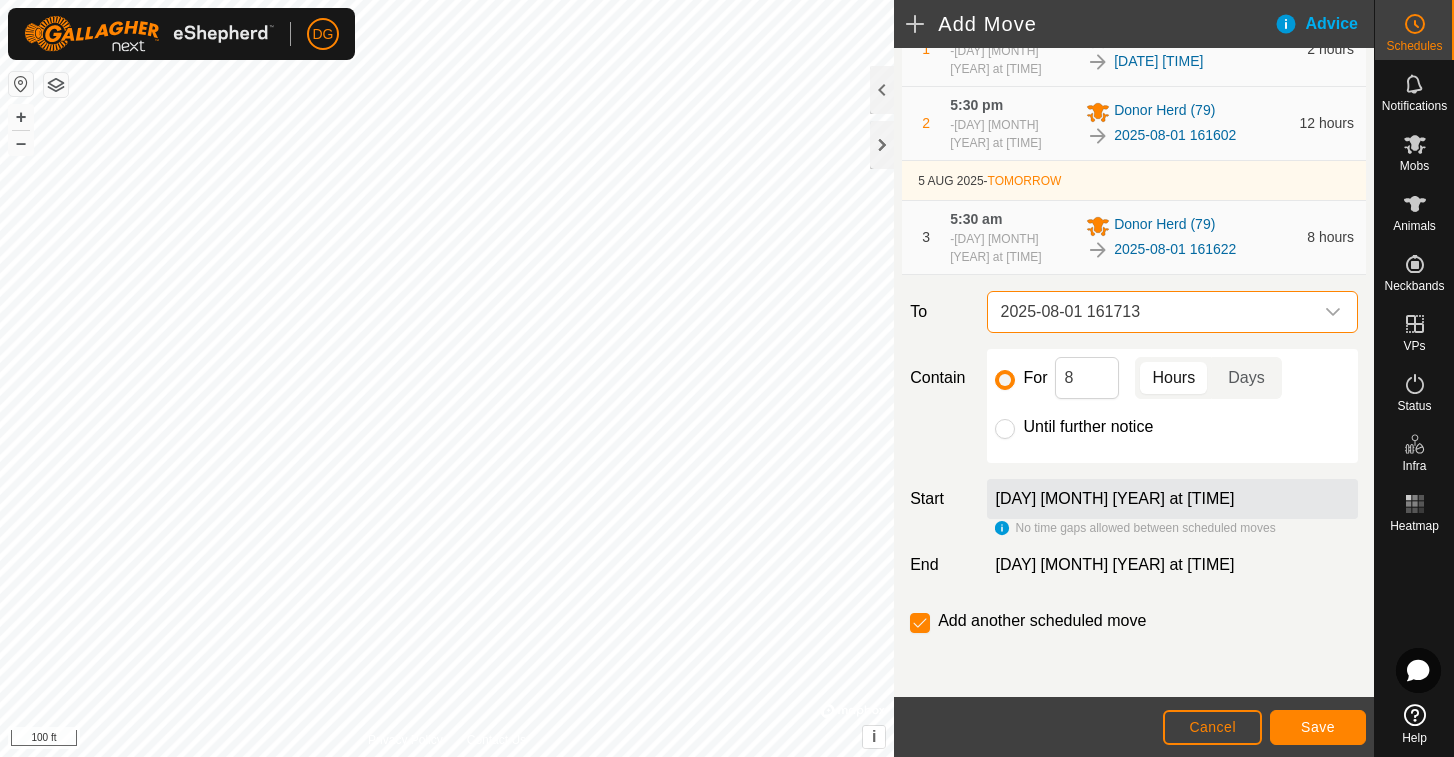 scroll, scrollTop: 168, scrollLeft: 0, axis: vertical 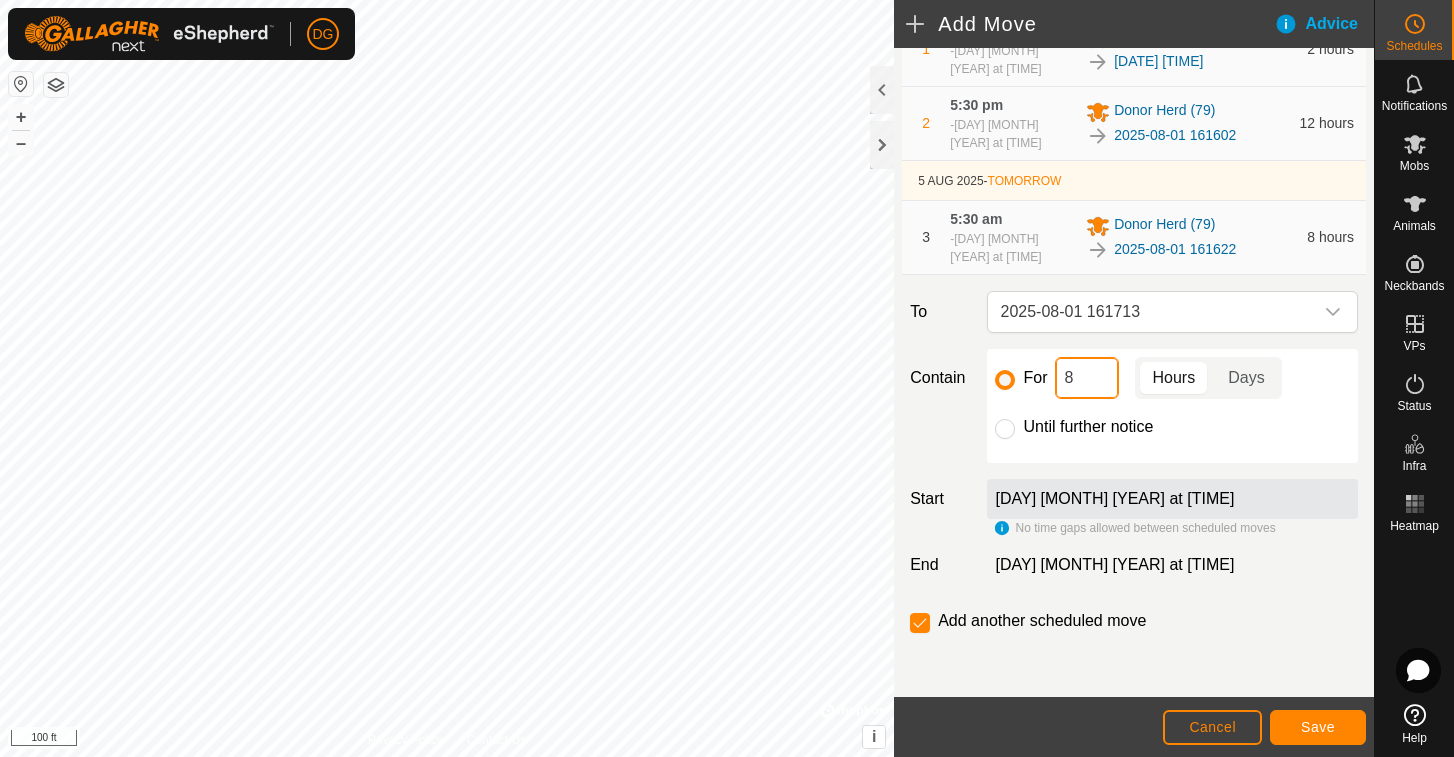 drag, startPoint x: 1082, startPoint y: 373, endPoint x: 1055, endPoint y: 382, distance: 28.460499 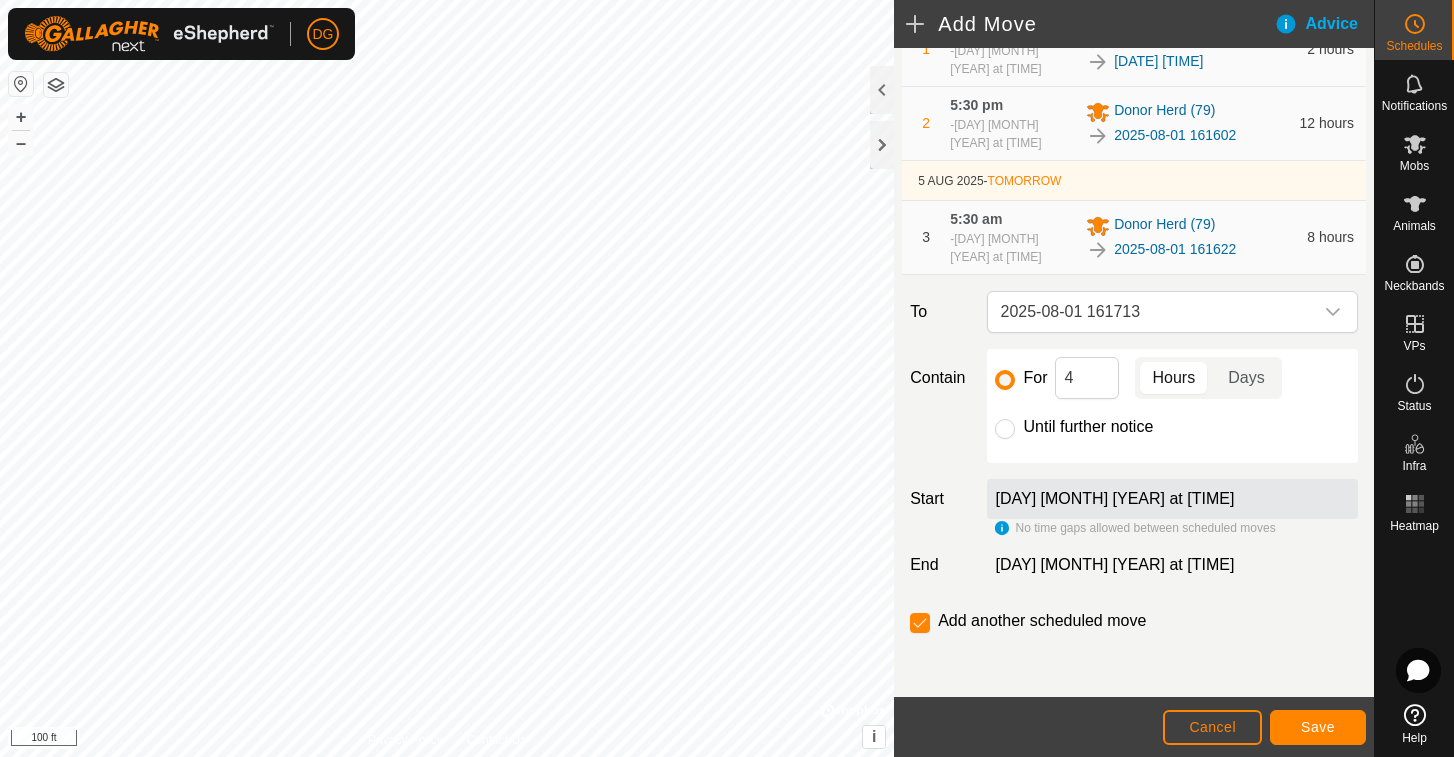 click on "Save" 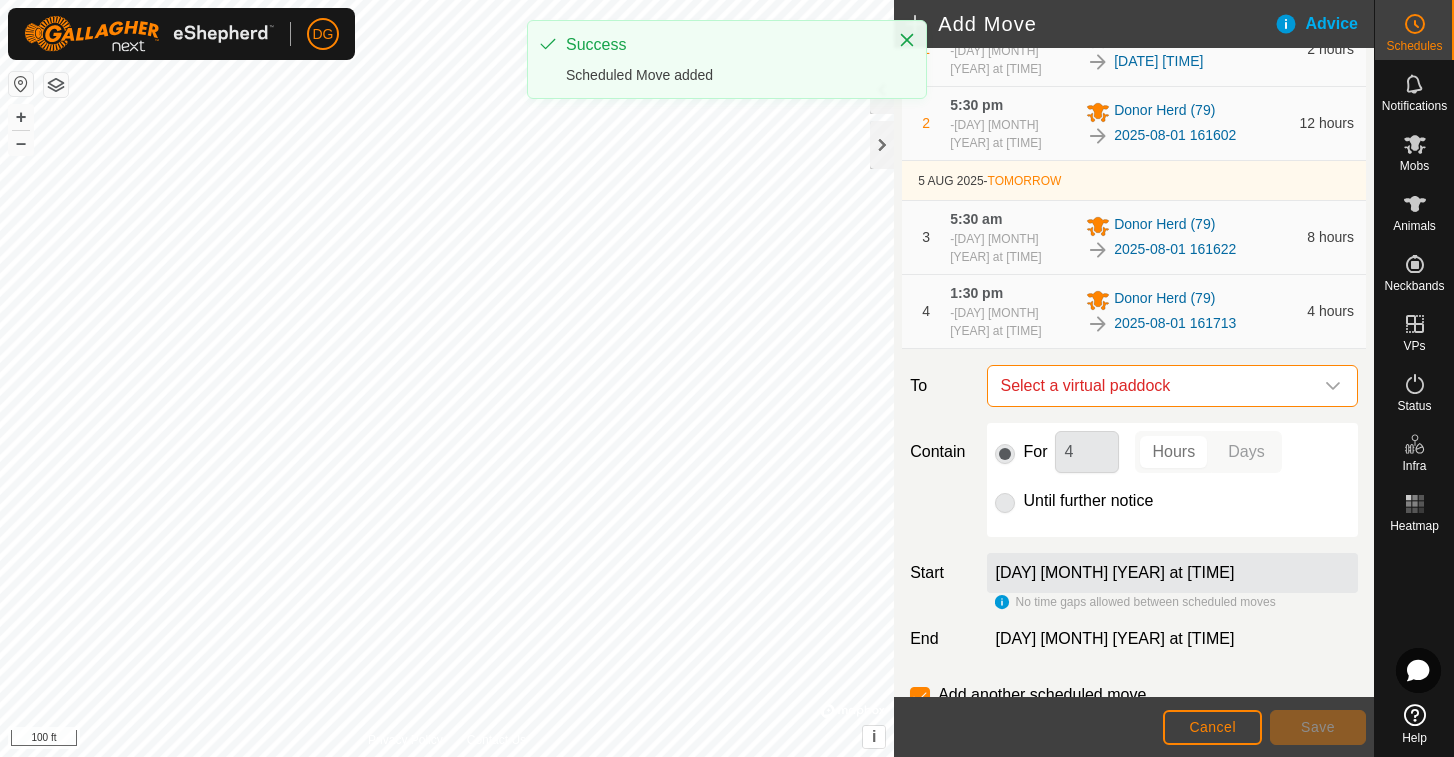 click on "Select a virtual paddock" at bounding box center (1152, 386) 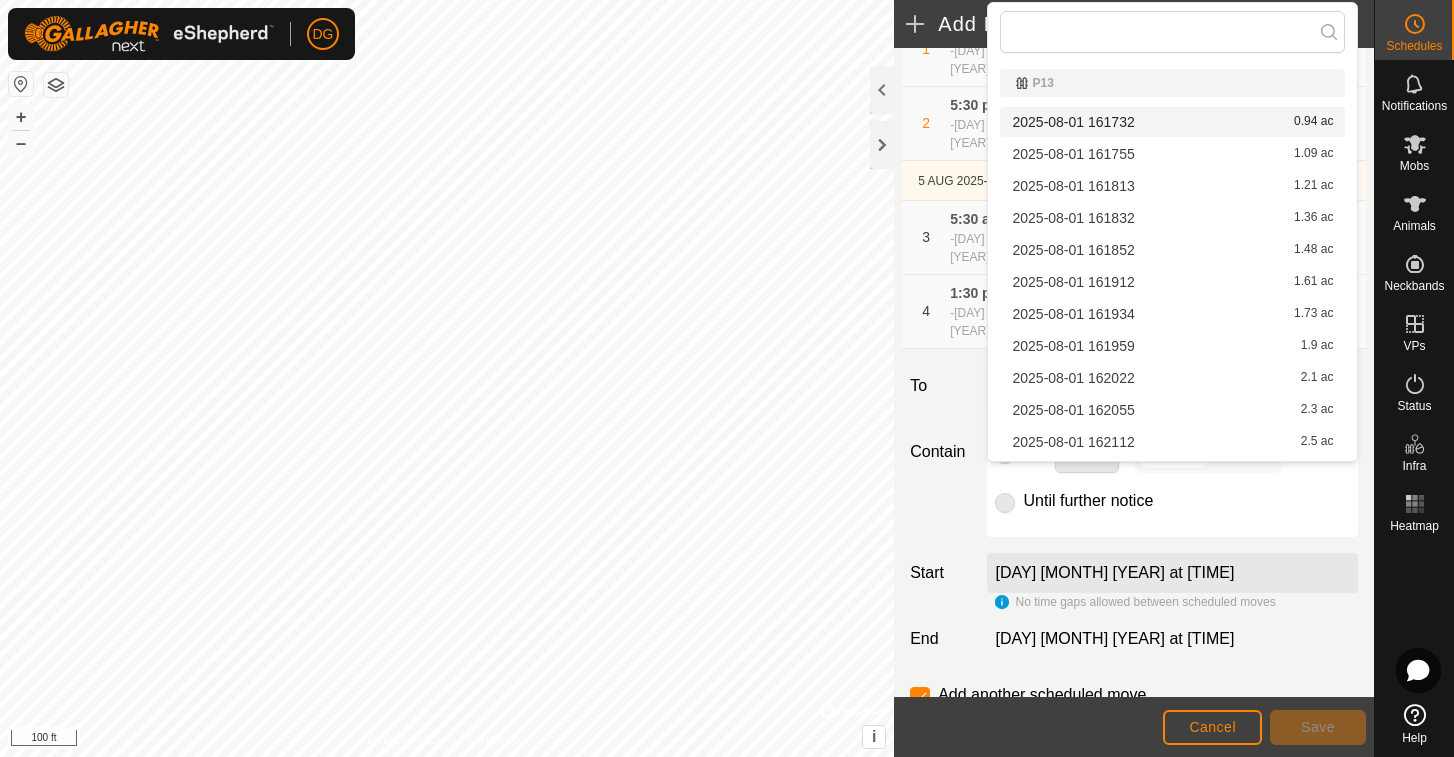 click on "[DATE] [TIME]  0.94 ac" at bounding box center [1172, 122] 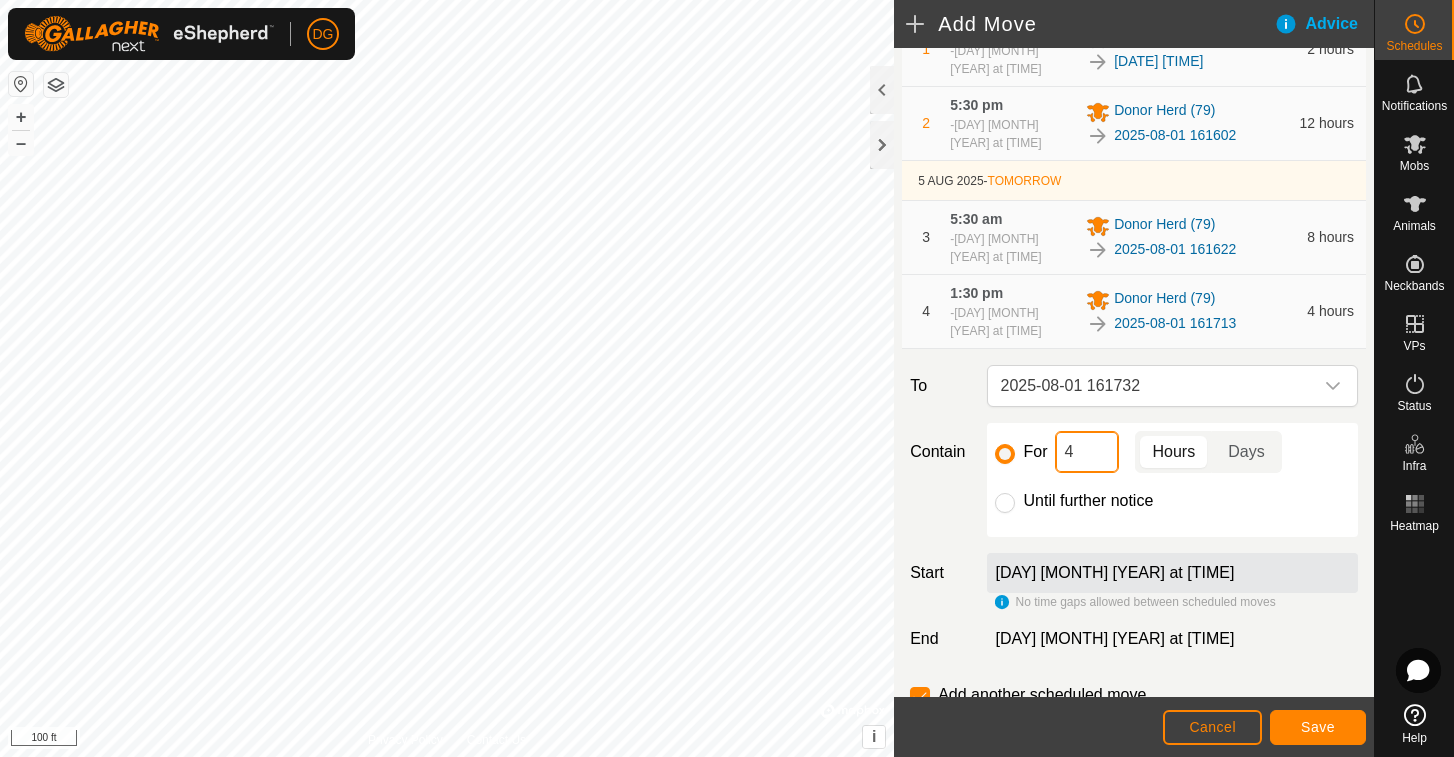 drag, startPoint x: 1083, startPoint y: 457, endPoint x: 1053, endPoint y: 448, distance: 31.320919 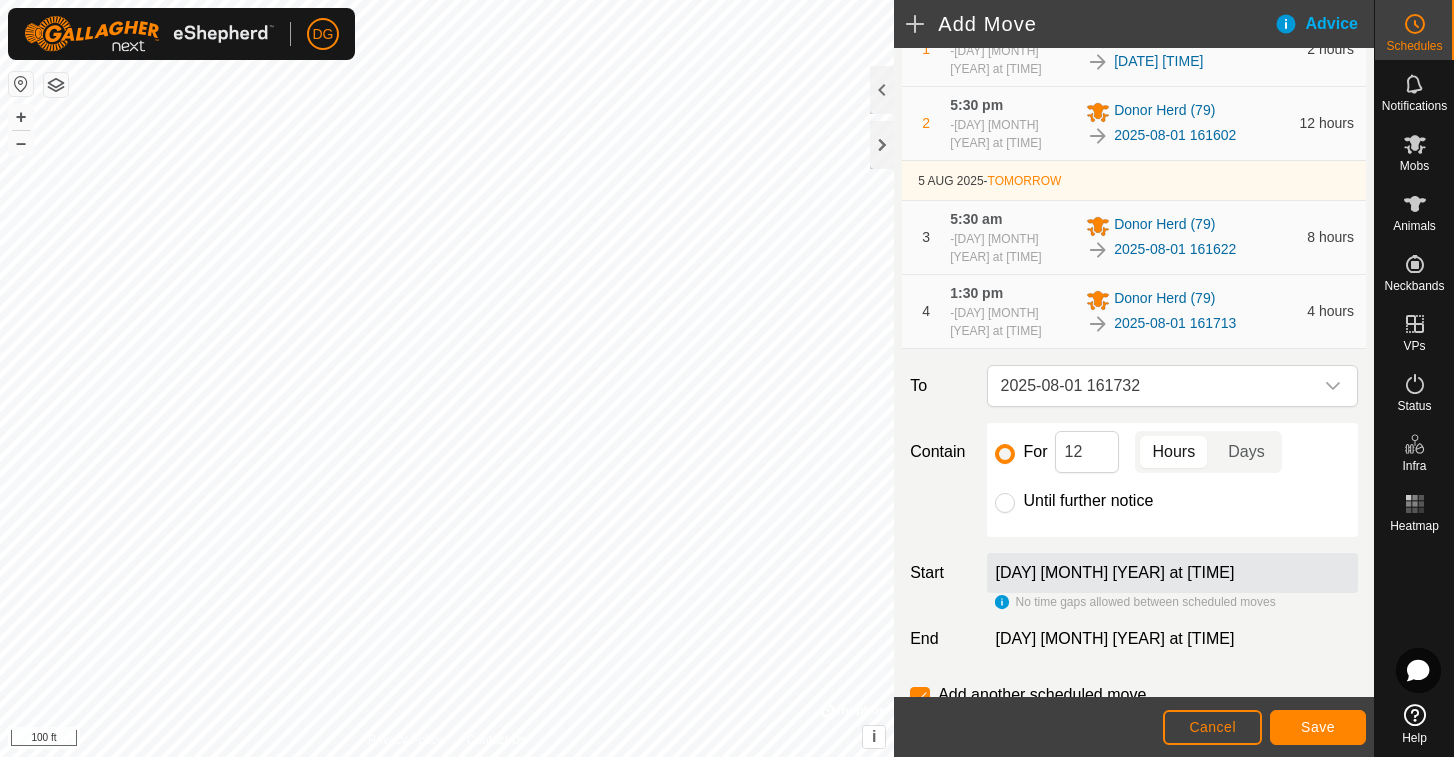 click on "Save" 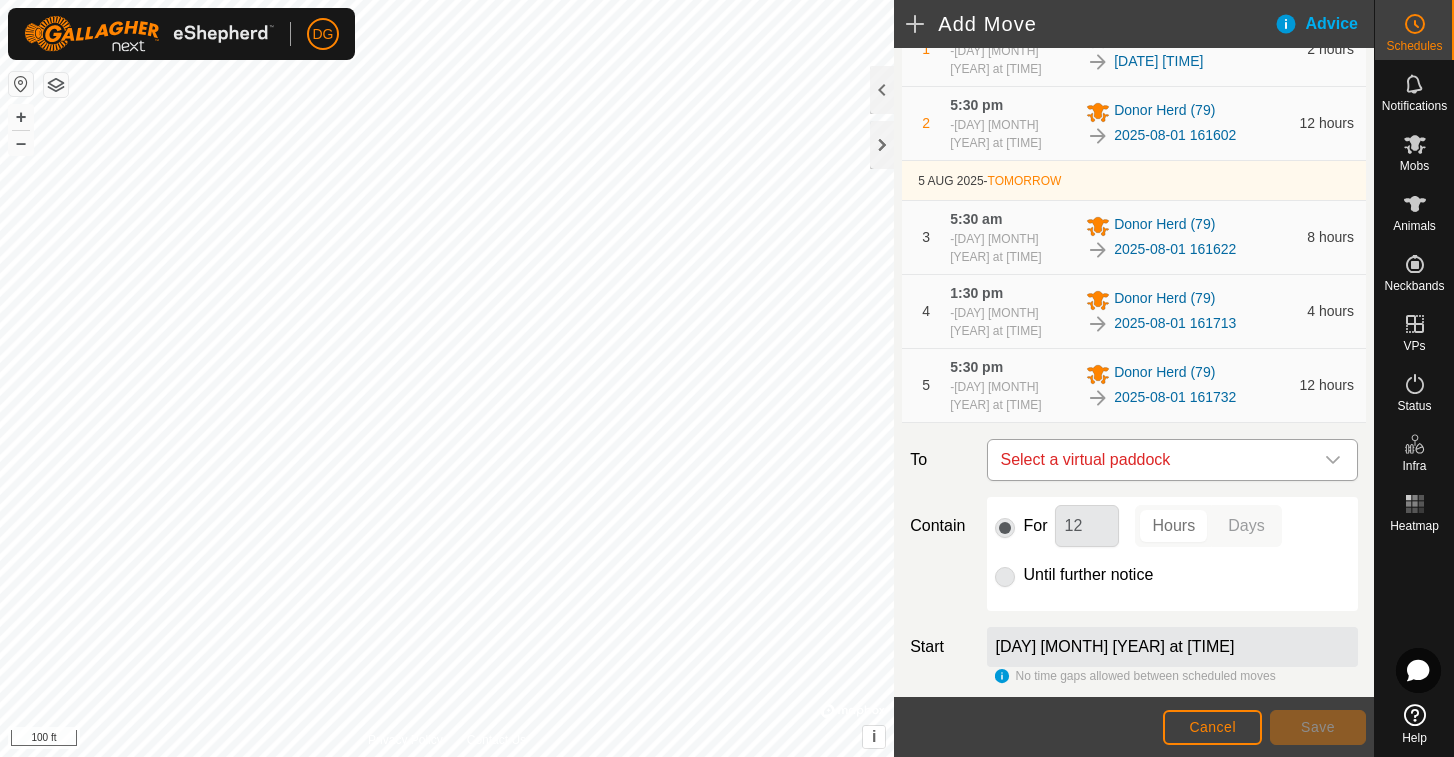 click on "Select a virtual paddock" at bounding box center (1152, 460) 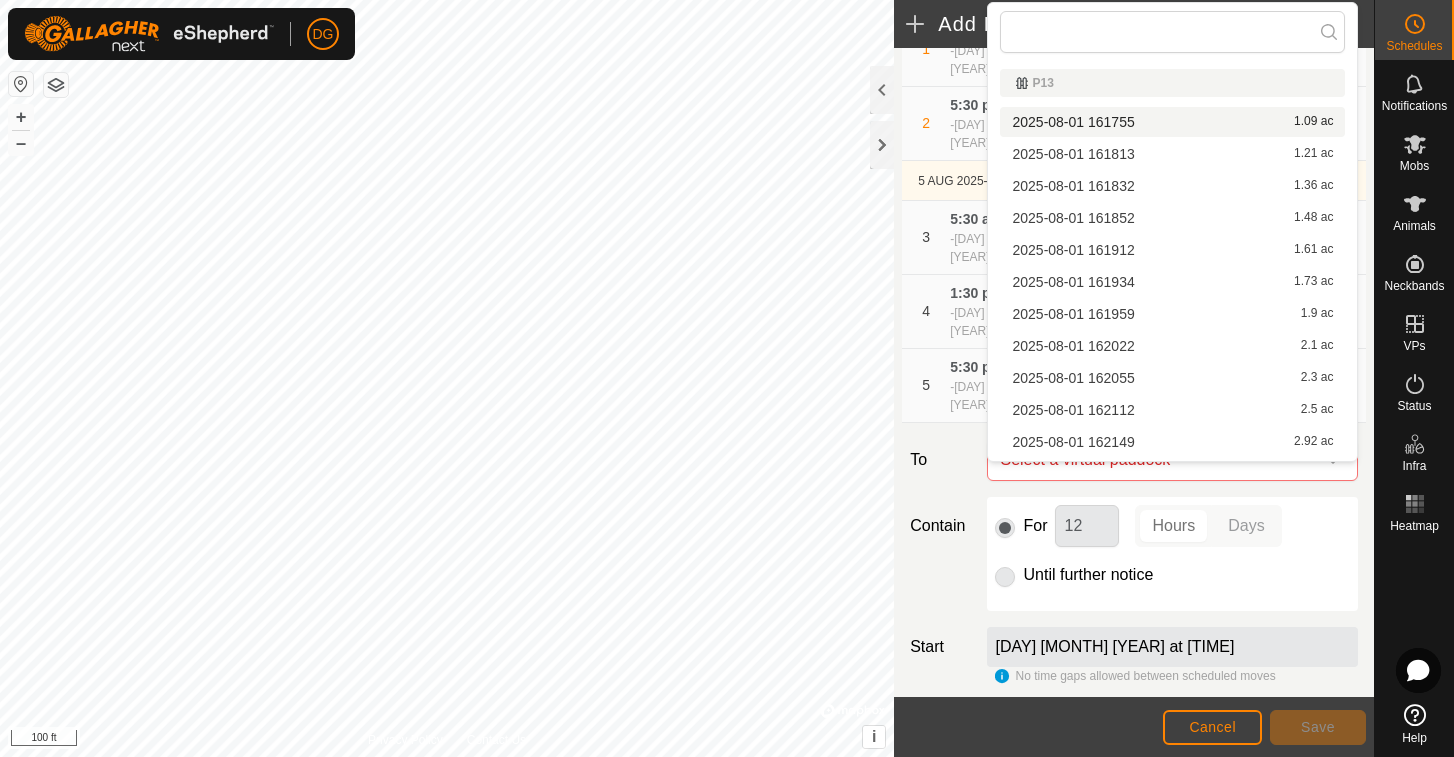 click on "[DATE] [TIME]  1.09 ac" at bounding box center [1172, 122] 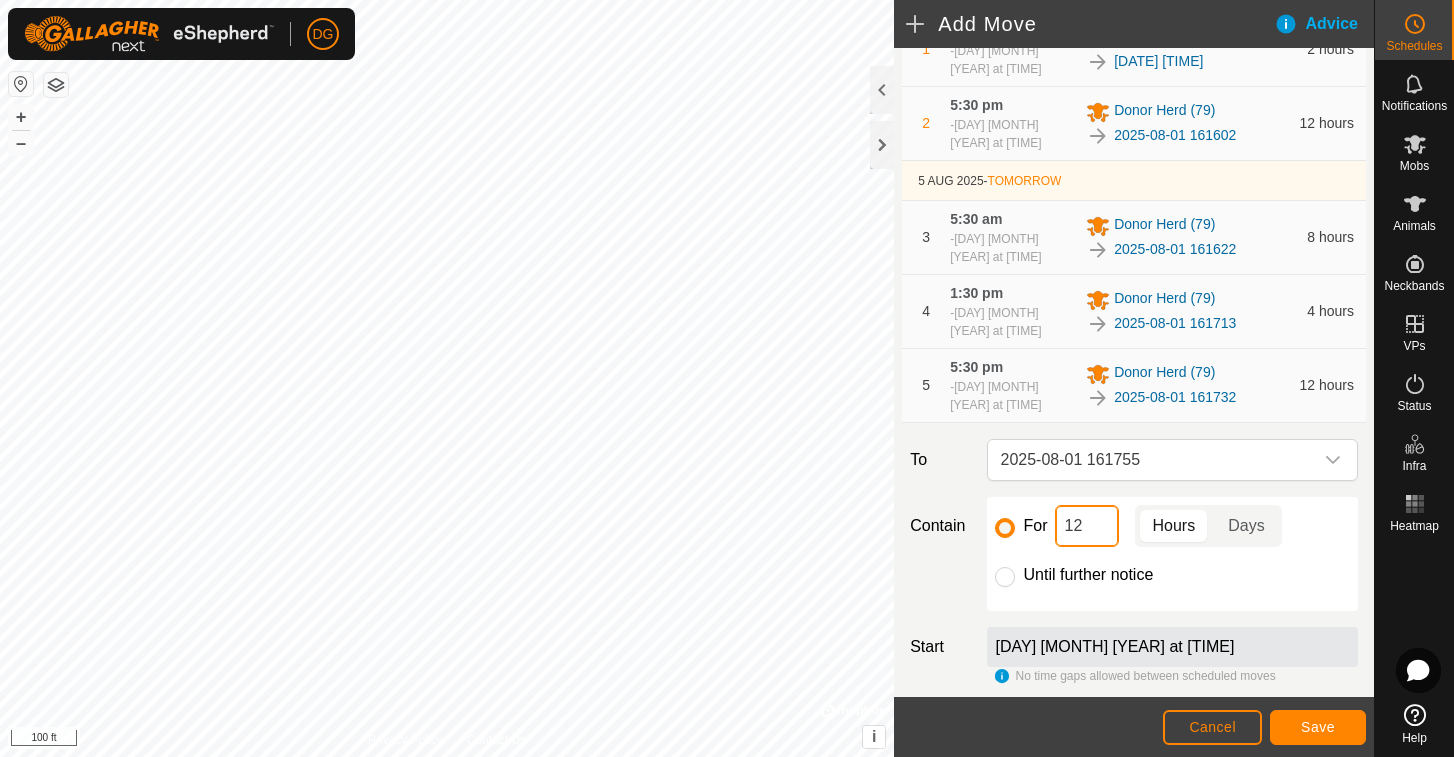 drag, startPoint x: 1087, startPoint y: 524, endPoint x: 1035, endPoint y: 519, distance: 52.23983 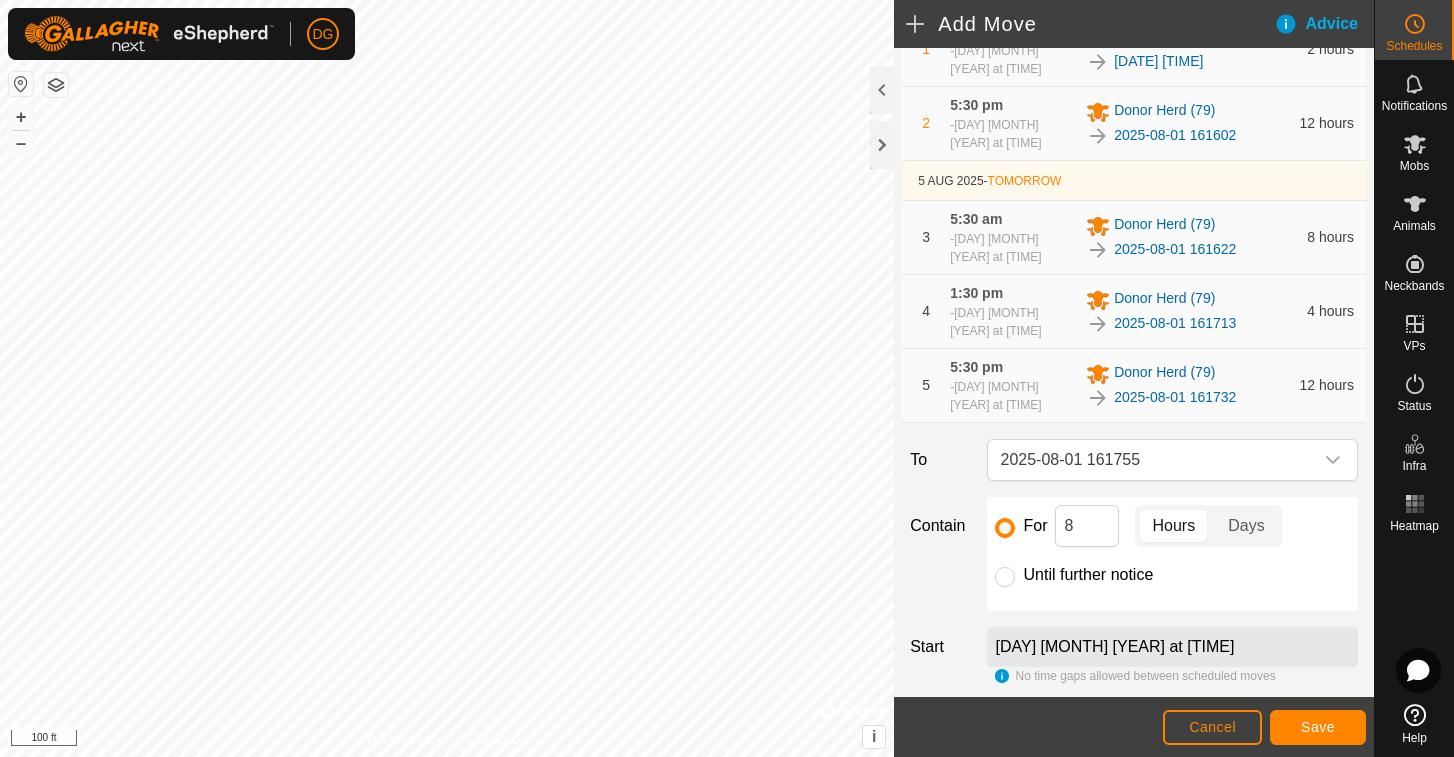 click on "Save" 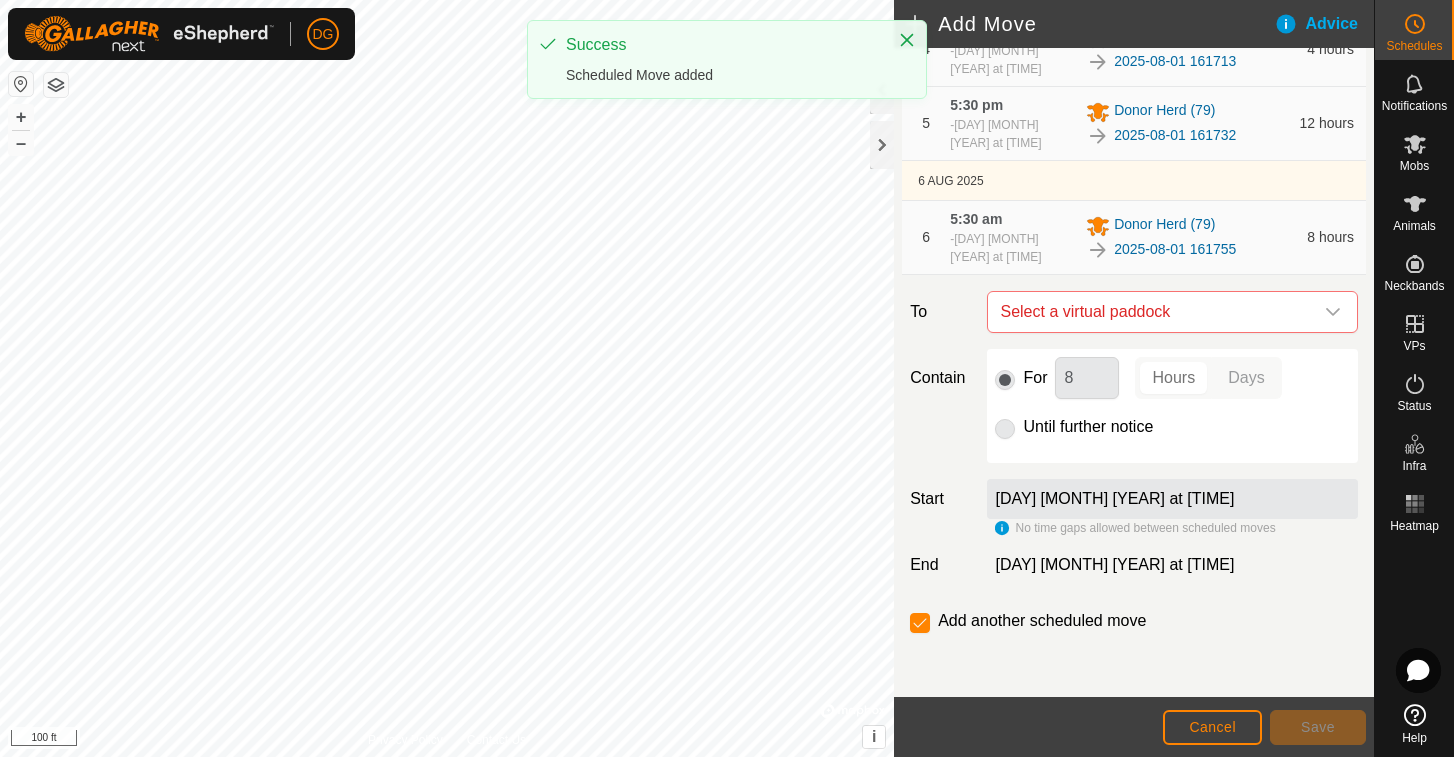 scroll, scrollTop: 430, scrollLeft: 0, axis: vertical 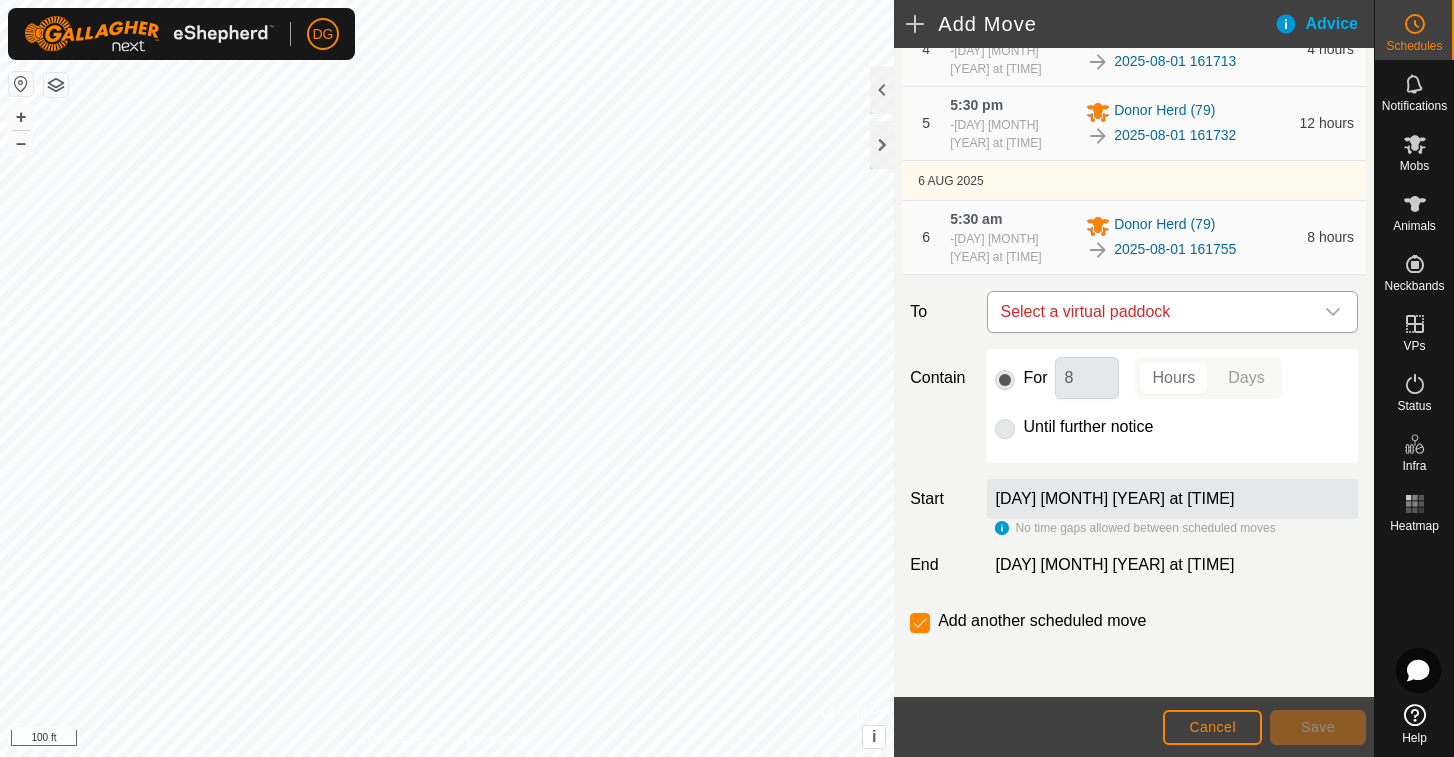 click on "Select a virtual paddock" at bounding box center [1152, 312] 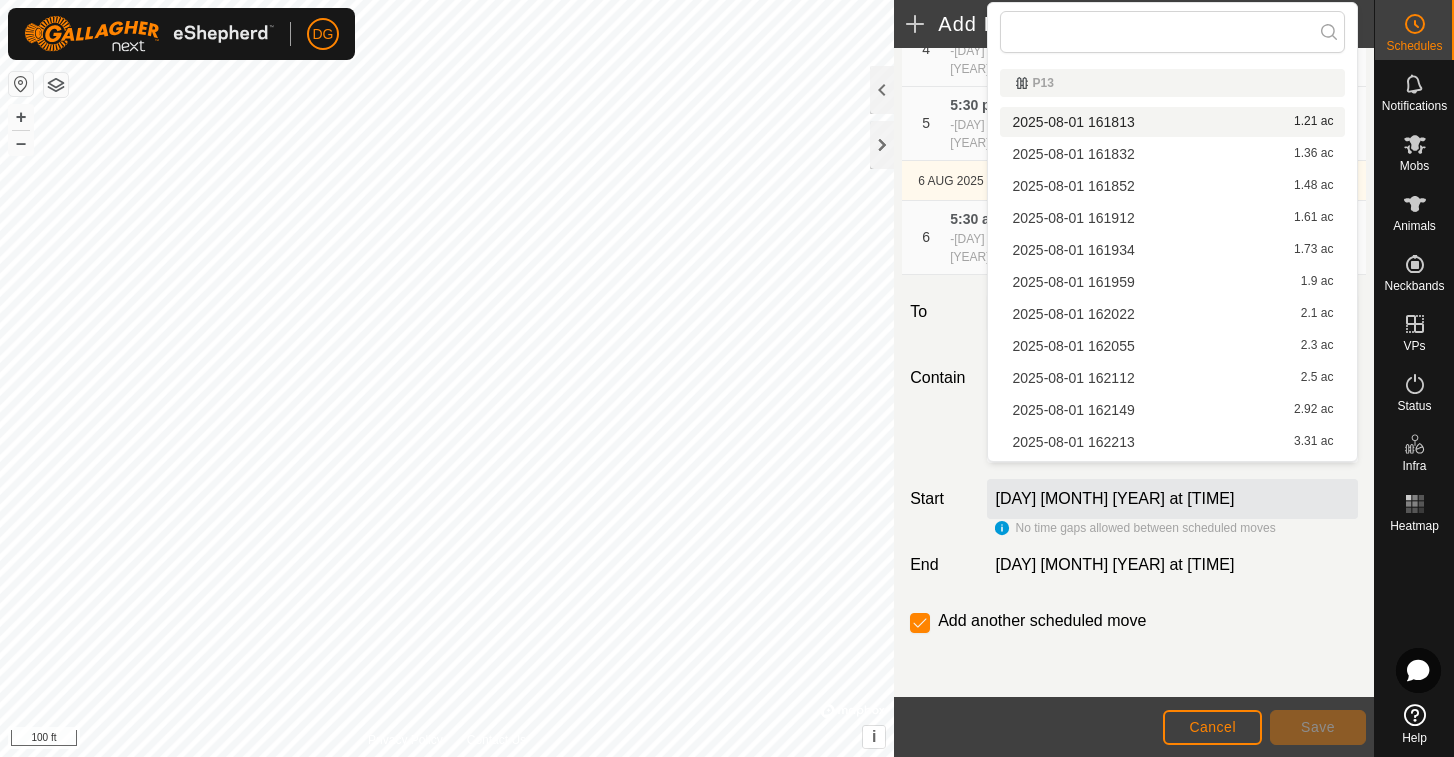 click on "[DATE] [TIME]  1.21 ac" at bounding box center [1172, 122] 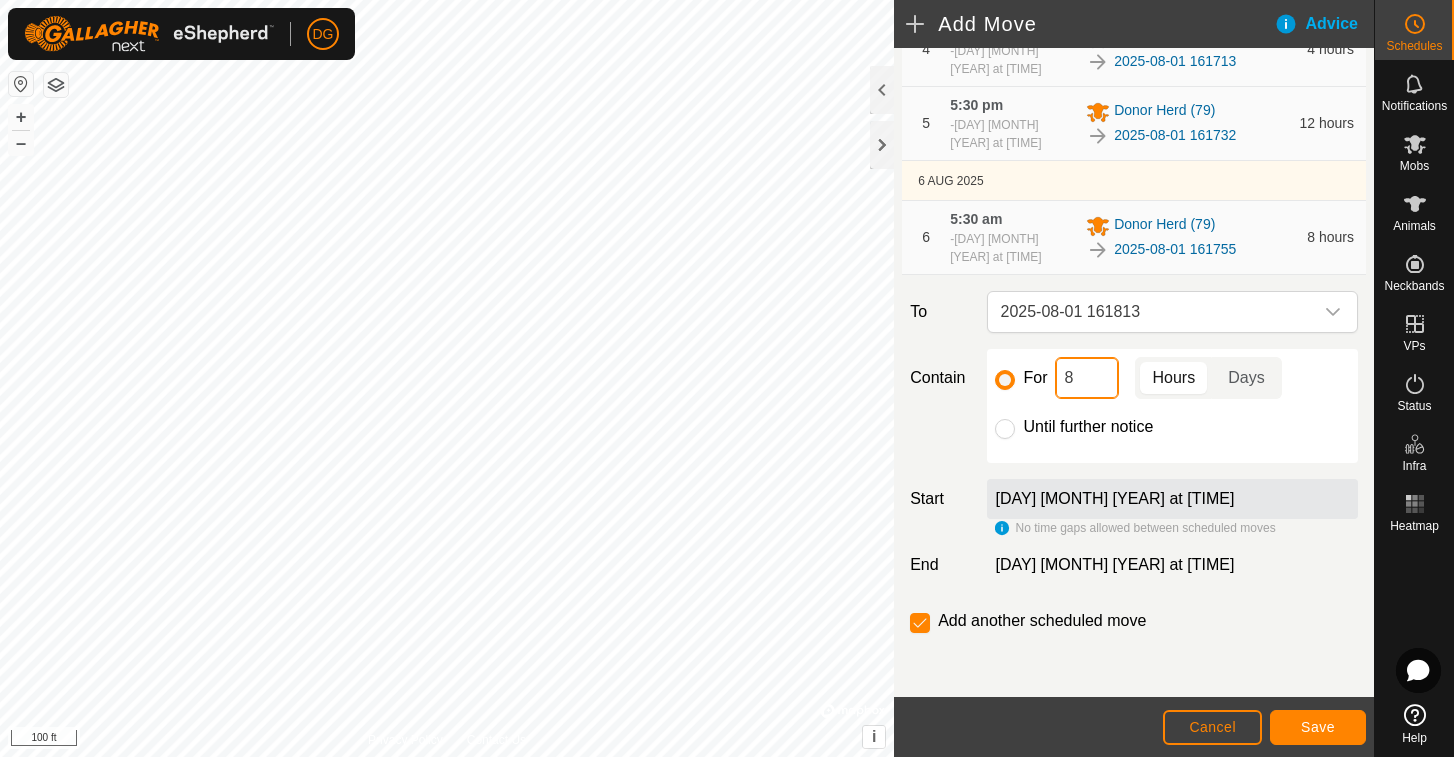 drag, startPoint x: 1083, startPoint y: 377, endPoint x: 1049, endPoint y: 380, distance: 34.132095 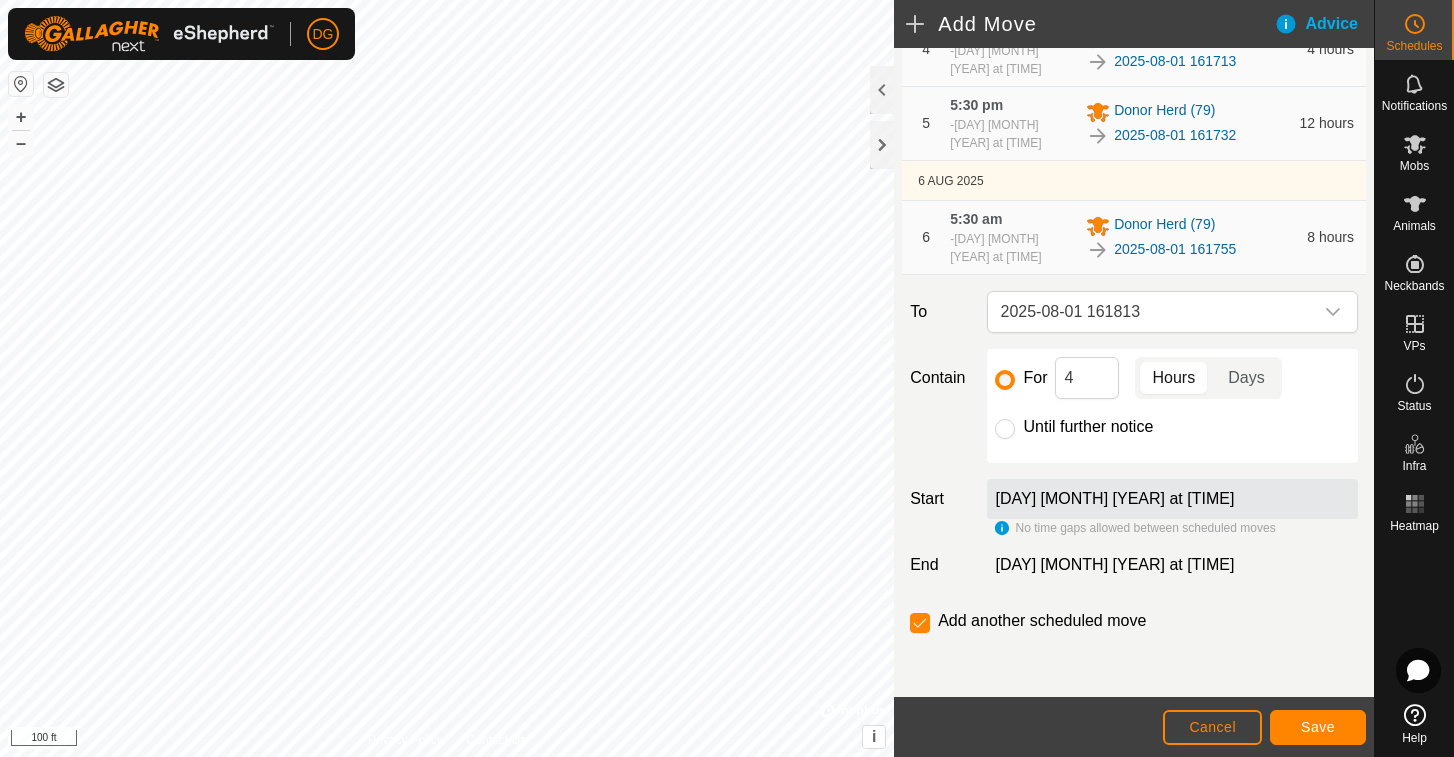 click on "Save" 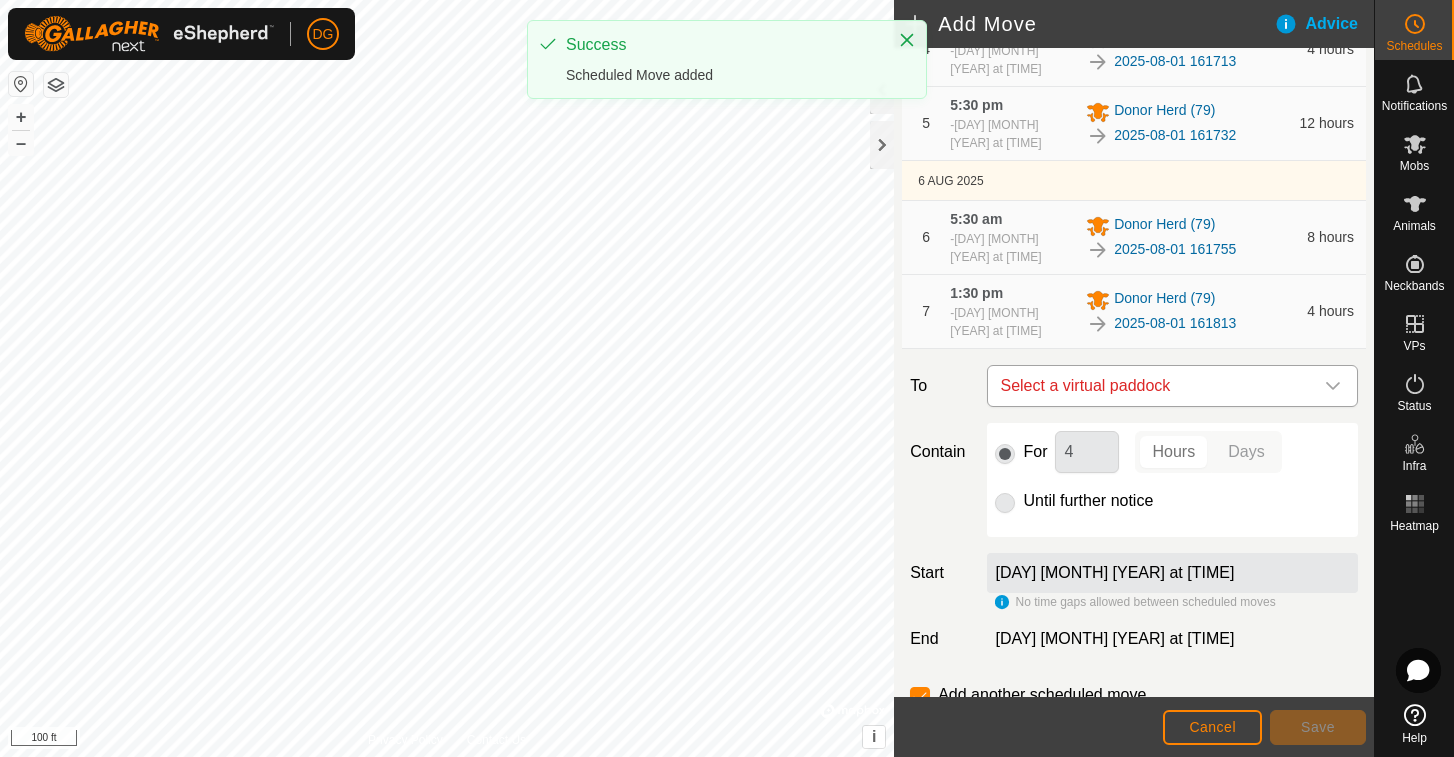 click on "Select a virtual paddock" at bounding box center [1152, 386] 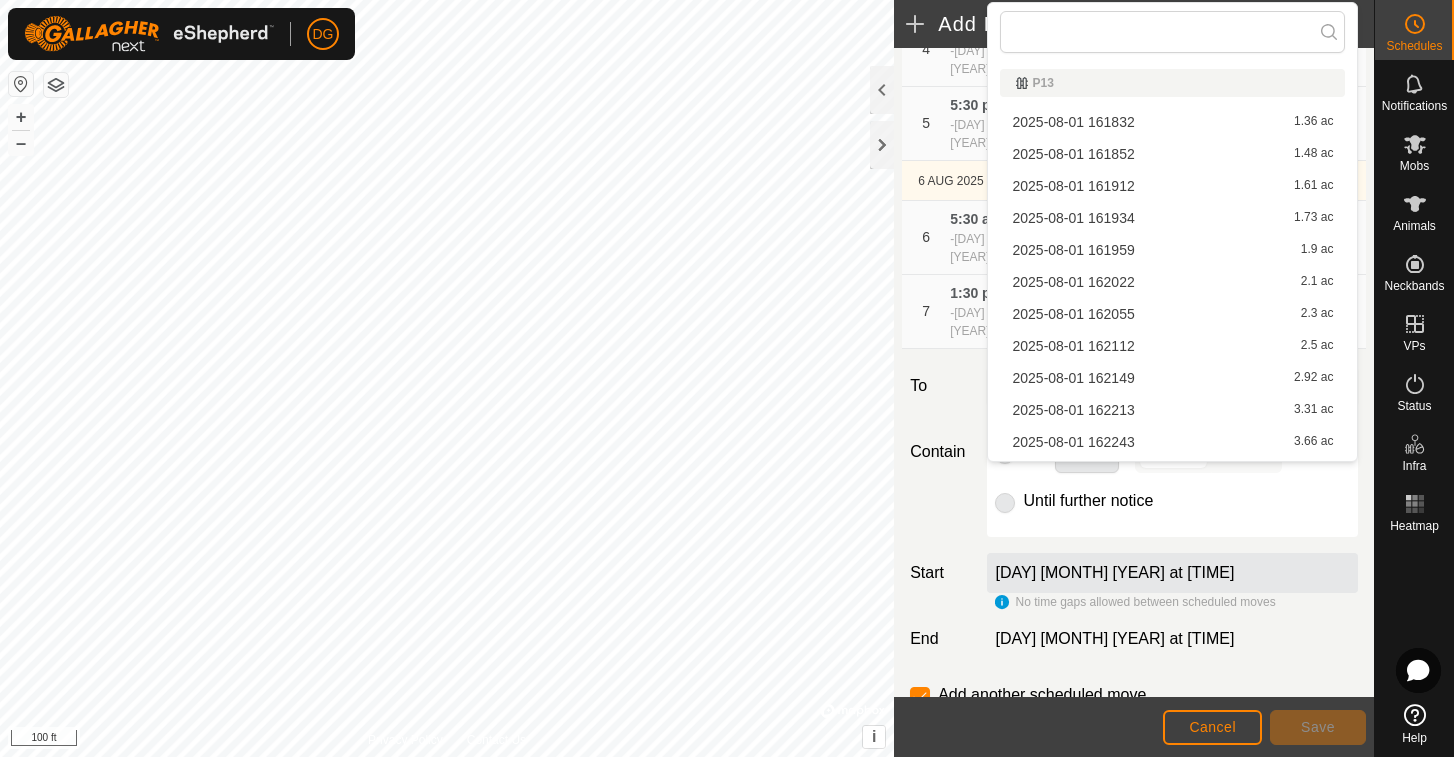 click on "[DATE] [TIME]  1.36 ac" at bounding box center (1172, 122) 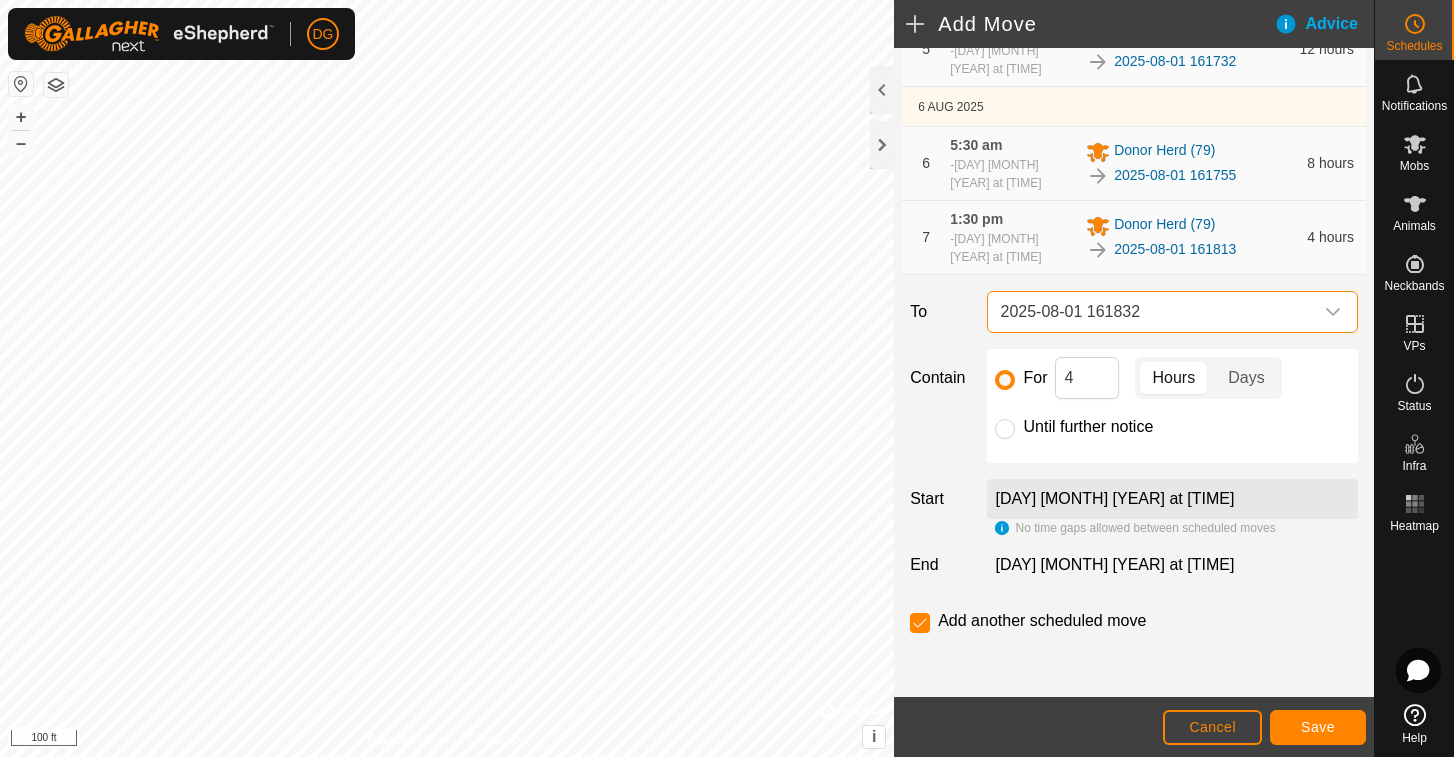 scroll, scrollTop: 504, scrollLeft: 0, axis: vertical 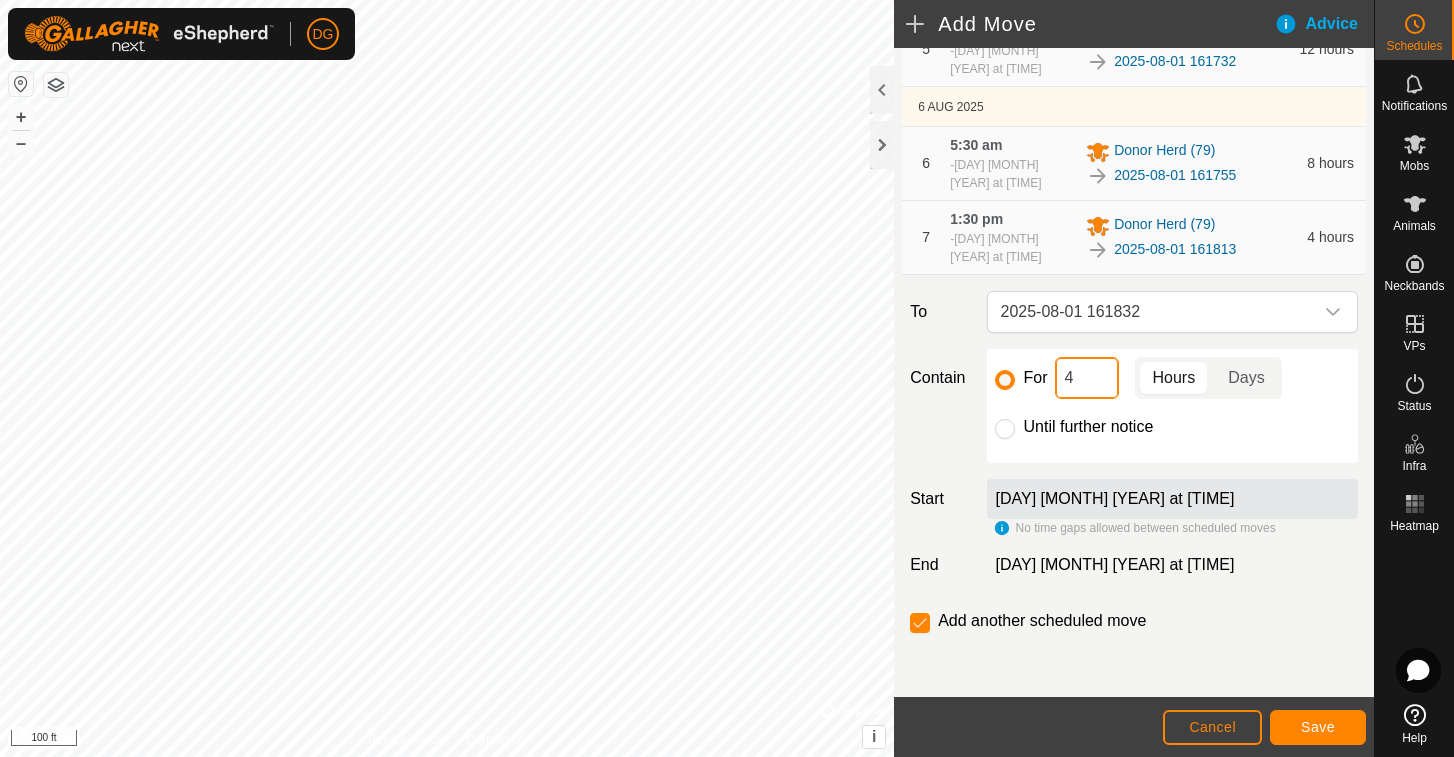drag, startPoint x: 1080, startPoint y: 376, endPoint x: 1049, endPoint y: 380, distance: 31.257 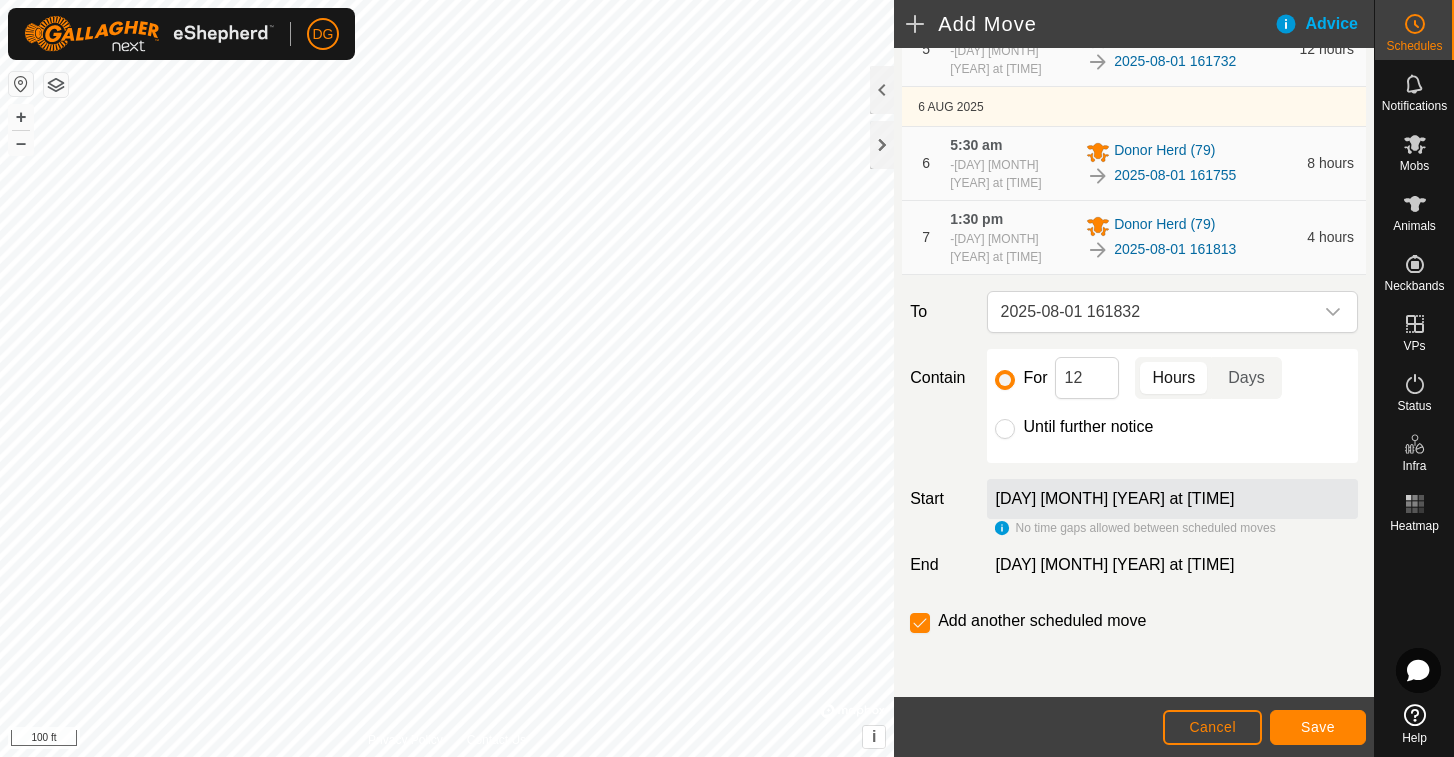 click on "Save" 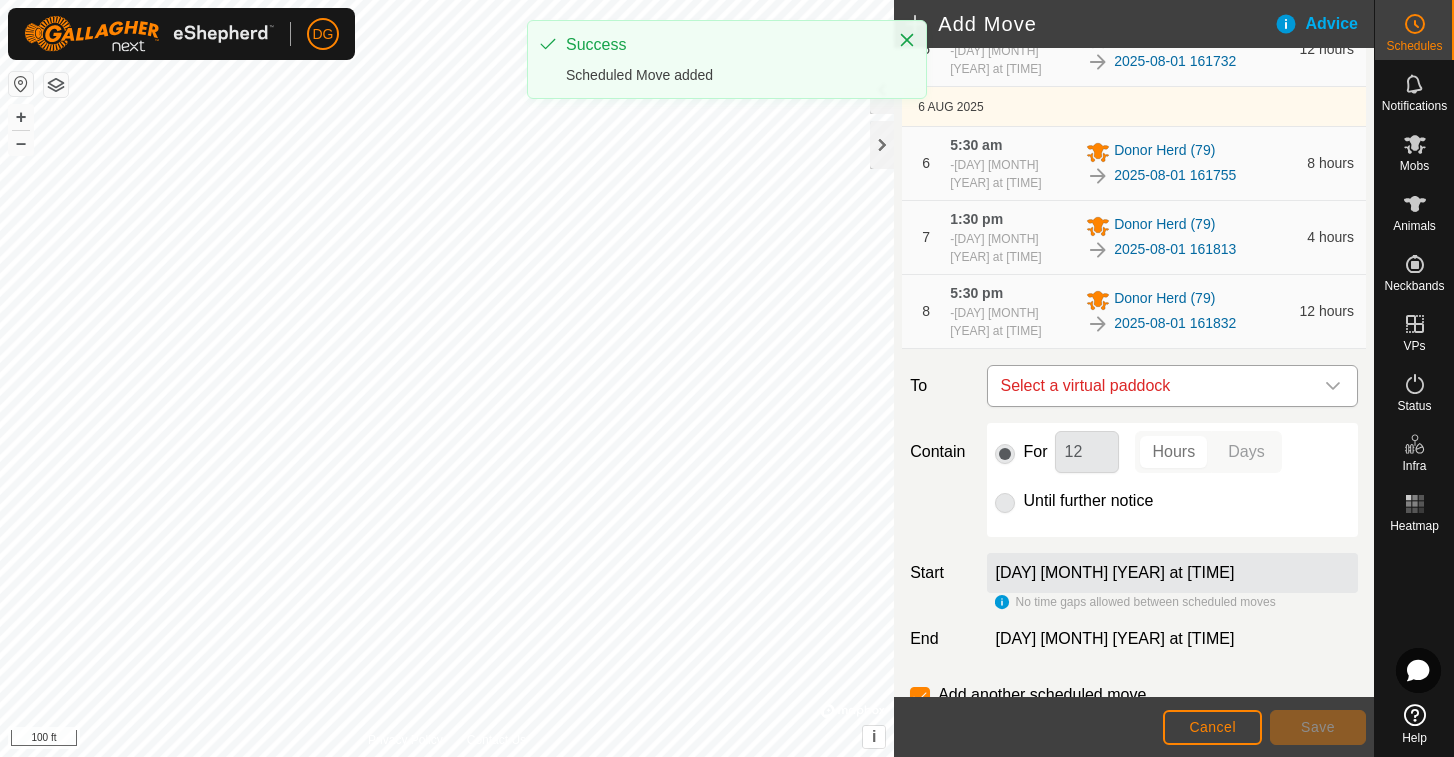 click on "Select a virtual paddock" at bounding box center (1152, 386) 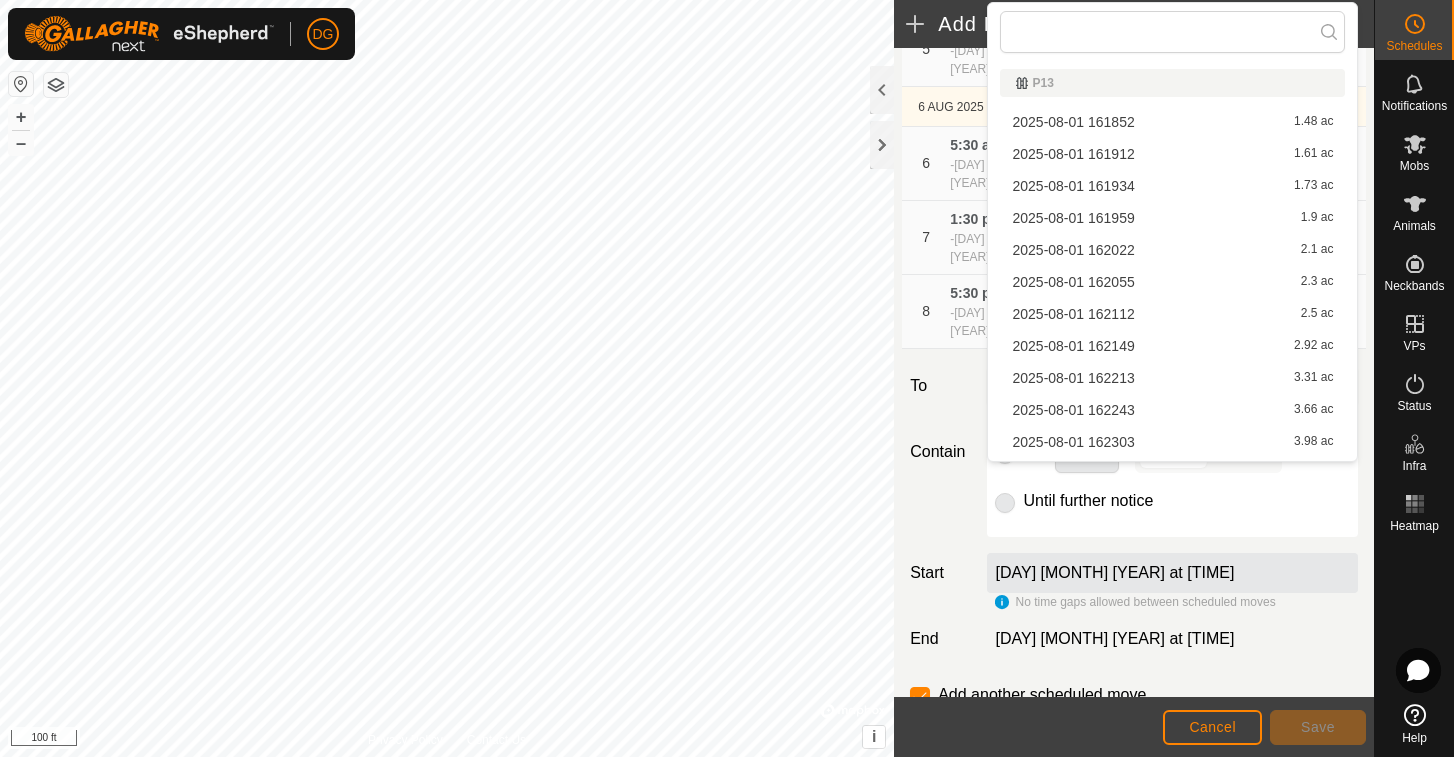 click on "[DATE] [TIME]  1.48 ac" at bounding box center [1172, 122] 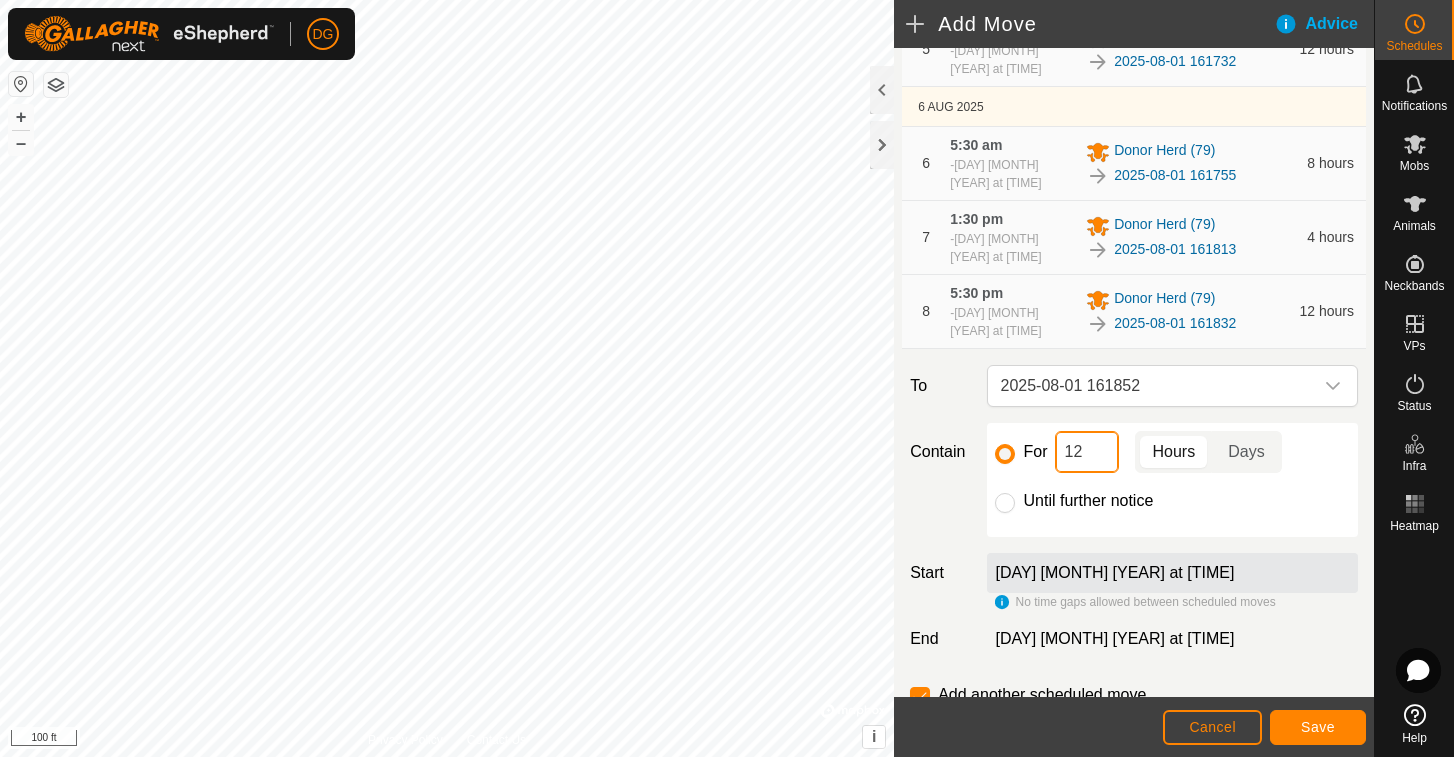 drag, startPoint x: 1091, startPoint y: 458, endPoint x: 1053, endPoint y: 458, distance: 38 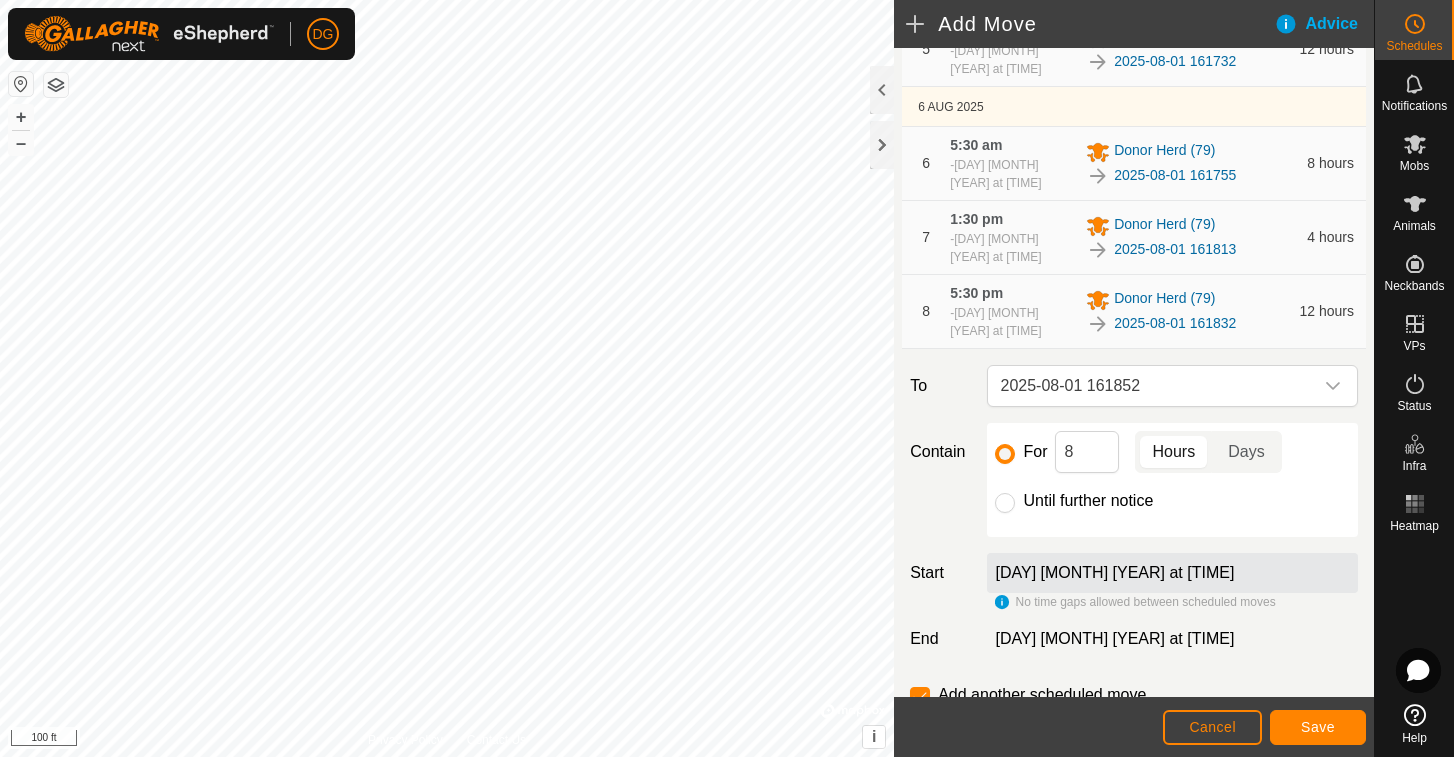 click on "Save" 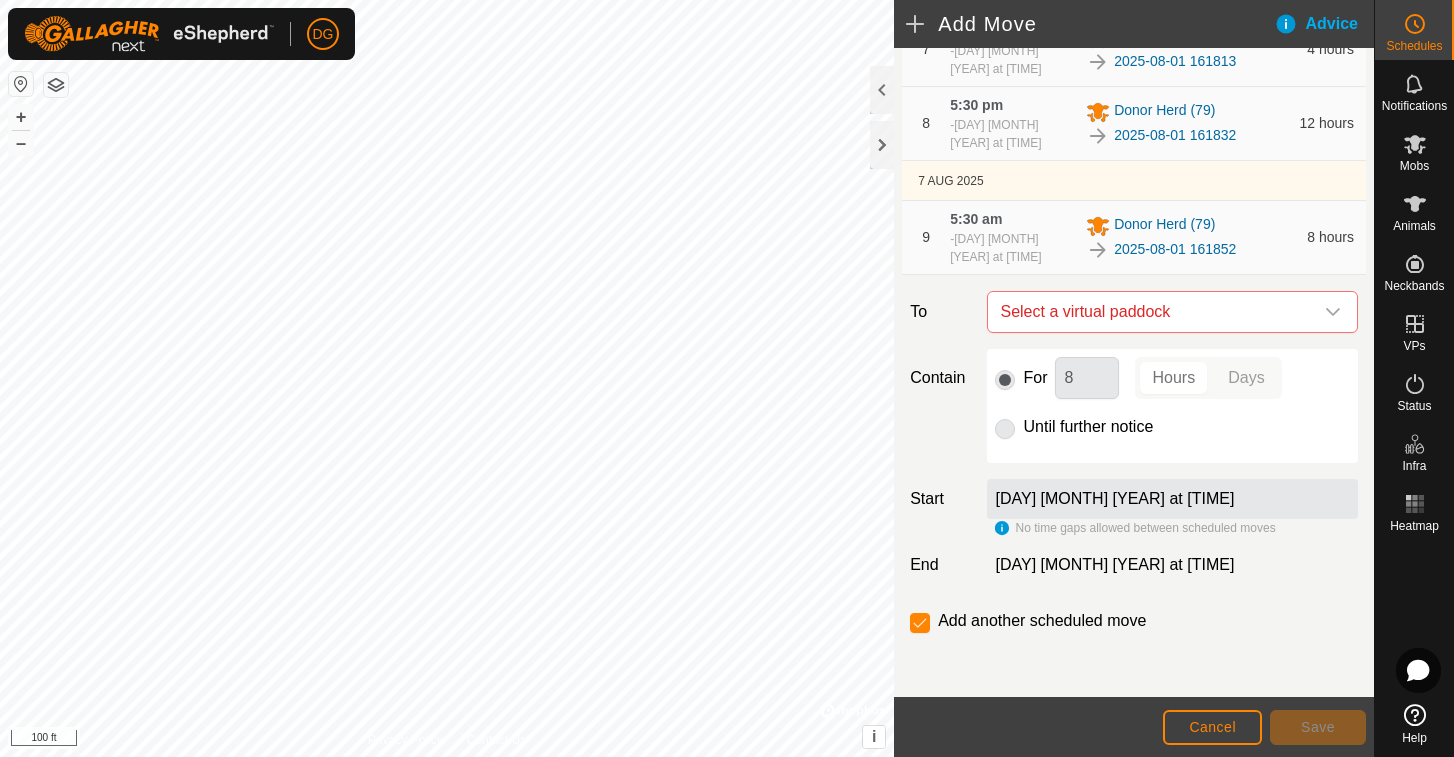scroll, scrollTop: 692, scrollLeft: 0, axis: vertical 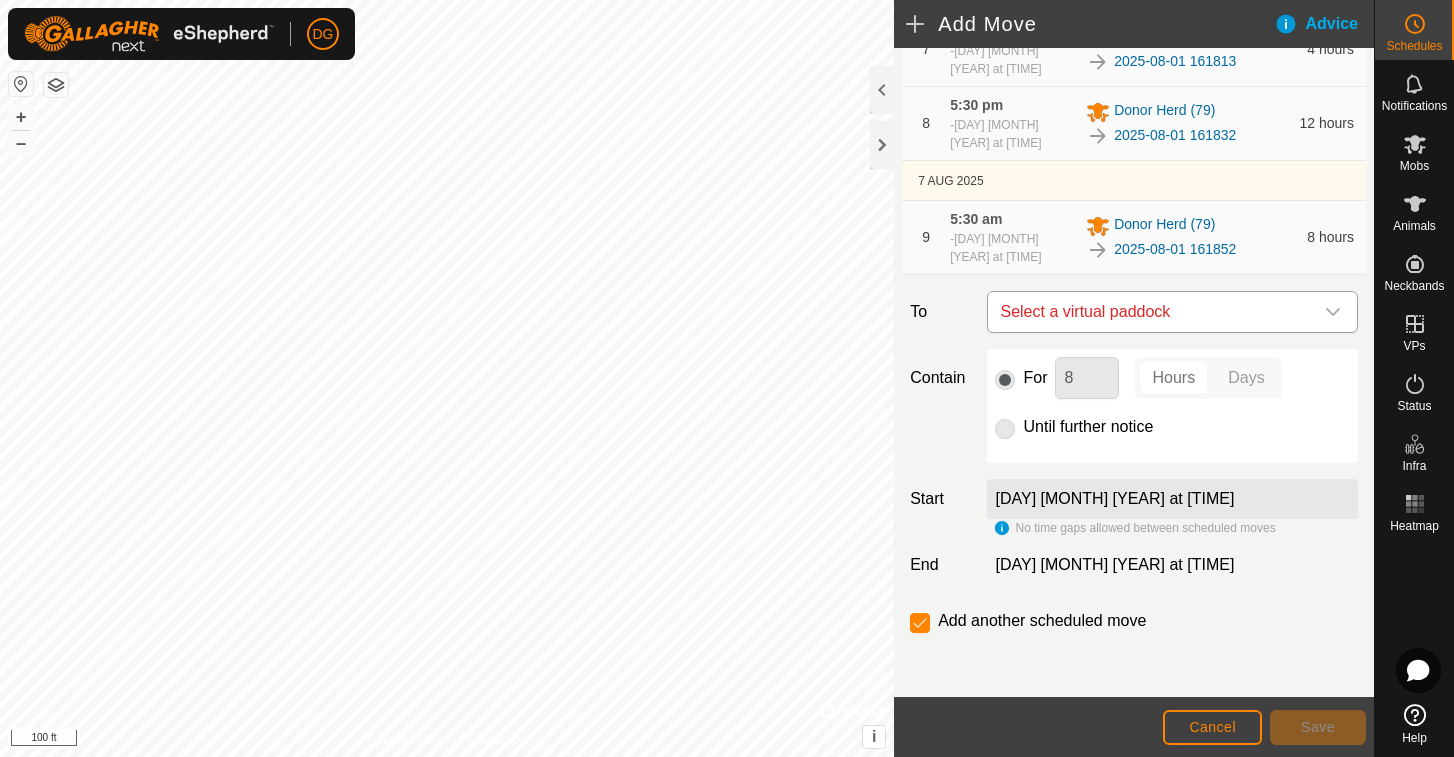 click on "Select a virtual paddock" at bounding box center (1152, 312) 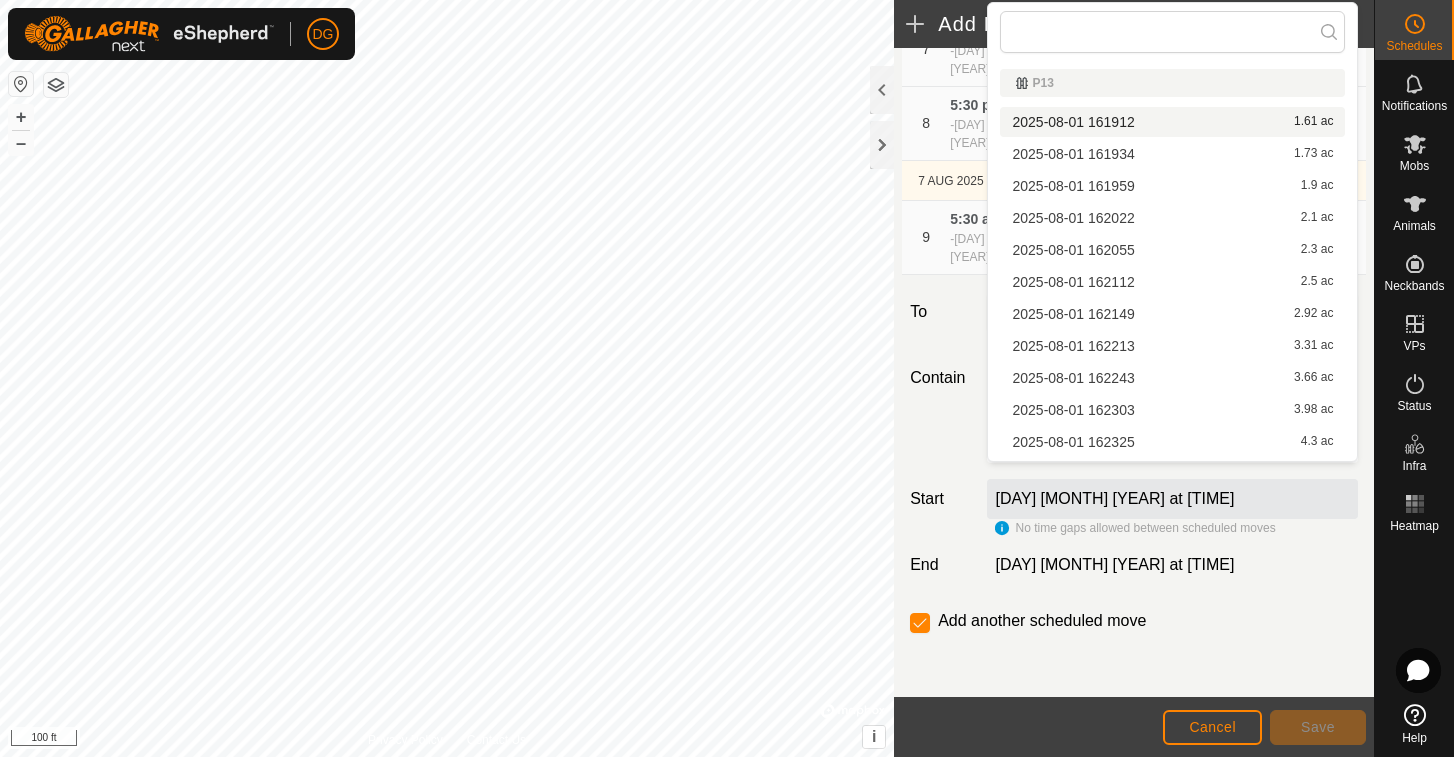 click on "[DATE] [TIME]  1.61 ac" at bounding box center (1172, 122) 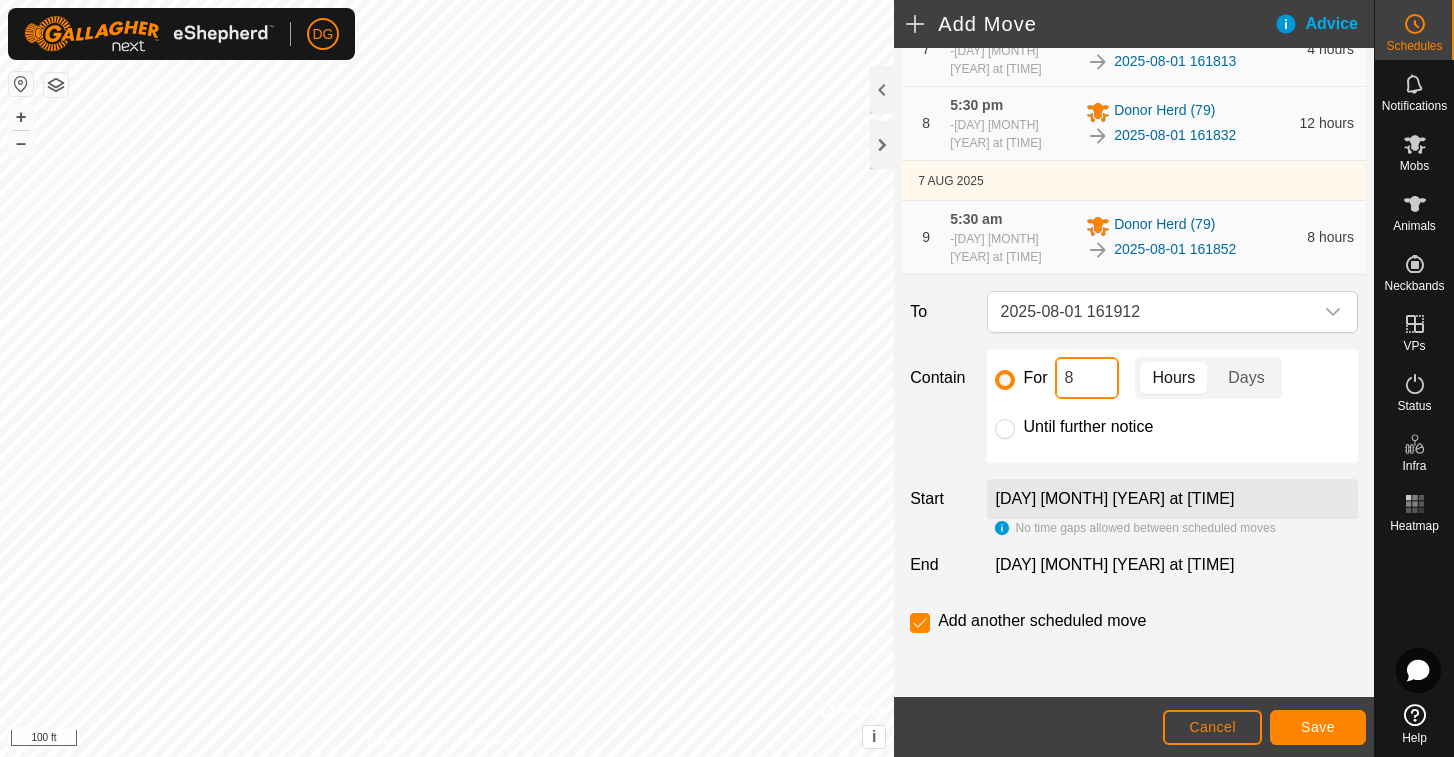 drag, startPoint x: 1078, startPoint y: 376, endPoint x: 1044, endPoint y: 379, distance: 34.132095 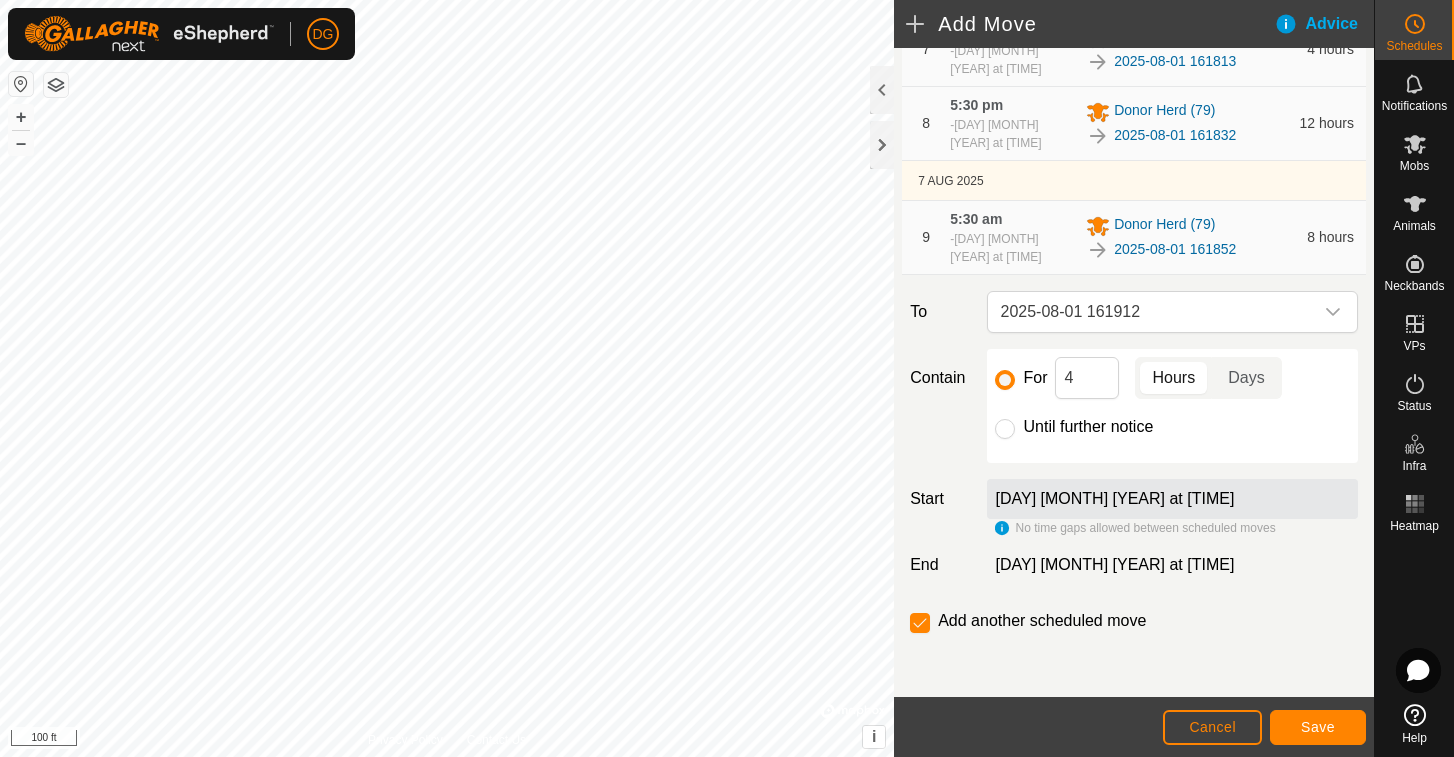 click on "Save" 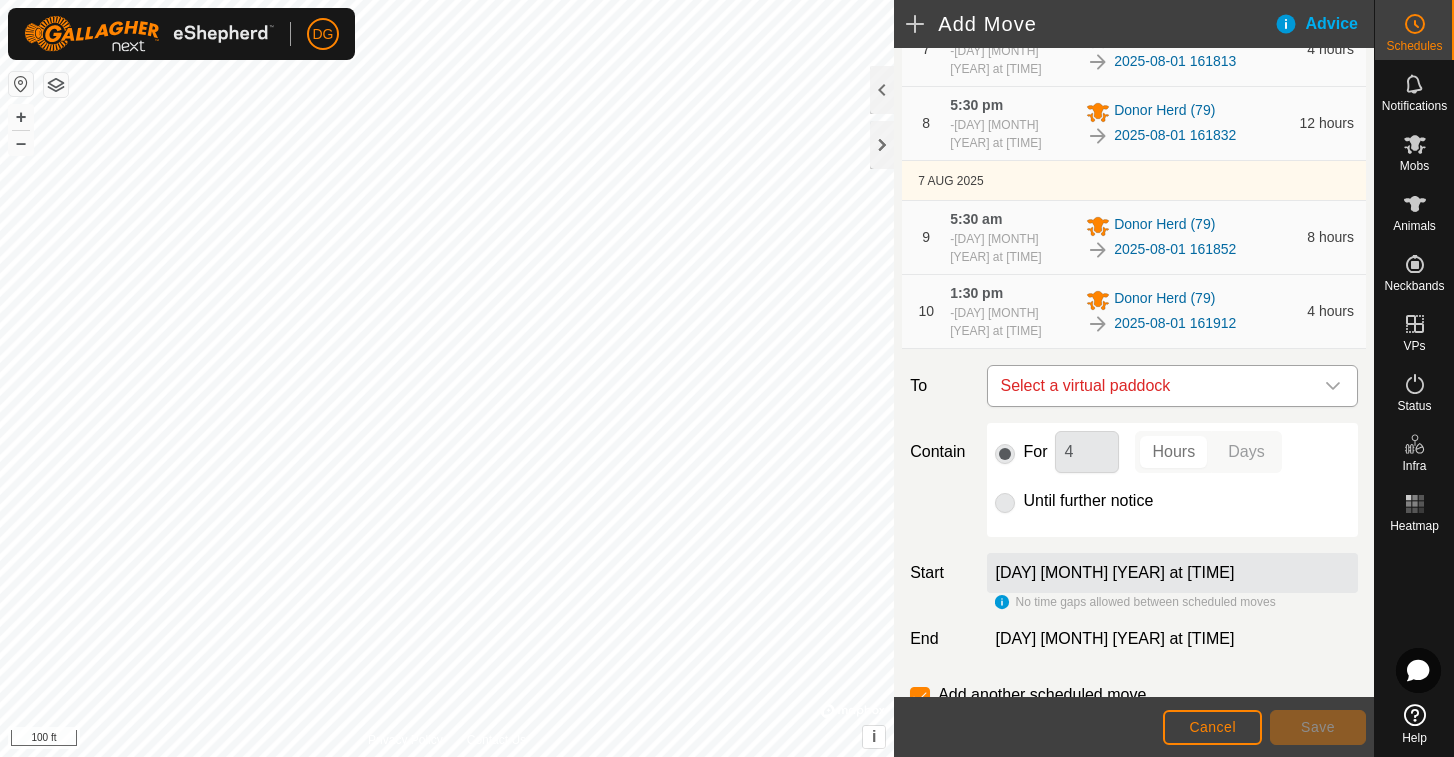 click on "Select a virtual paddock" at bounding box center (1152, 386) 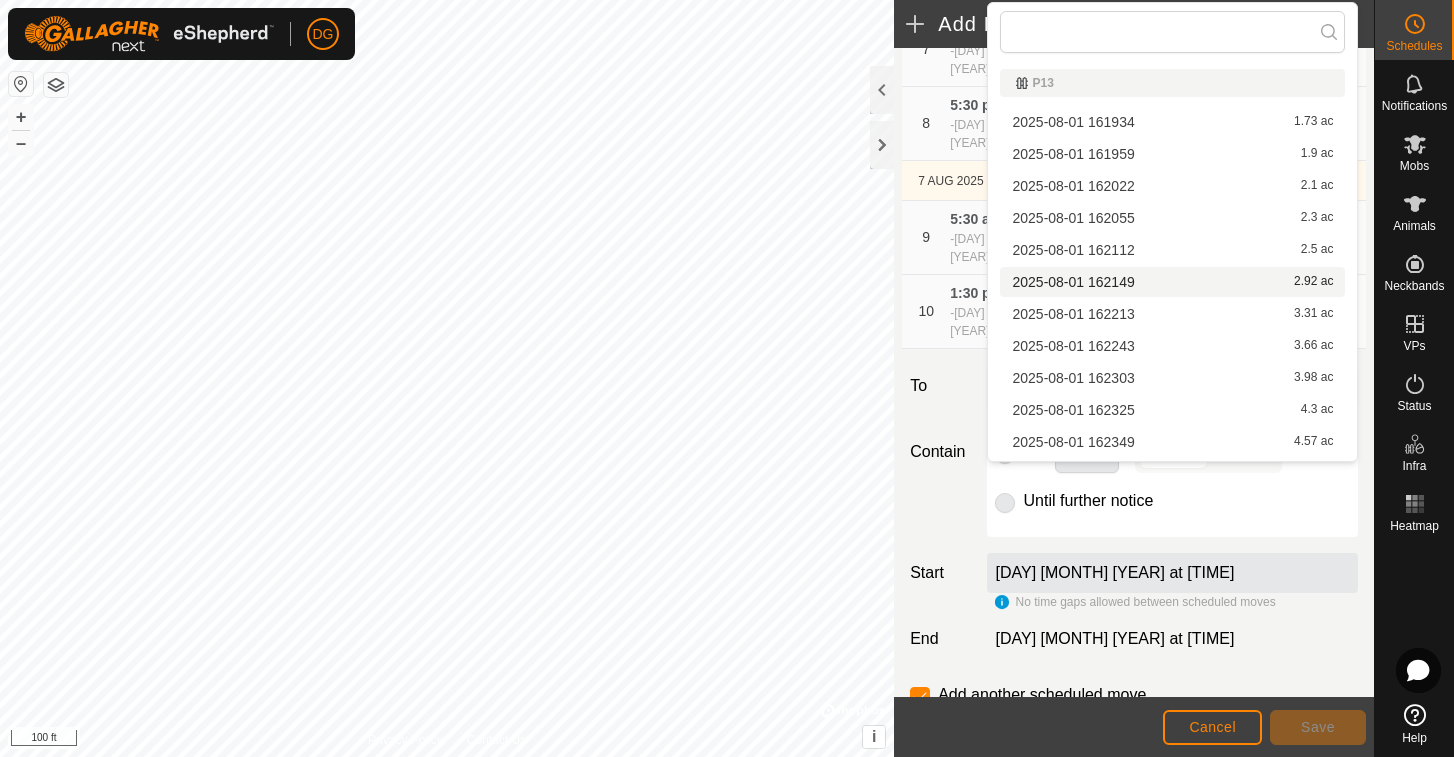 click on "Move Donor Herd (79) EXISTING SCHEDULES  [DAY] [MONTH] [YEAR]  - Today 1 [TIME]  -  [DAY] [MONTH] [YEAR] at [TIME] Donor Herd (79) [DATE] [TIME] [DURATION] 2 [TIME]  -  [DAY] [MONTH] [YEAR] at [TIME] Donor Herd (79) [DATE] [TIME] [DURATION]  5 [DAY] [MONTH] [YEAR]  -  Tomorrow 3 [TIME]  -  [DAY] [MONTH] [YEAR] at [TIME] Donor Herd (79) [DATE] [TIME] [DURATION] 4 [TIME]  -  [DAY] [MONTH] [YEAR] at [TIME] Donor Herd (79) [DATE] [TIME] [DURATION] 5 [TIME]  -  [DAY] [MONTH] [YEAR] at [TIME] Donor Herd (79) [DATE] [TIME] [DURATION] 6 [DAY] [MONTH] [YEAR] 6 [TIME]  -  [DAY] [MONTH] [YEAR] at [TIME] Donor Herd (79) [DATE] [TIME] [DURATION] 7 [TIME]  -  [DAY] [MONTH] [YEAR] at [TIME] Donor Herd (79) [DATE] [TIME] [DURATION] 8 [TIME]  -  [DAY] [MONTH] [YEAR] at [TIME] Donor Herd (79) [DATE] [TIME] [DURATION]  7 [DAY] [MONTH] [YEAR] 9 [TIME]  -  [DAY] [MONTH] [YEAR] at [TIME] Donor Herd (79) [DATE] [TIME] [DURATION] 10 [TIME]  -  [DAY] [MONTH] [YEAR] at [TIME] Donor Herd (79) [DATE] [TIME] [DURATION] To Select a virtual paddock Contain For [DURATION] Days Until further notice Start  [DAY] [MONTH] [YEAR] at [TIME]  End" 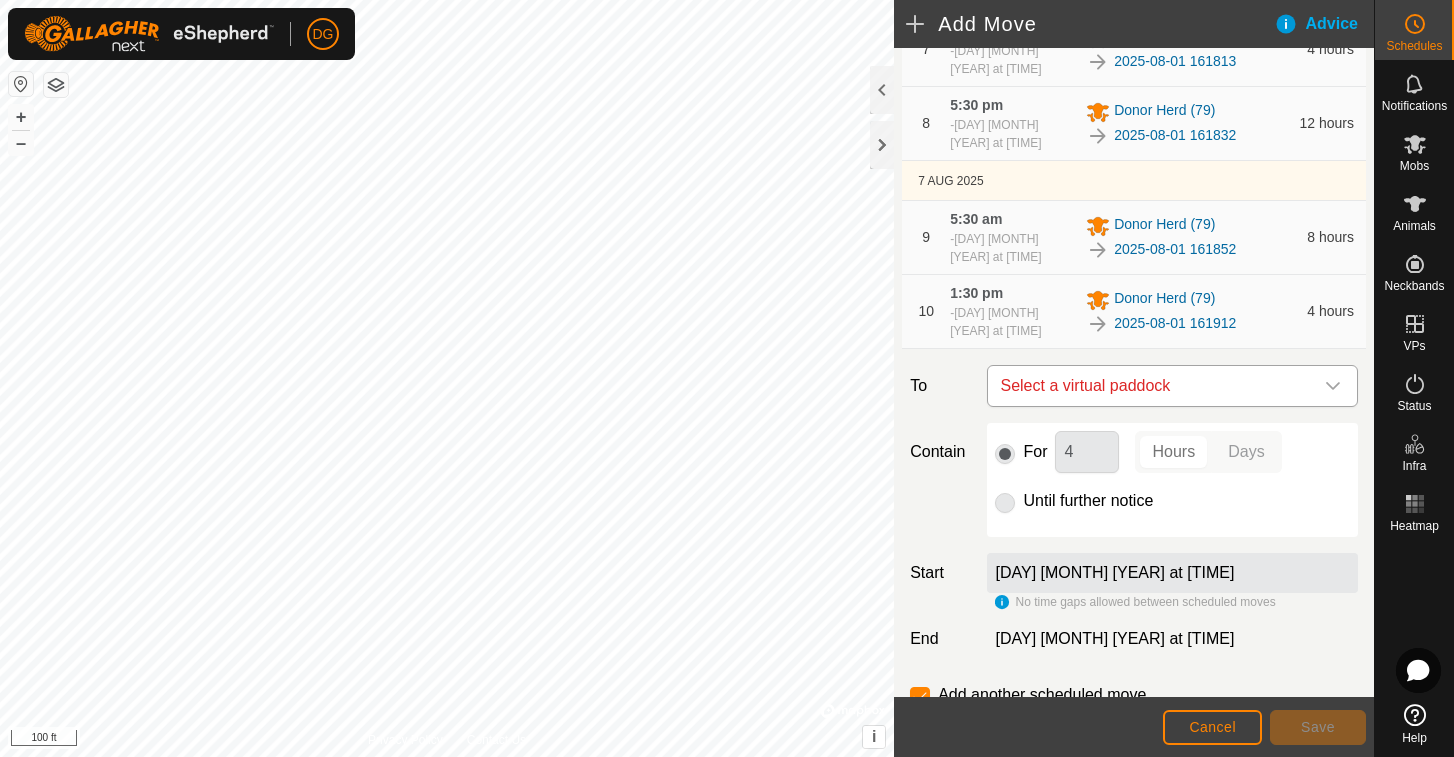 click on "Select a virtual paddock" at bounding box center [1152, 386] 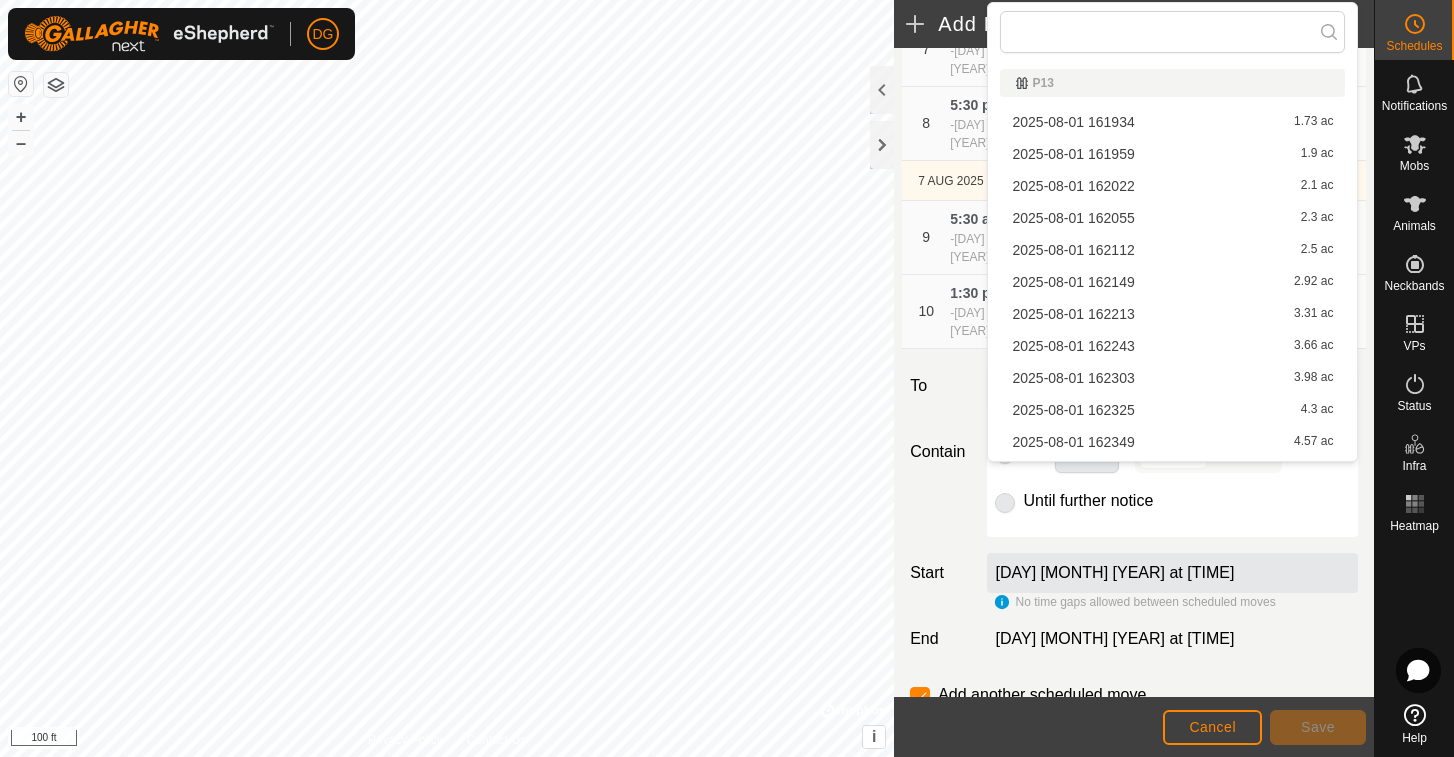 click on "[DATE] [TIME]  1.73 ac" at bounding box center (1172, 122) 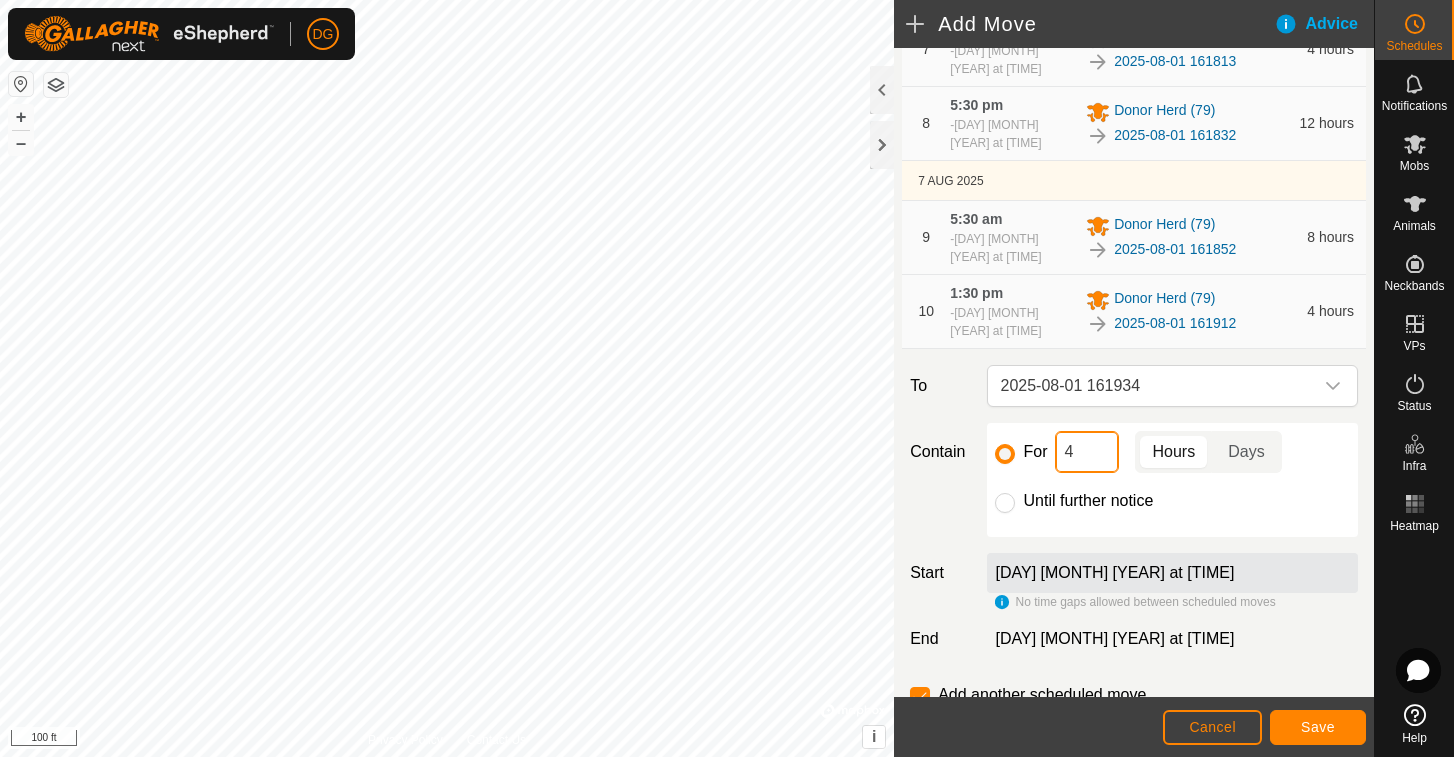 drag, startPoint x: 1081, startPoint y: 453, endPoint x: 1042, endPoint y: 457, distance: 39.20459 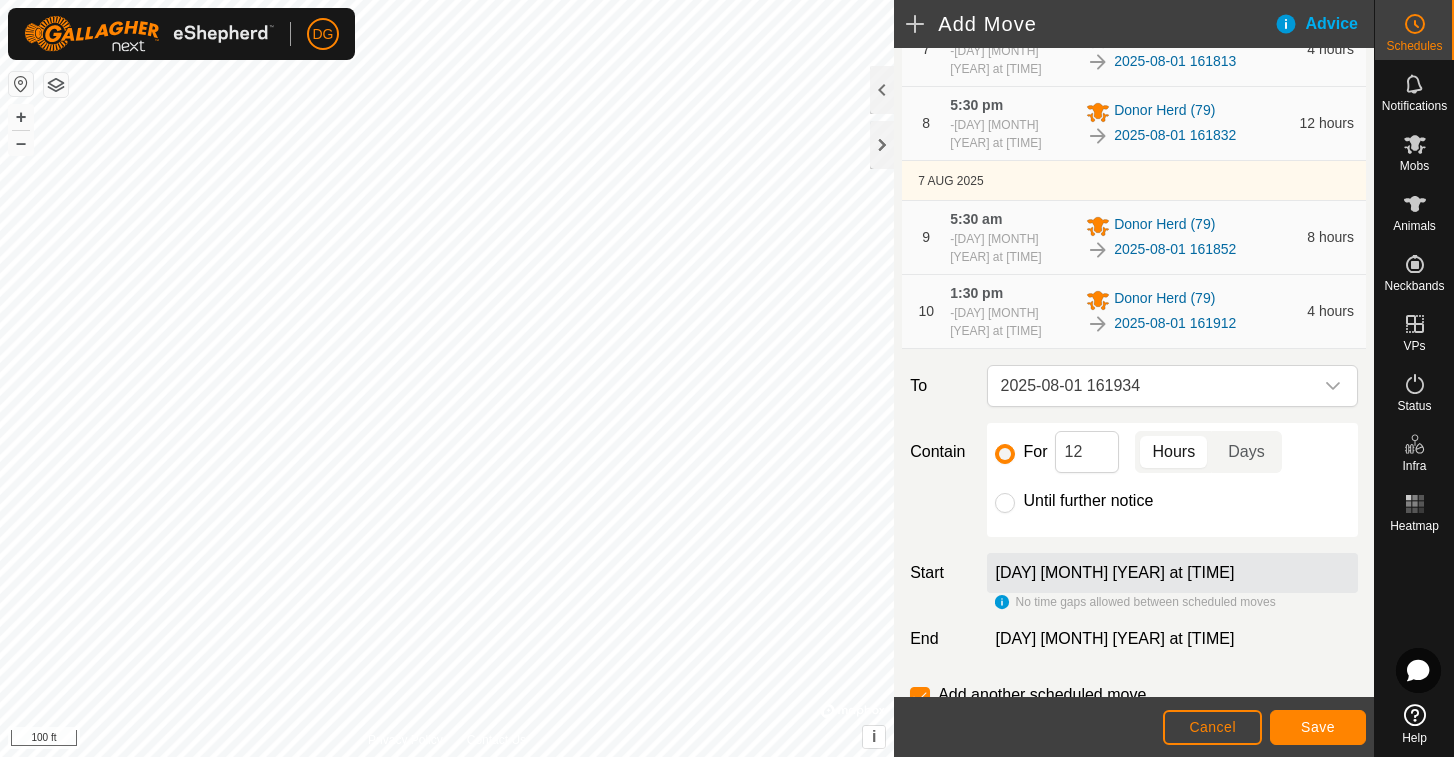 click on "Save" 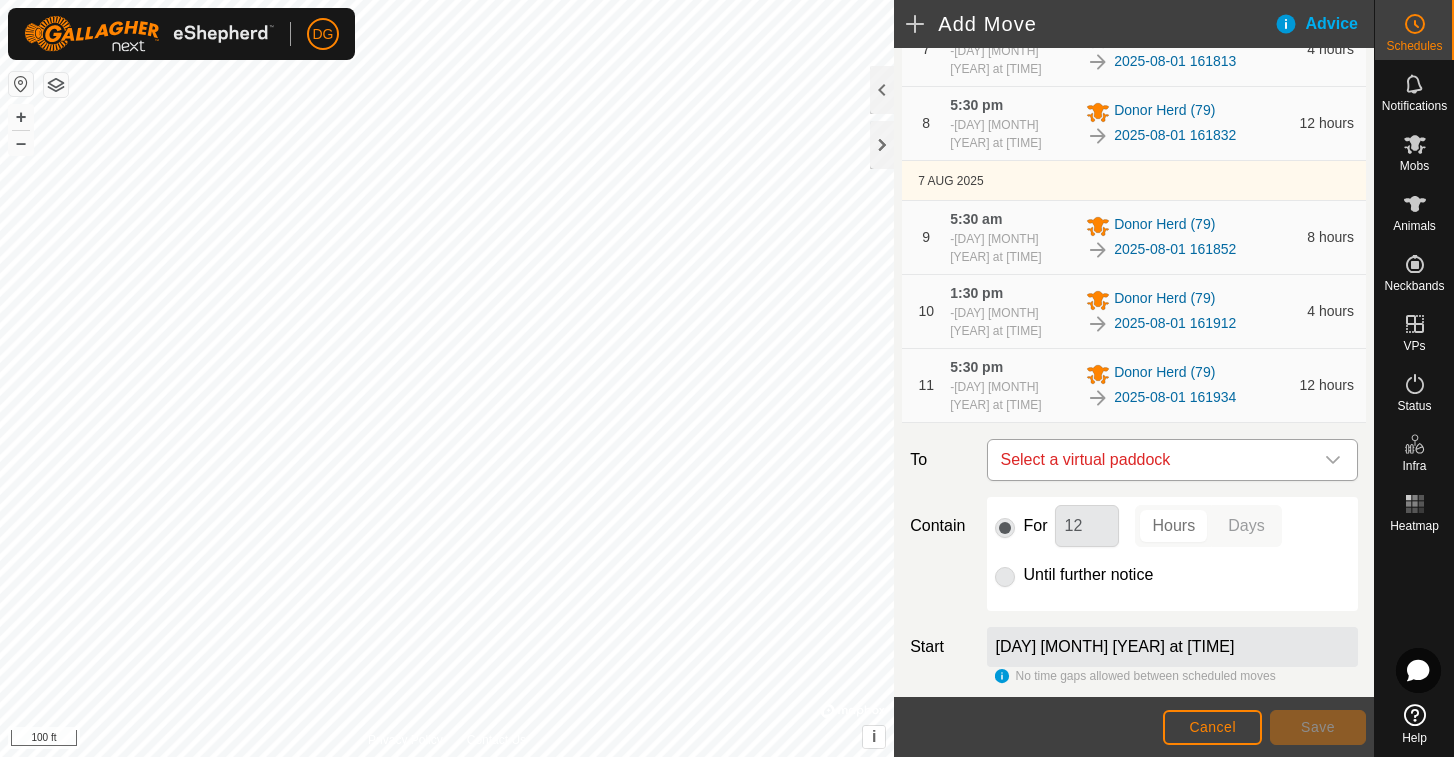 click on "Select a virtual paddock" at bounding box center [1152, 460] 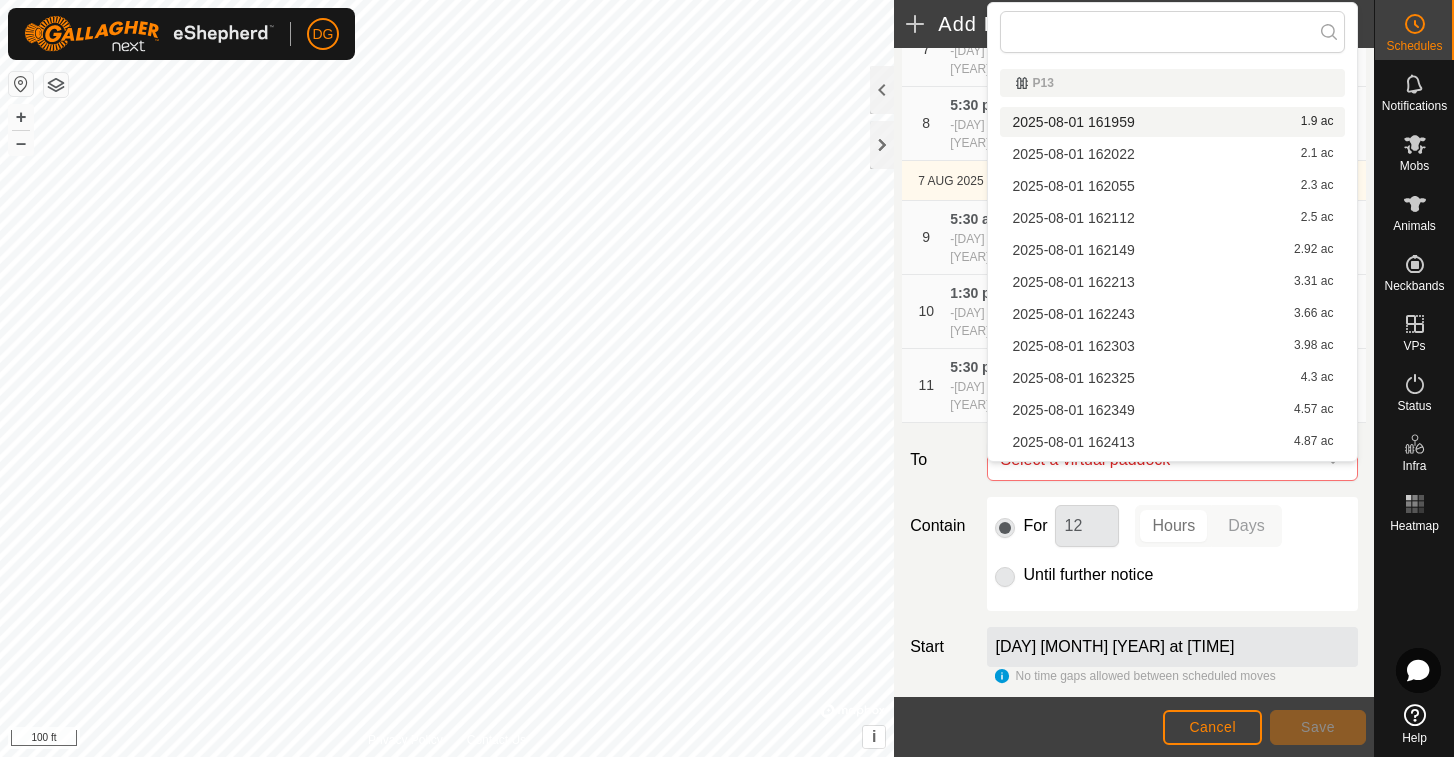 click on "[DATE] [TIME]  1.9 ac" at bounding box center (1172, 122) 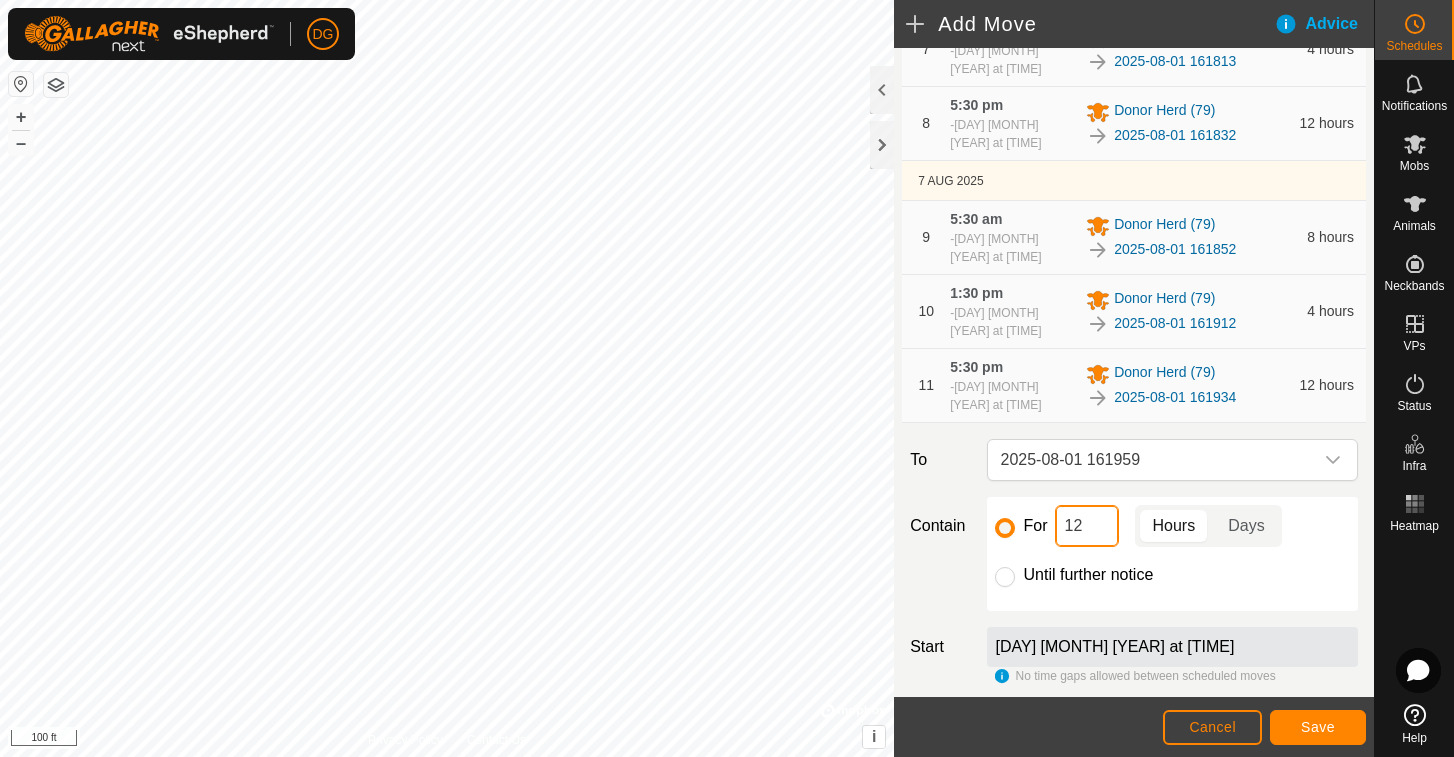 drag, startPoint x: 1086, startPoint y: 531, endPoint x: 1039, endPoint y: 529, distance: 47.042534 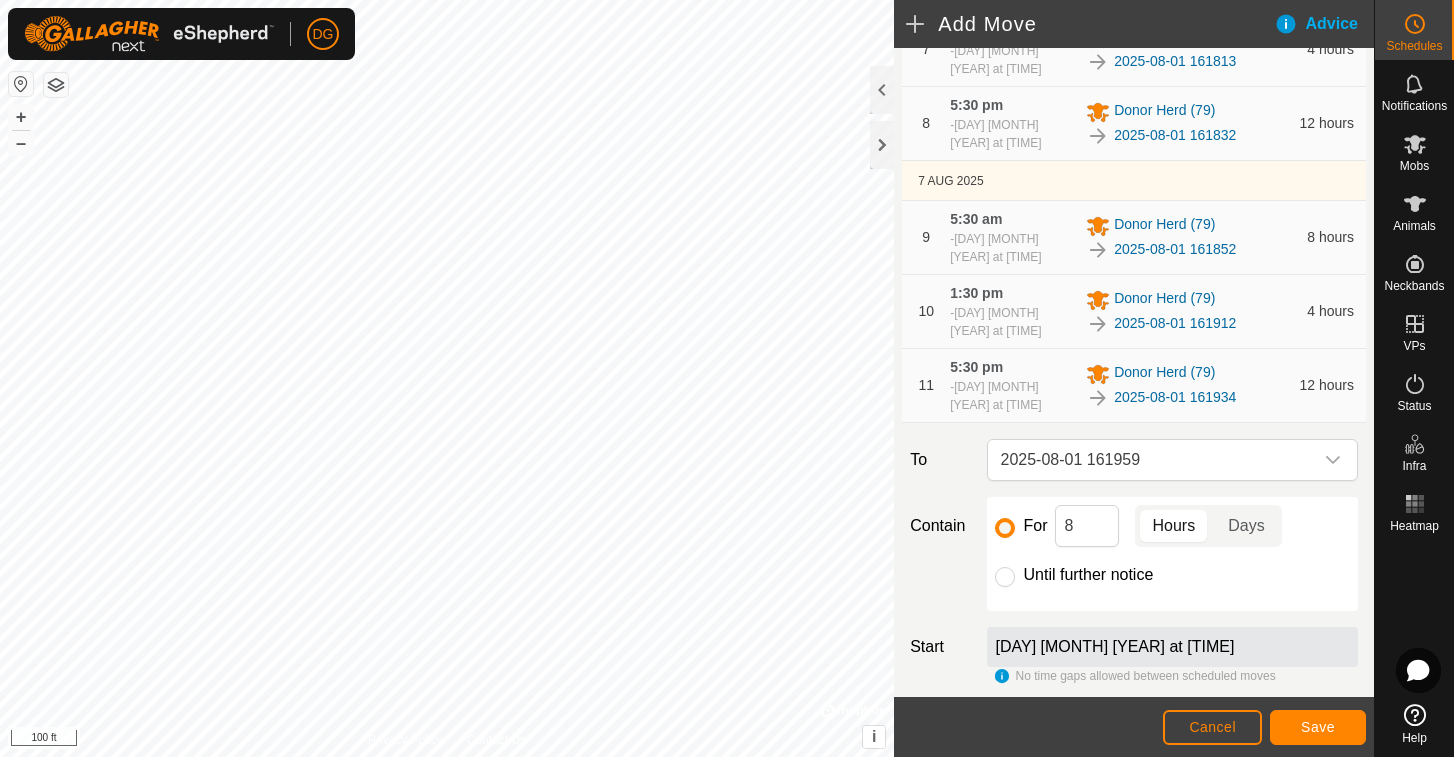 click on "Save" 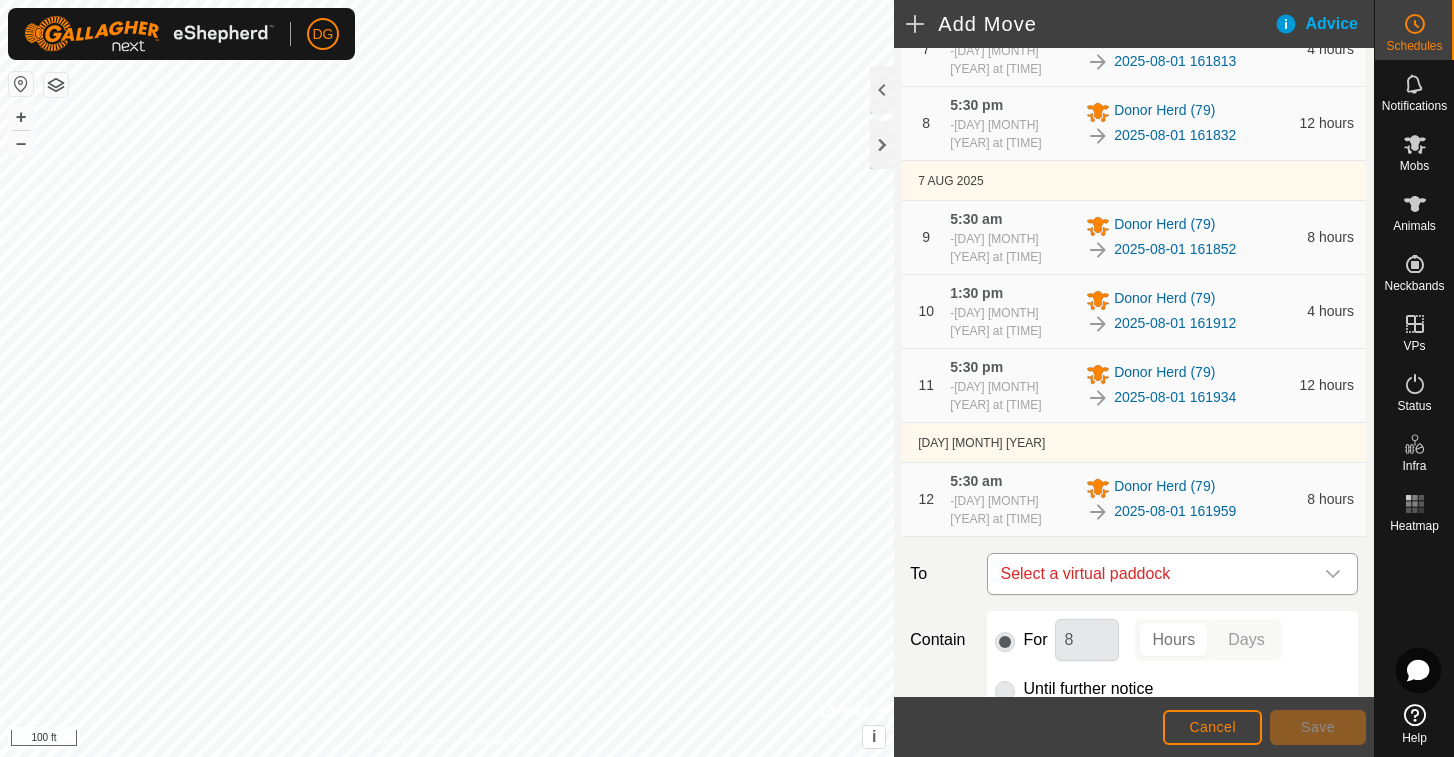 click on "Select a virtual paddock" at bounding box center [1152, 574] 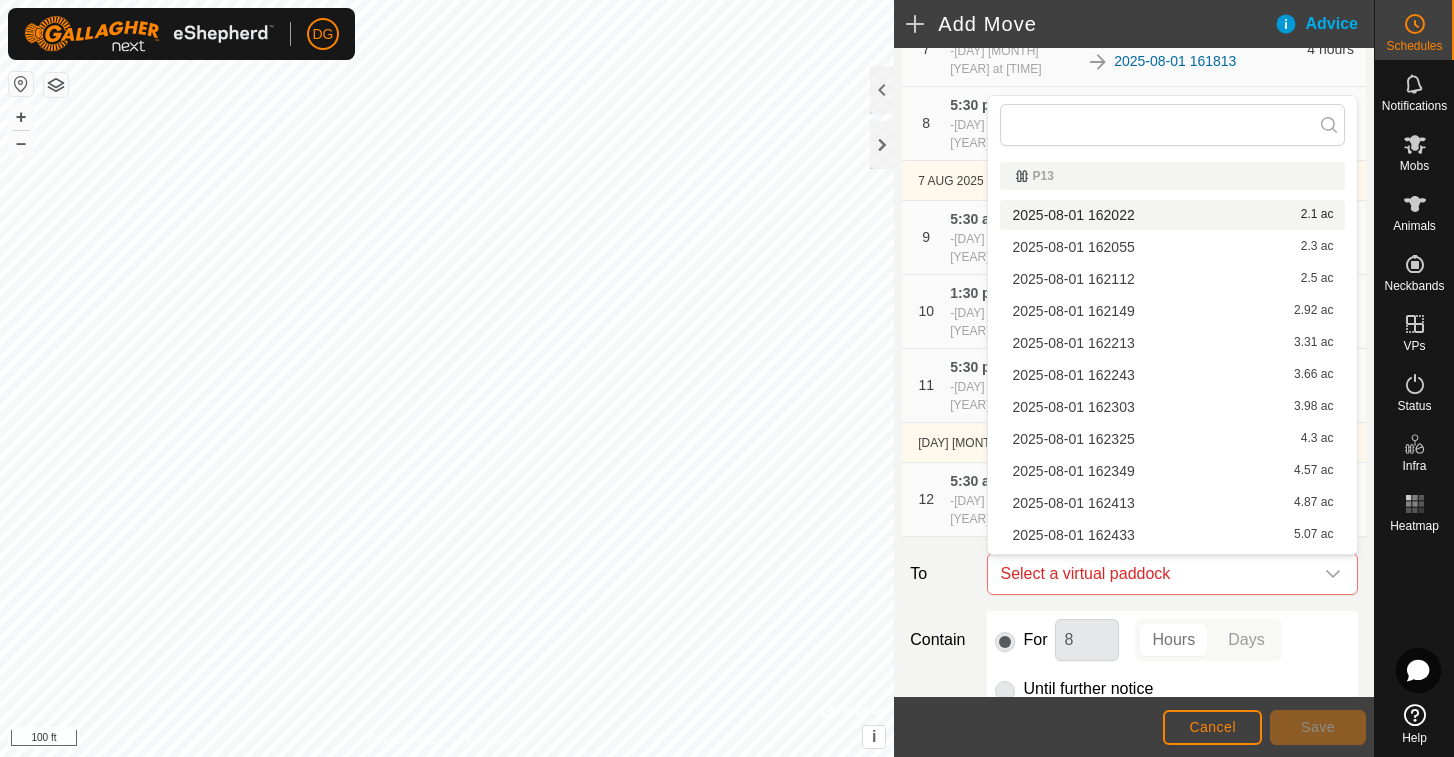 click on "[DATE] [TIME]  2.1 ac" at bounding box center [1172, 215] 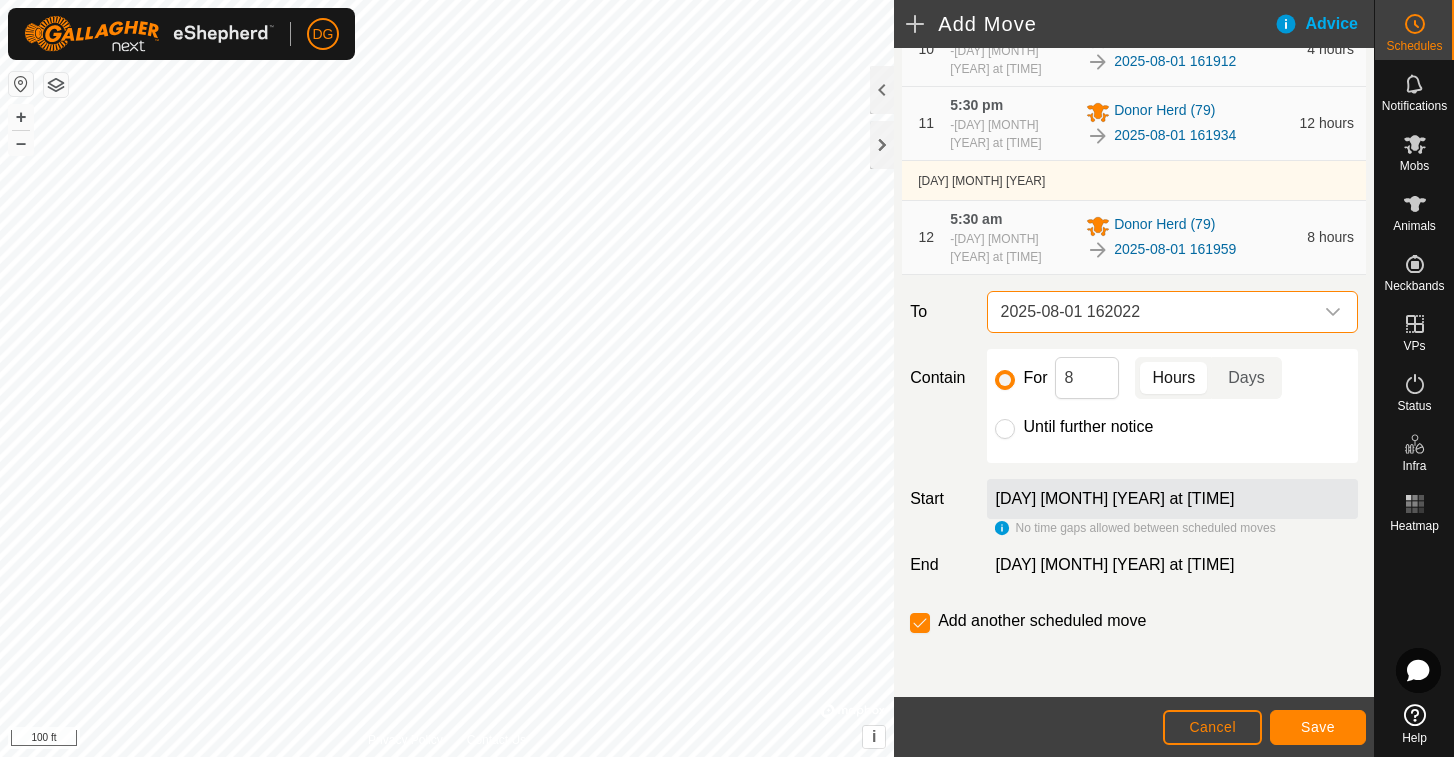 scroll, scrollTop: 954, scrollLeft: 0, axis: vertical 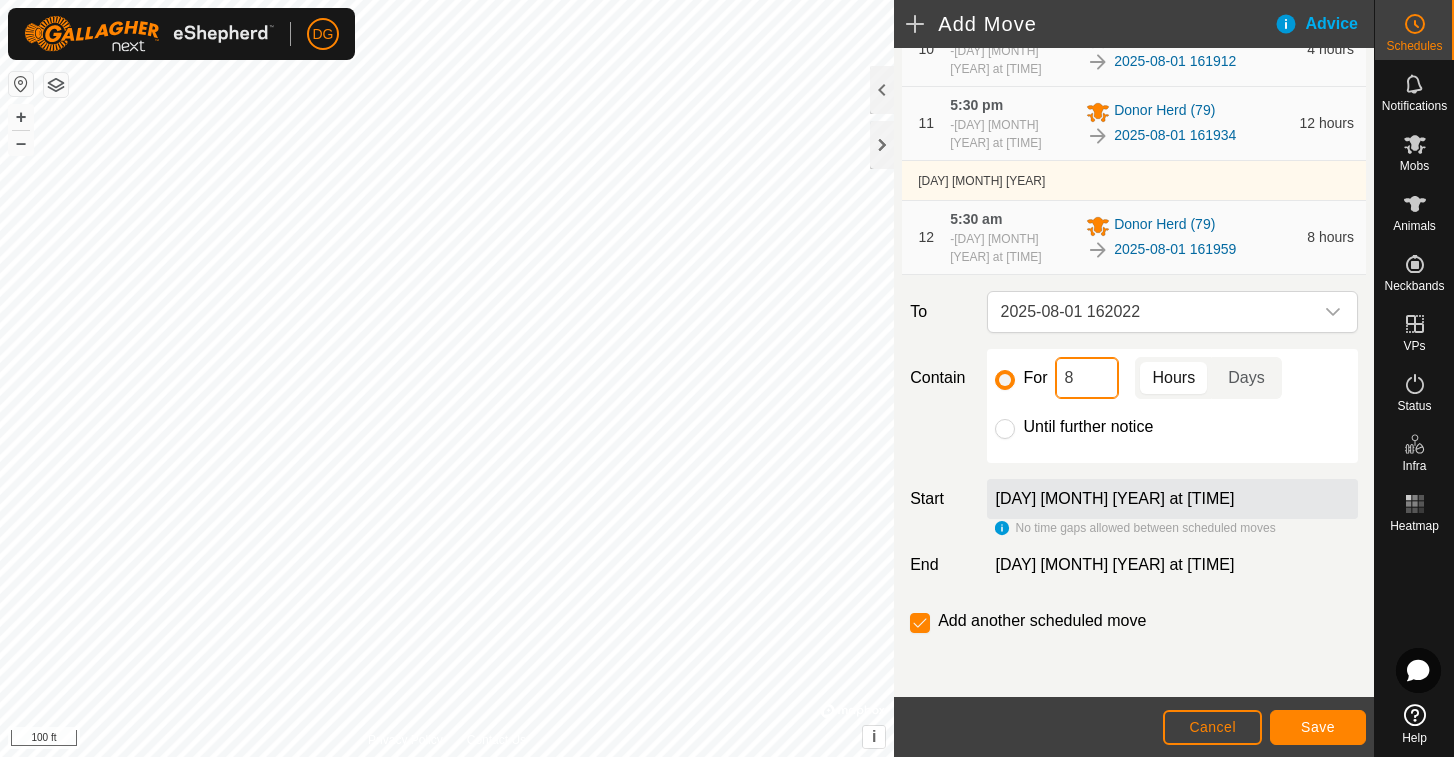 drag, startPoint x: 1082, startPoint y: 373, endPoint x: 1047, endPoint y: 380, distance: 35.69314 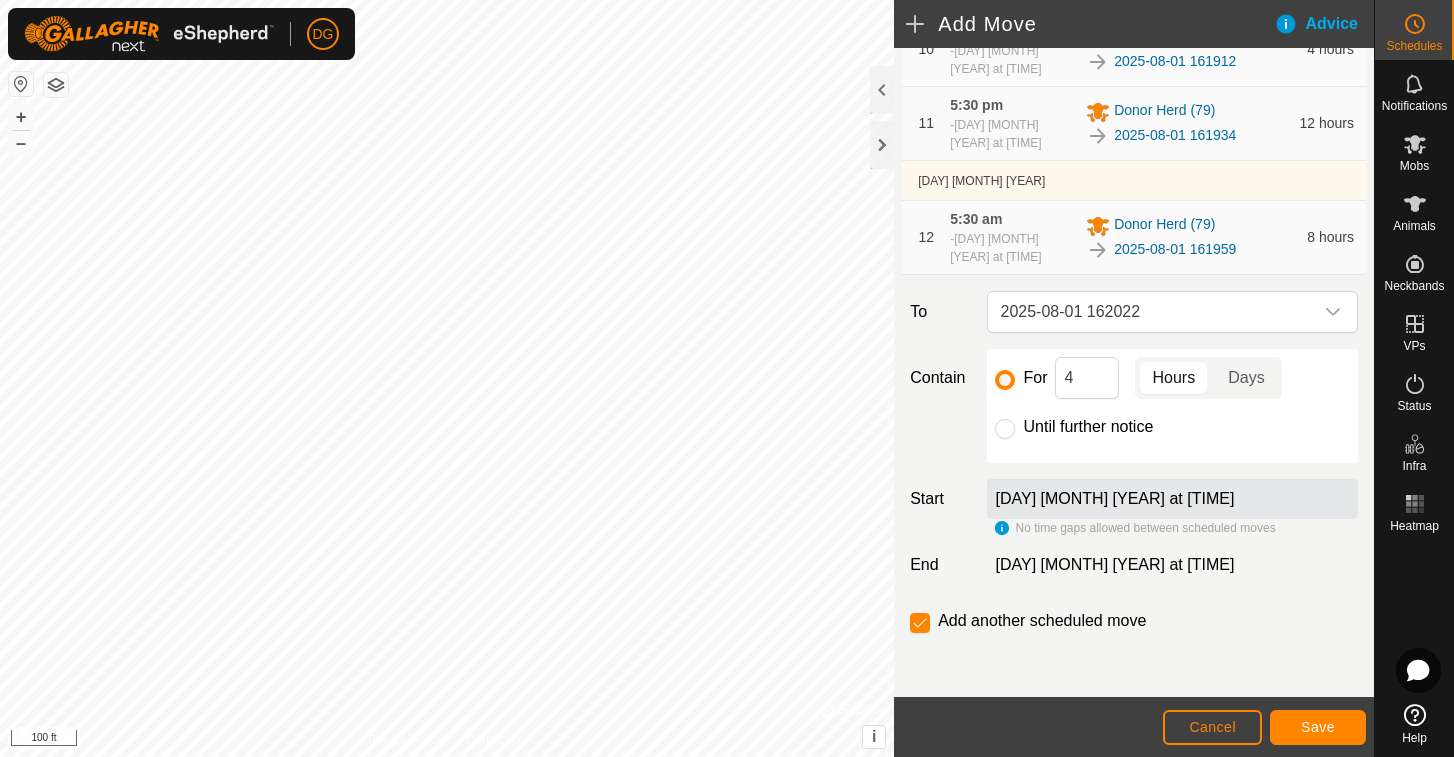 click on "Save" 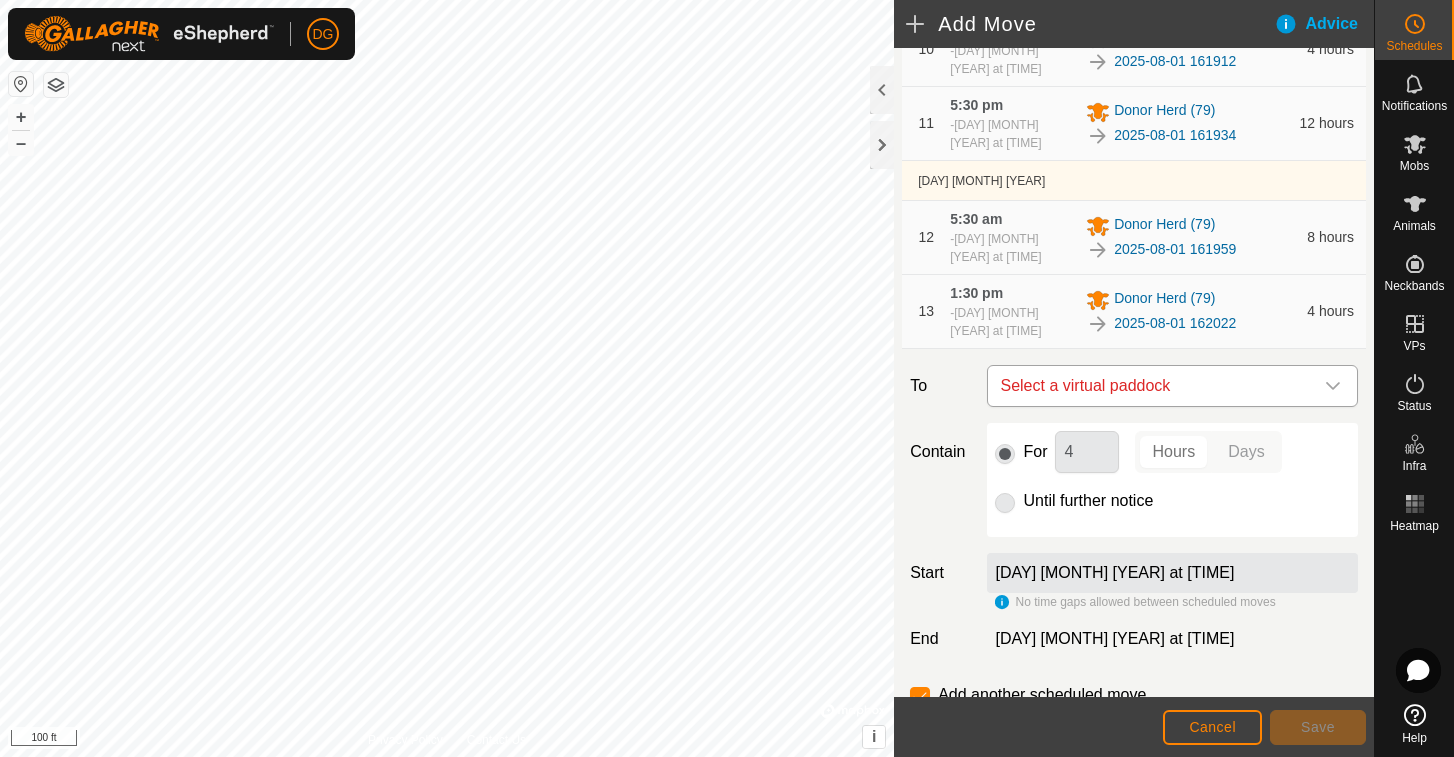click on "Select a virtual paddock" at bounding box center (1152, 386) 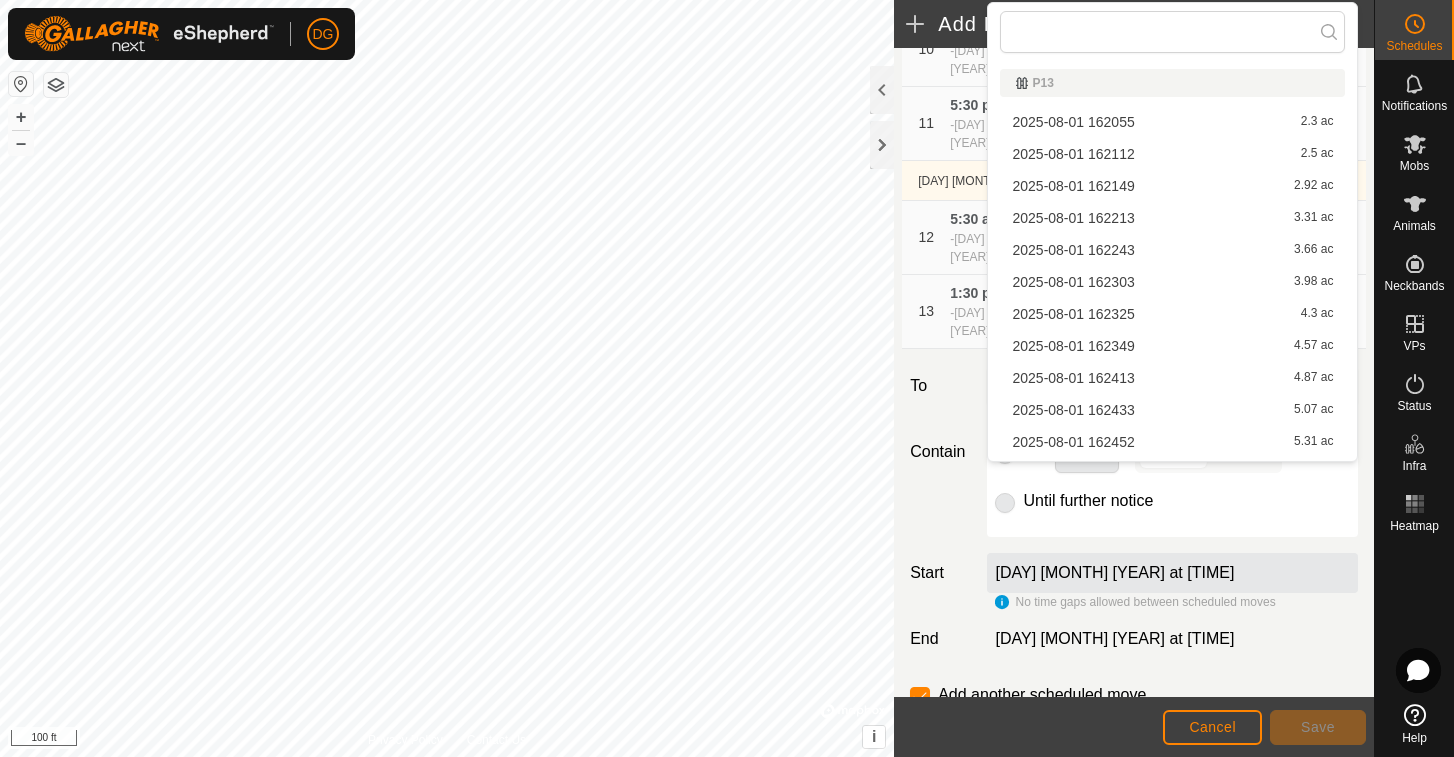 click on "[DATE] [TIME]  2.3 ac" at bounding box center [1172, 122] 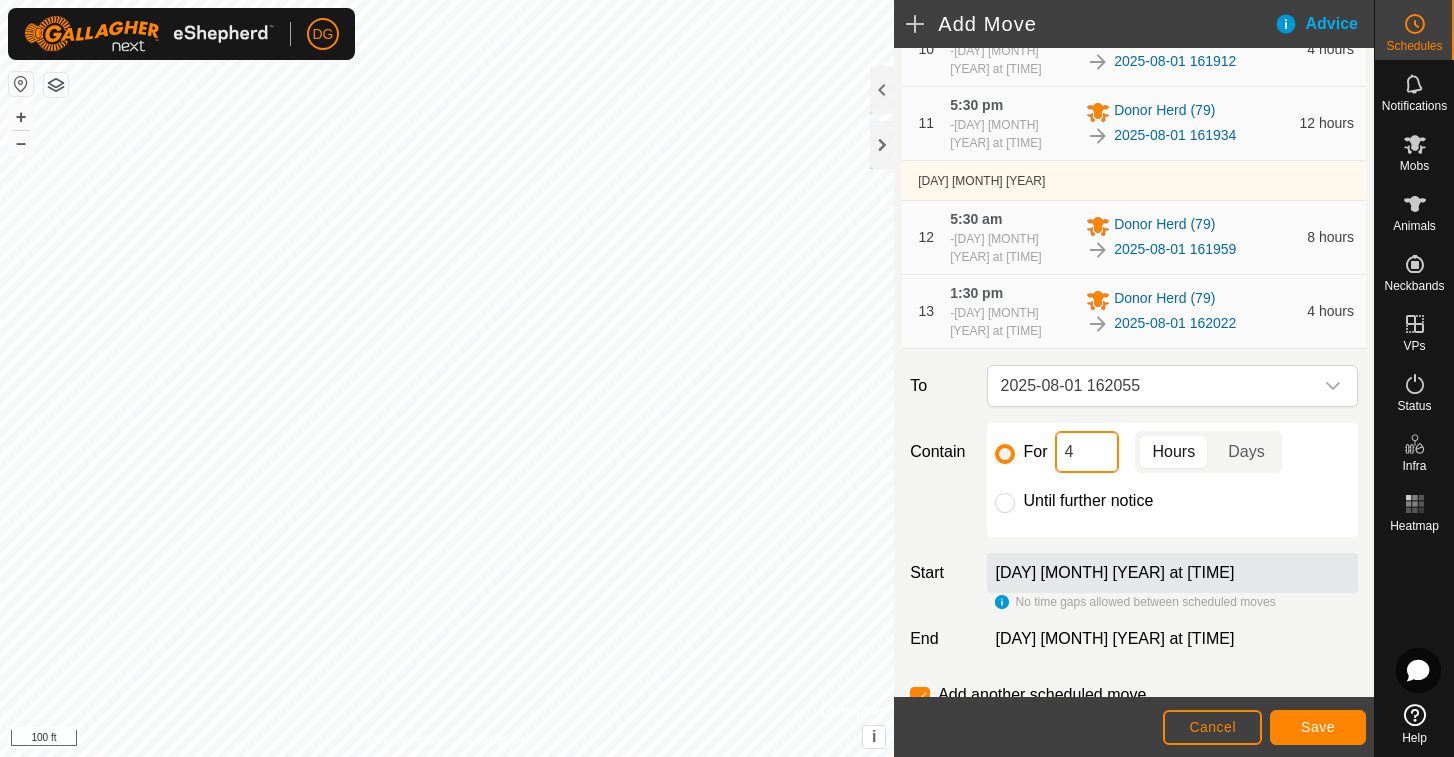 drag, startPoint x: 1078, startPoint y: 450, endPoint x: 1040, endPoint y: 456, distance: 38.470768 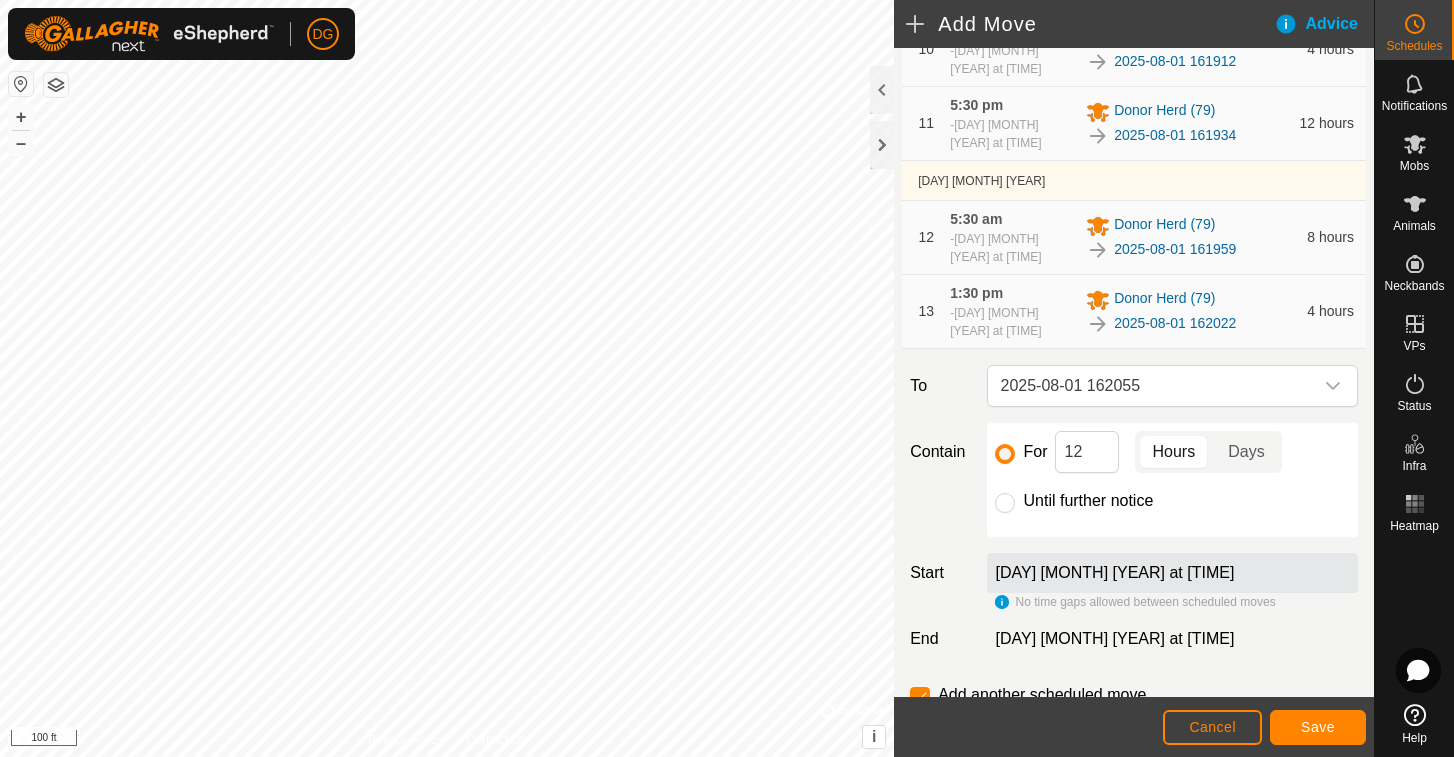 click on "Save" 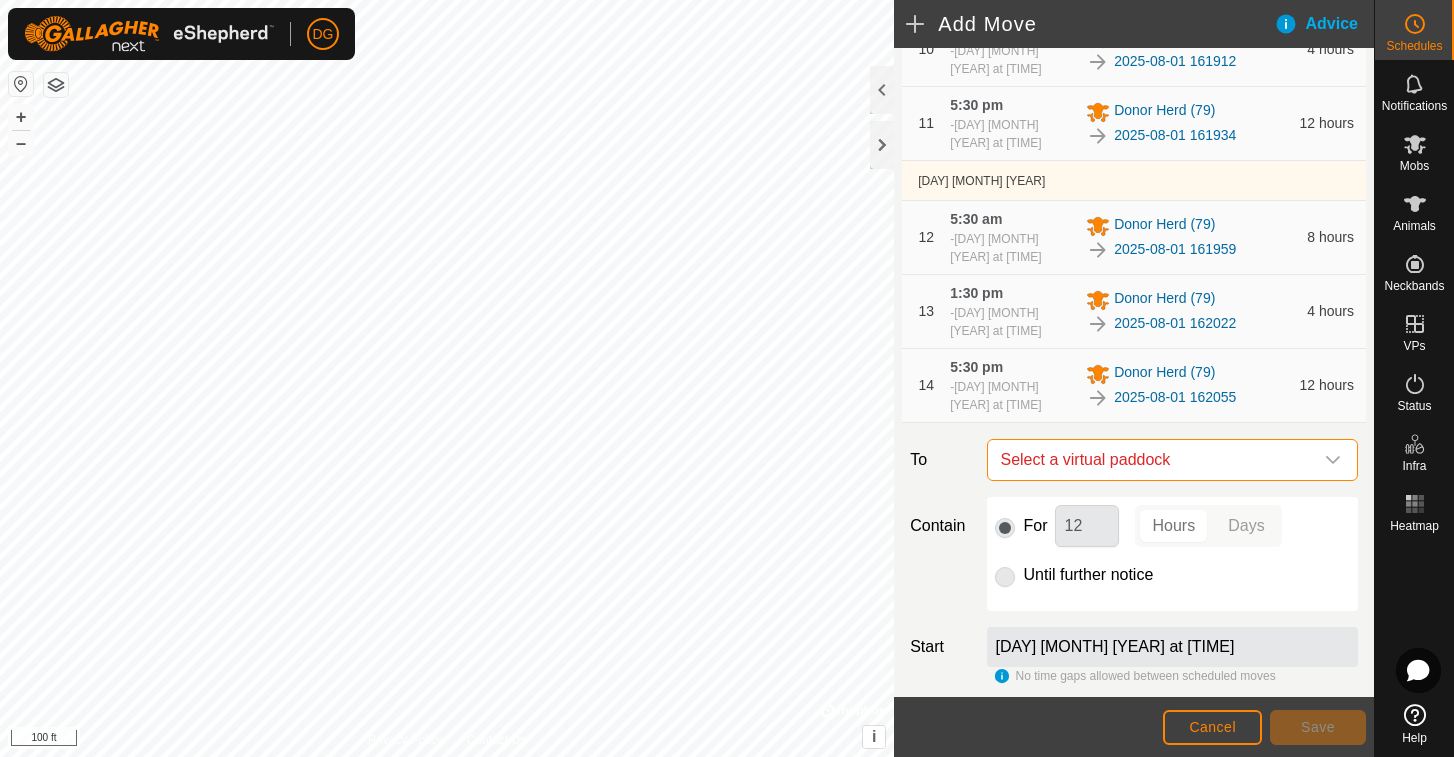 click on "Select a virtual paddock" at bounding box center (1152, 460) 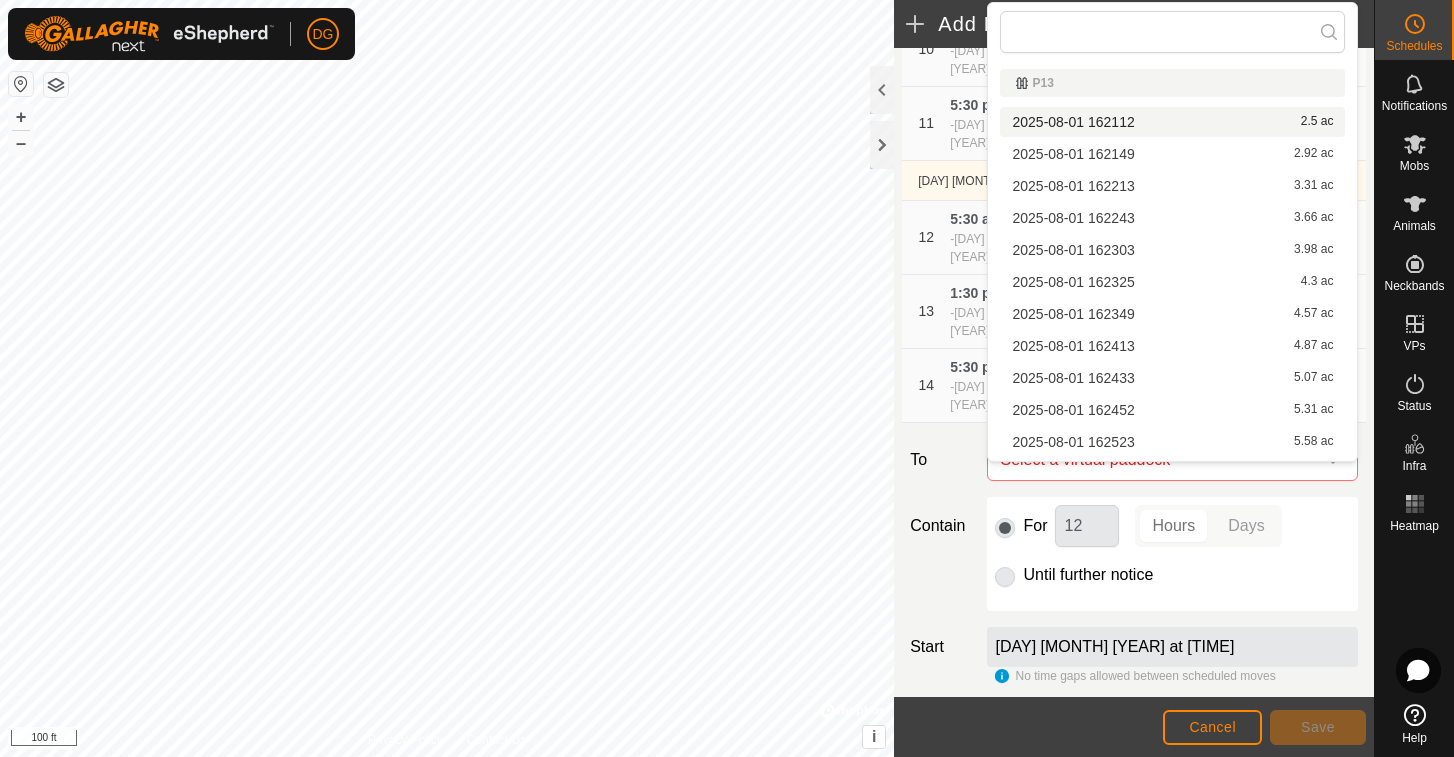 click on "[DATE] [TIME]  2.5 ac" at bounding box center [1172, 122] 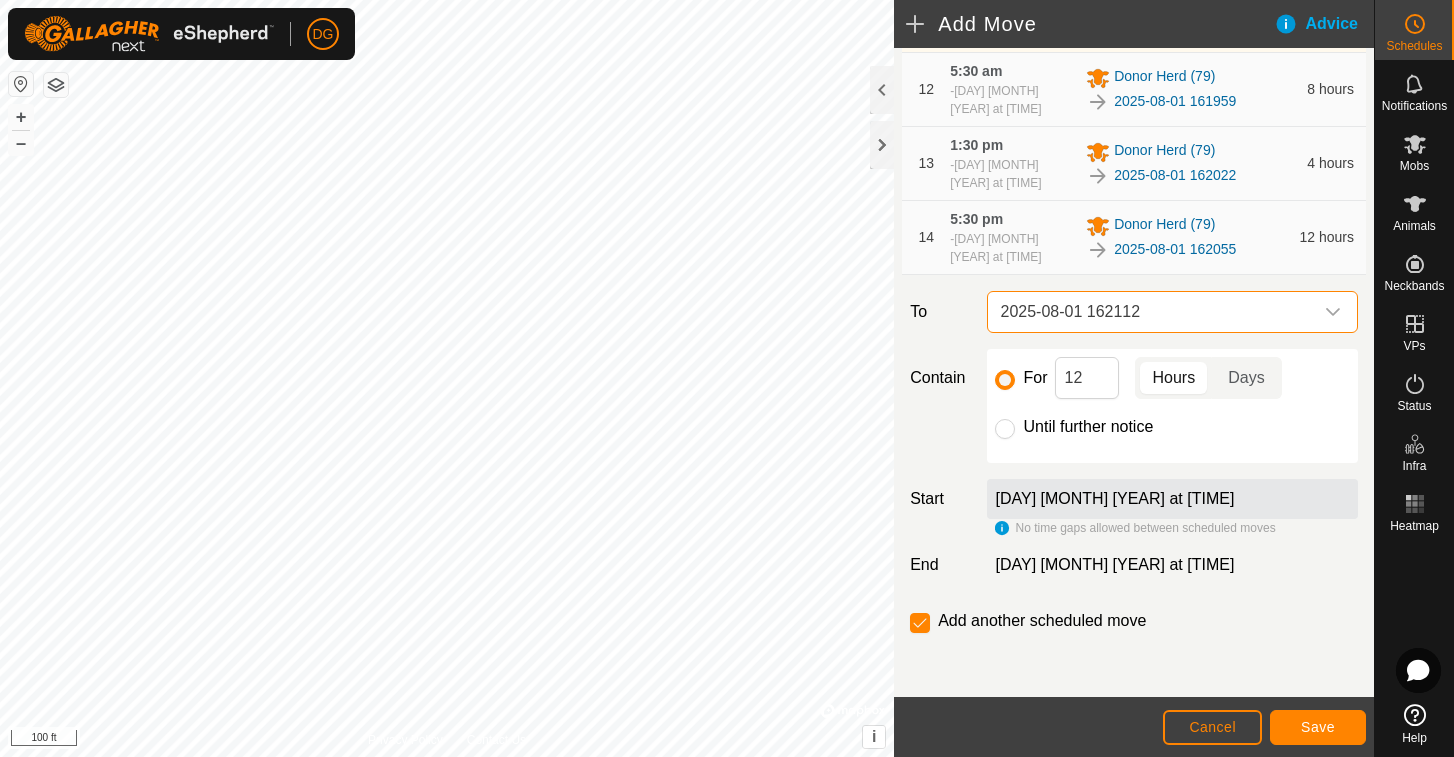 scroll, scrollTop: 1102, scrollLeft: 0, axis: vertical 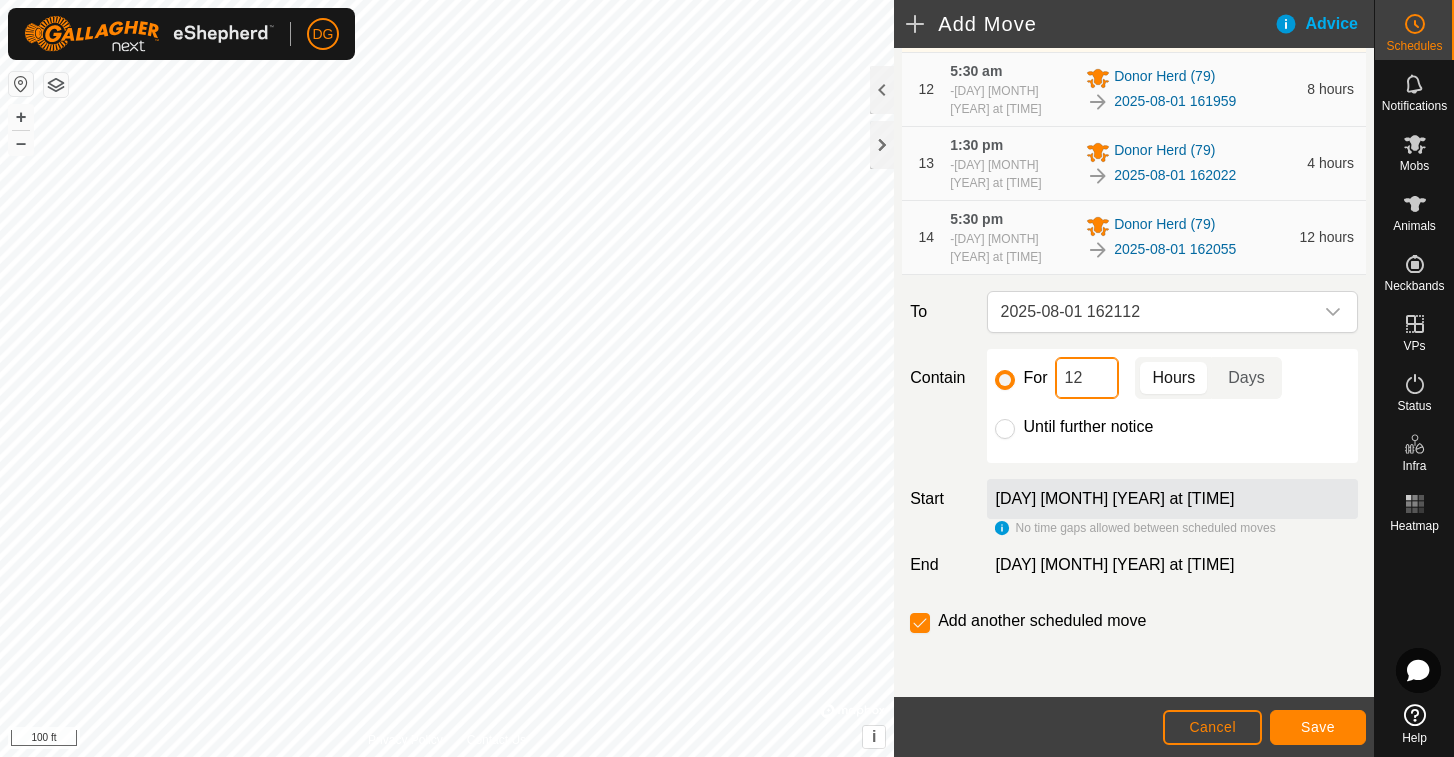 drag, startPoint x: 1086, startPoint y: 376, endPoint x: 1043, endPoint y: 377, distance: 43.011627 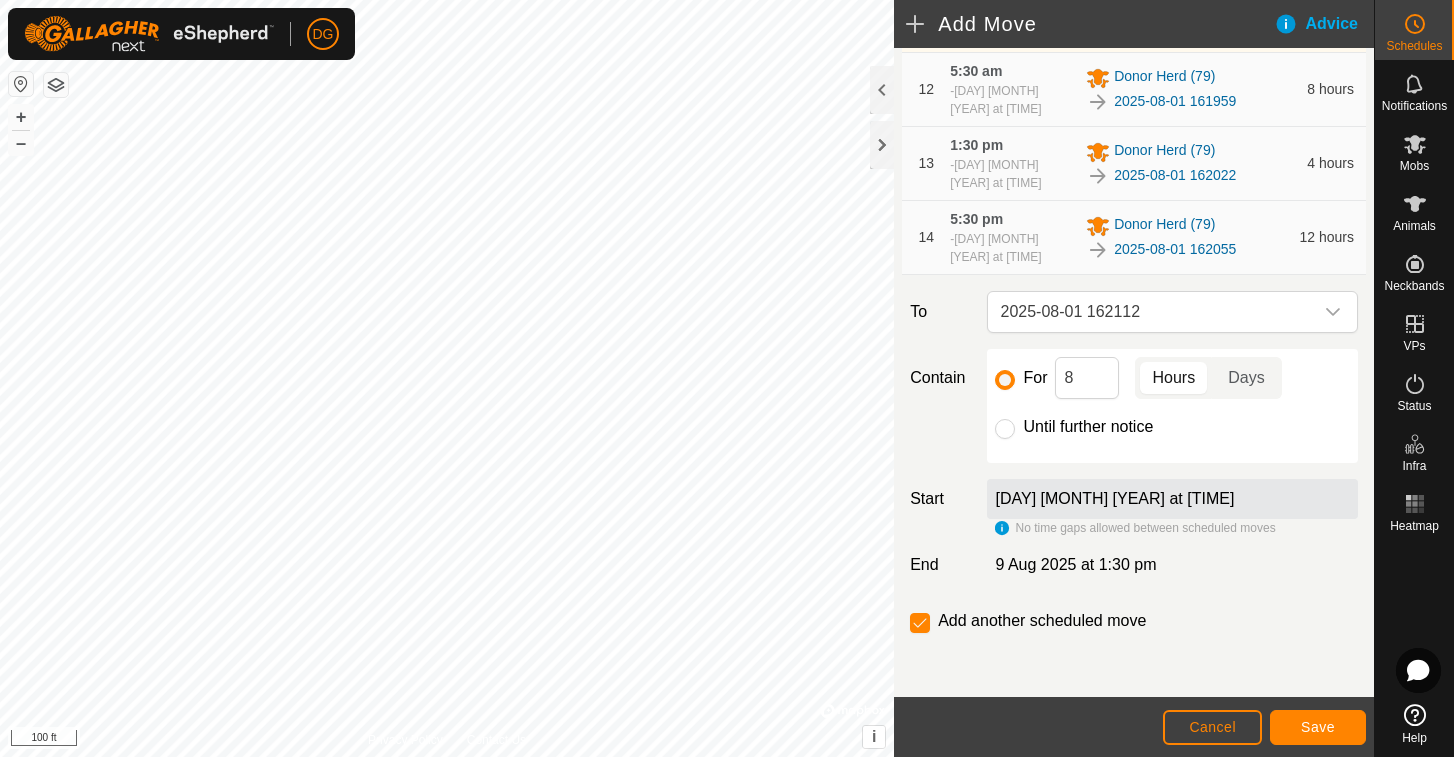 click on "Save" 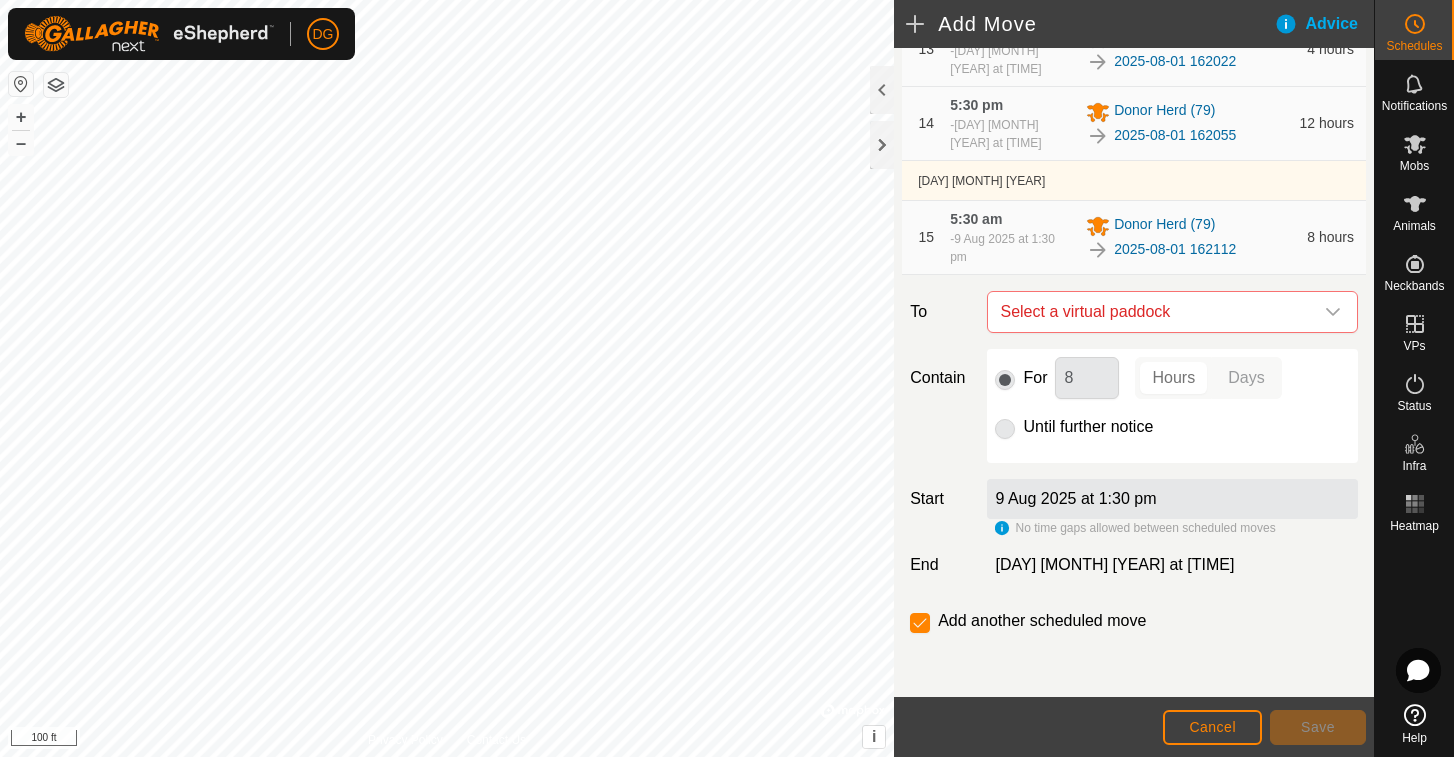 scroll, scrollTop: 1216, scrollLeft: 0, axis: vertical 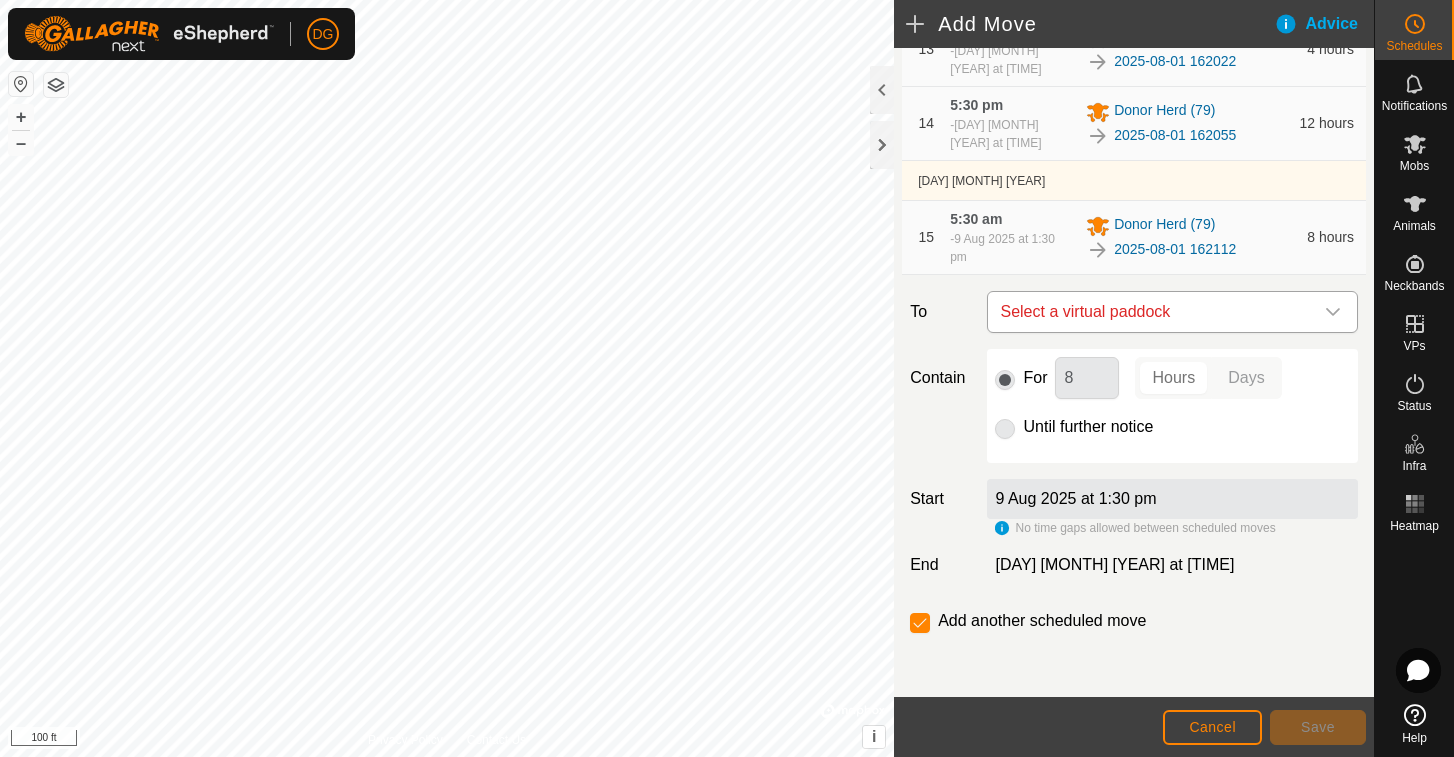 click on "Select a virtual paddock" at bounding box center [1152, 312] 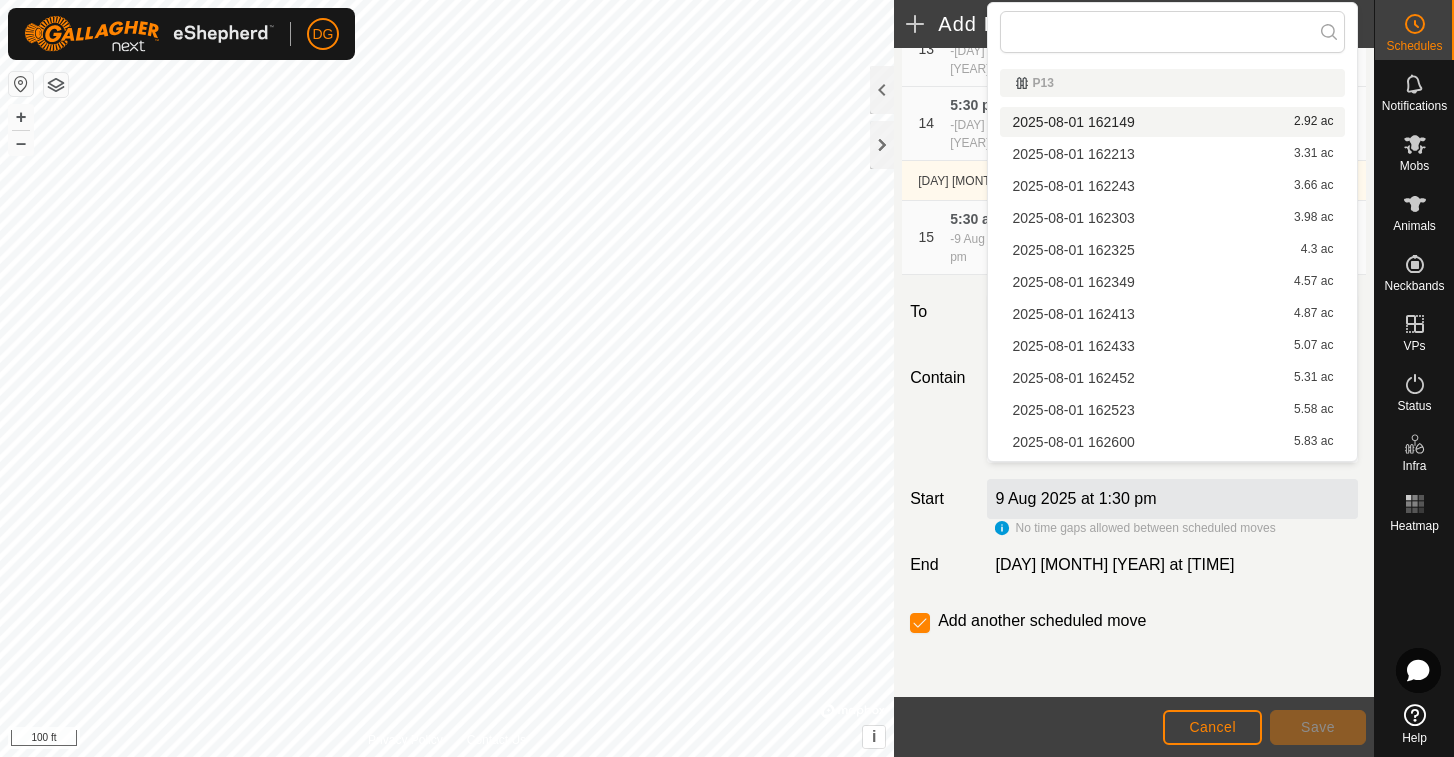 click on "[DATE] [TIME]  2.92 ac" at bounding box center (1172, 122) 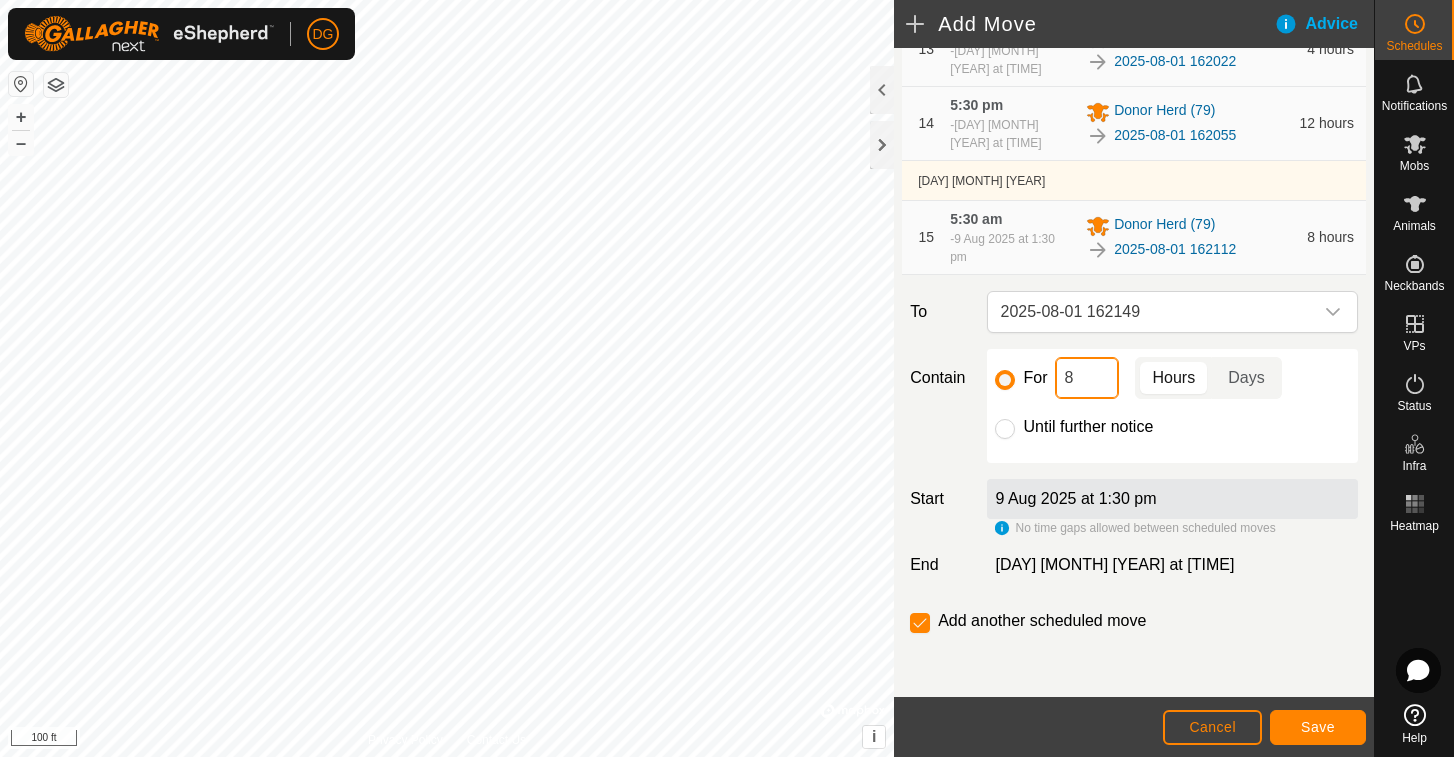 drag, startPoint x: 1084, startPoint y: 376, endPoint x: 1037, endPoint y: 380, distance: 47.169907 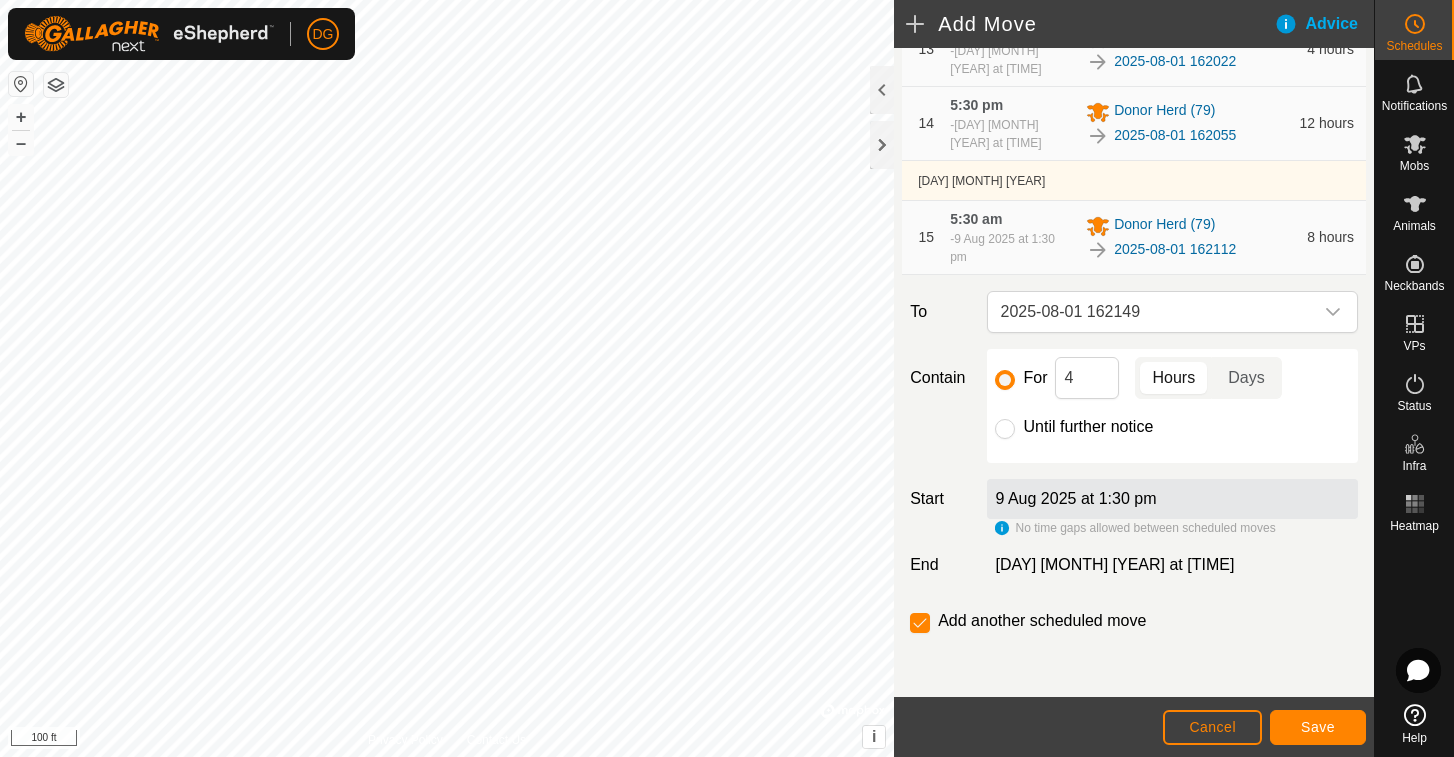 click on "Save" 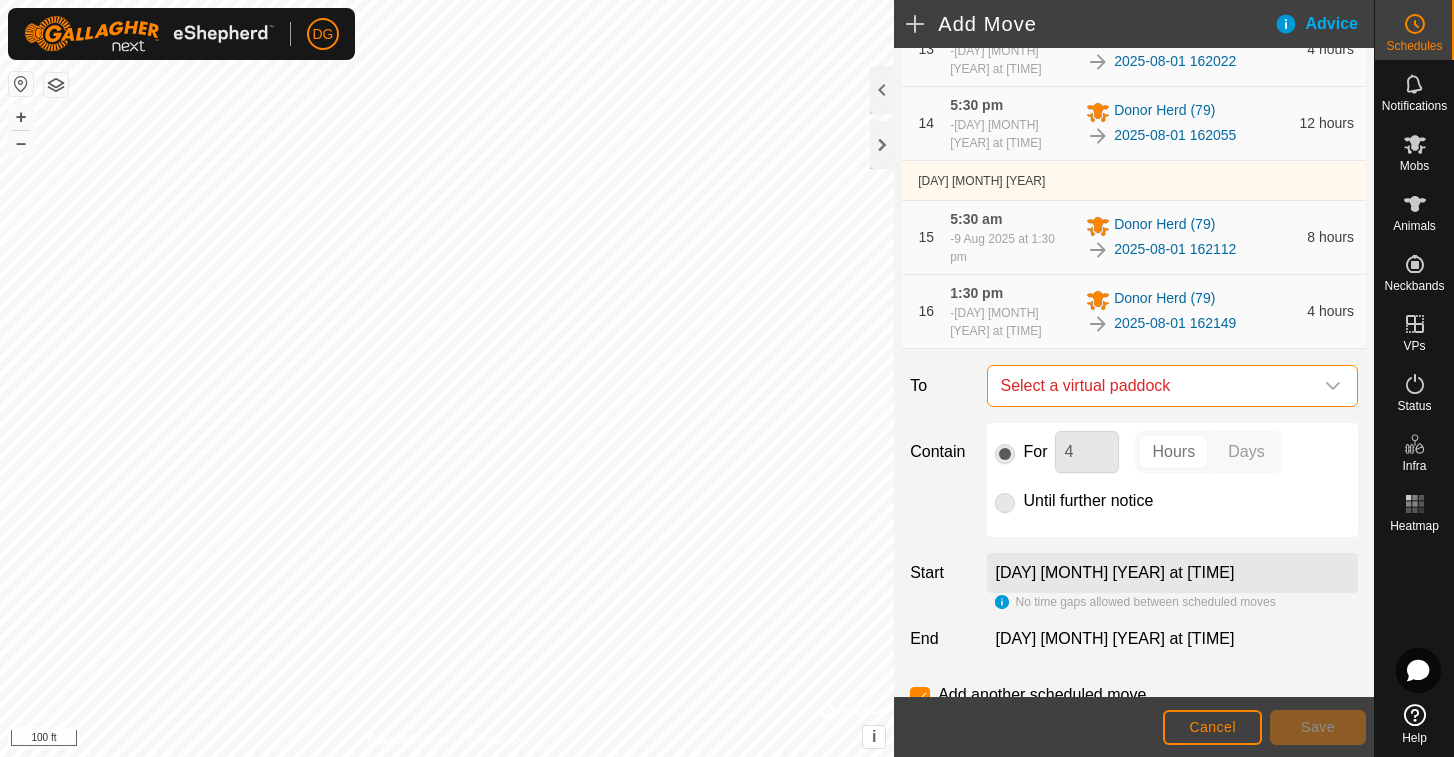 click on "Select a virtual paddock" at bounding box center [1152, 386] 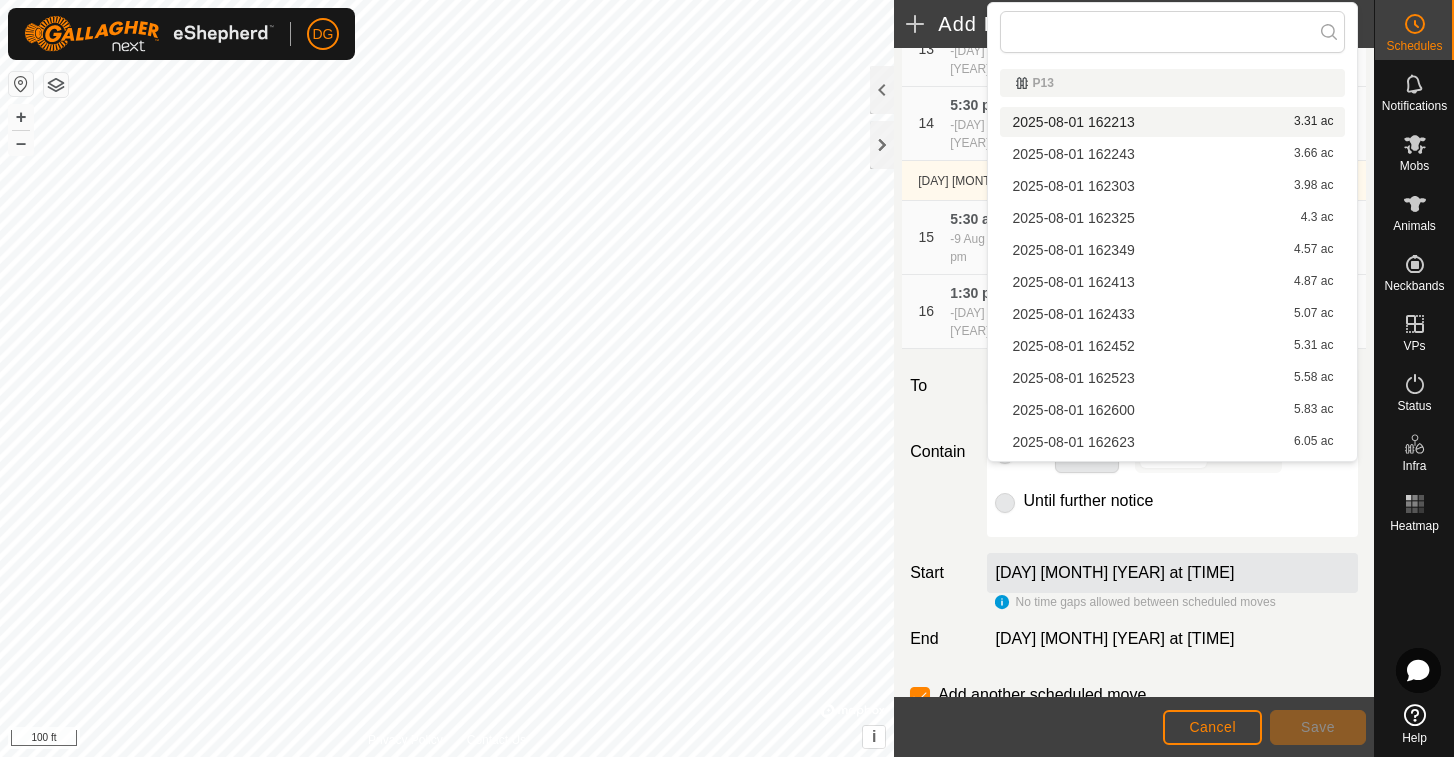 click on "[DATE] [TIME]  3.31 ac" at bounding box center [1172, 122] 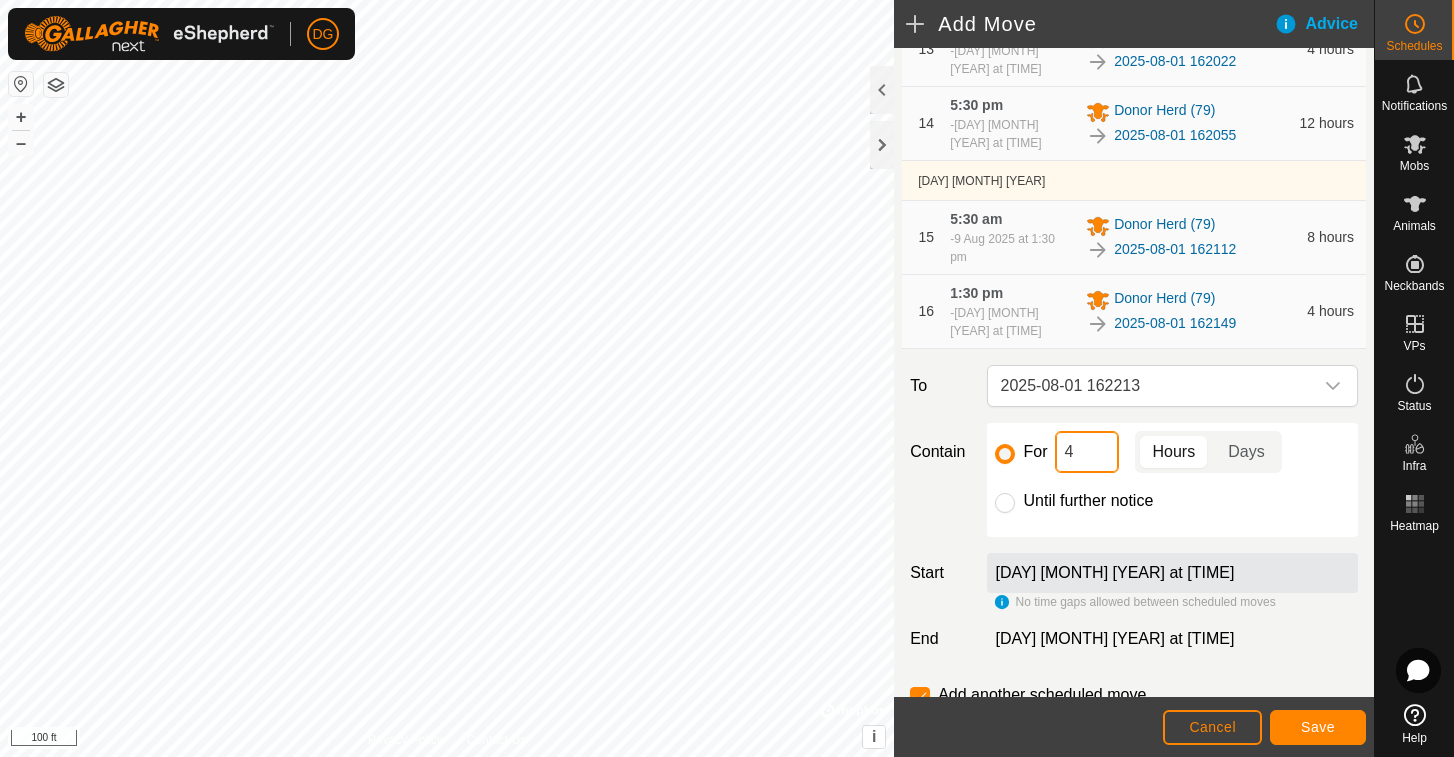 drag, startPoint x: 1080, startPoint y: 455, endPoint x: 1050, endPoint y: 455, distance: 30 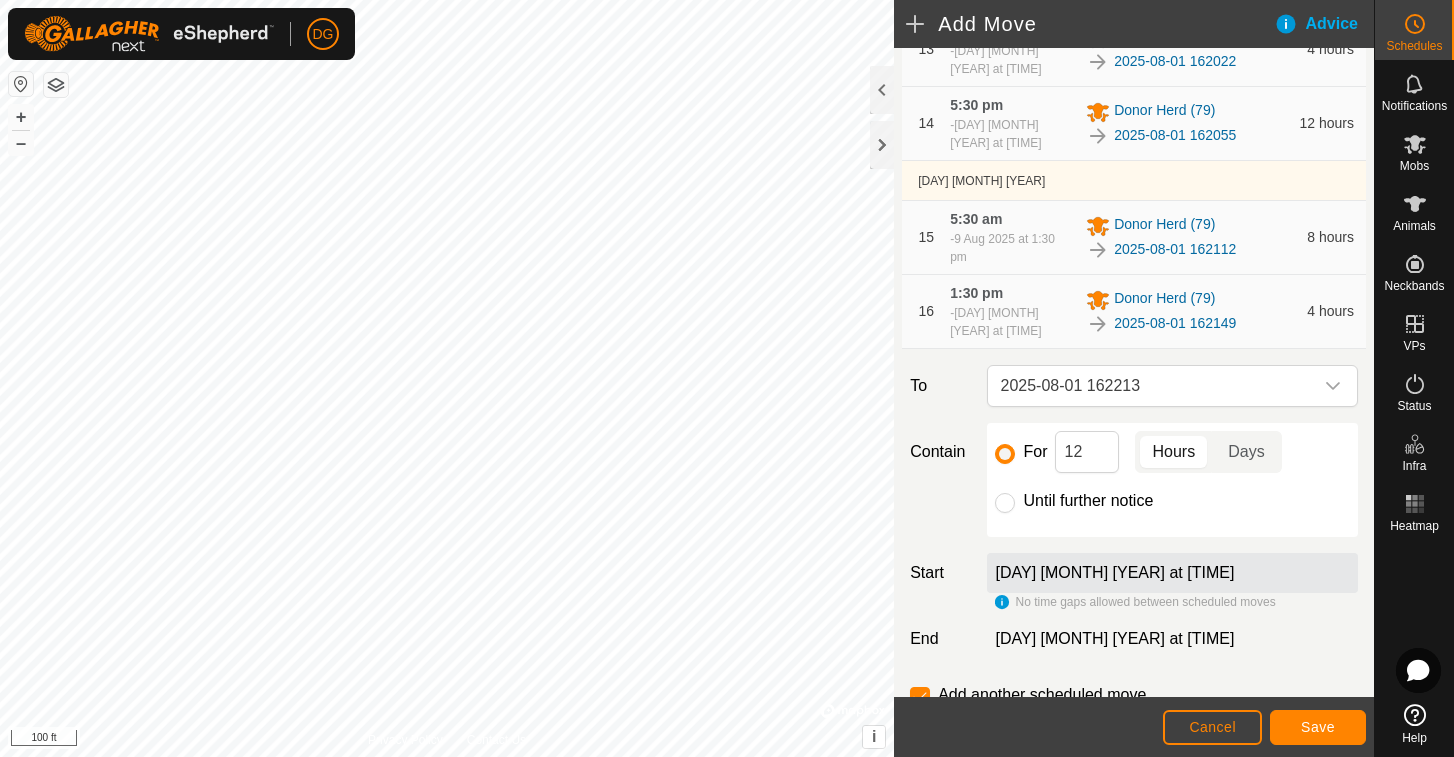 click on "Save" 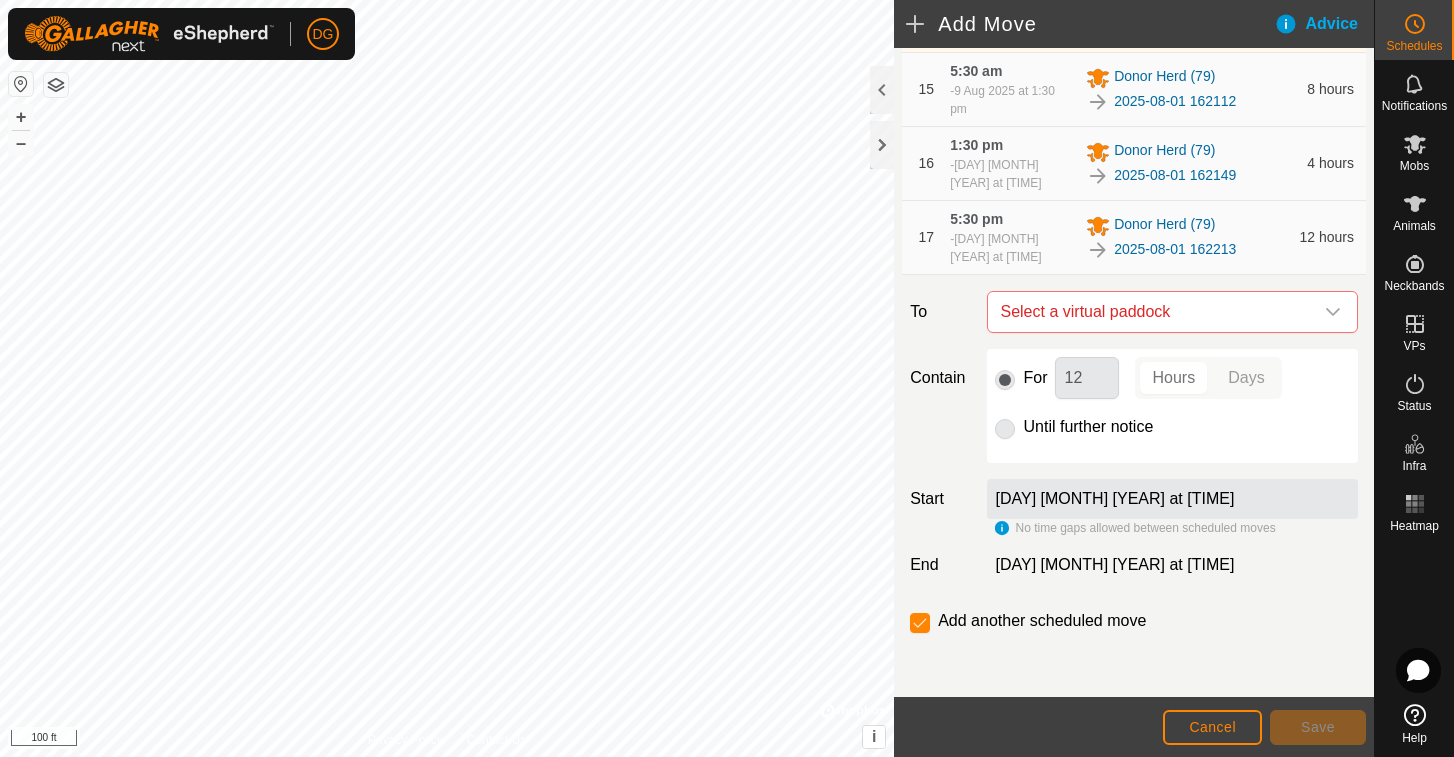 scroll, scrollTop: 1364, scrollLeft: 0, axis: vertical 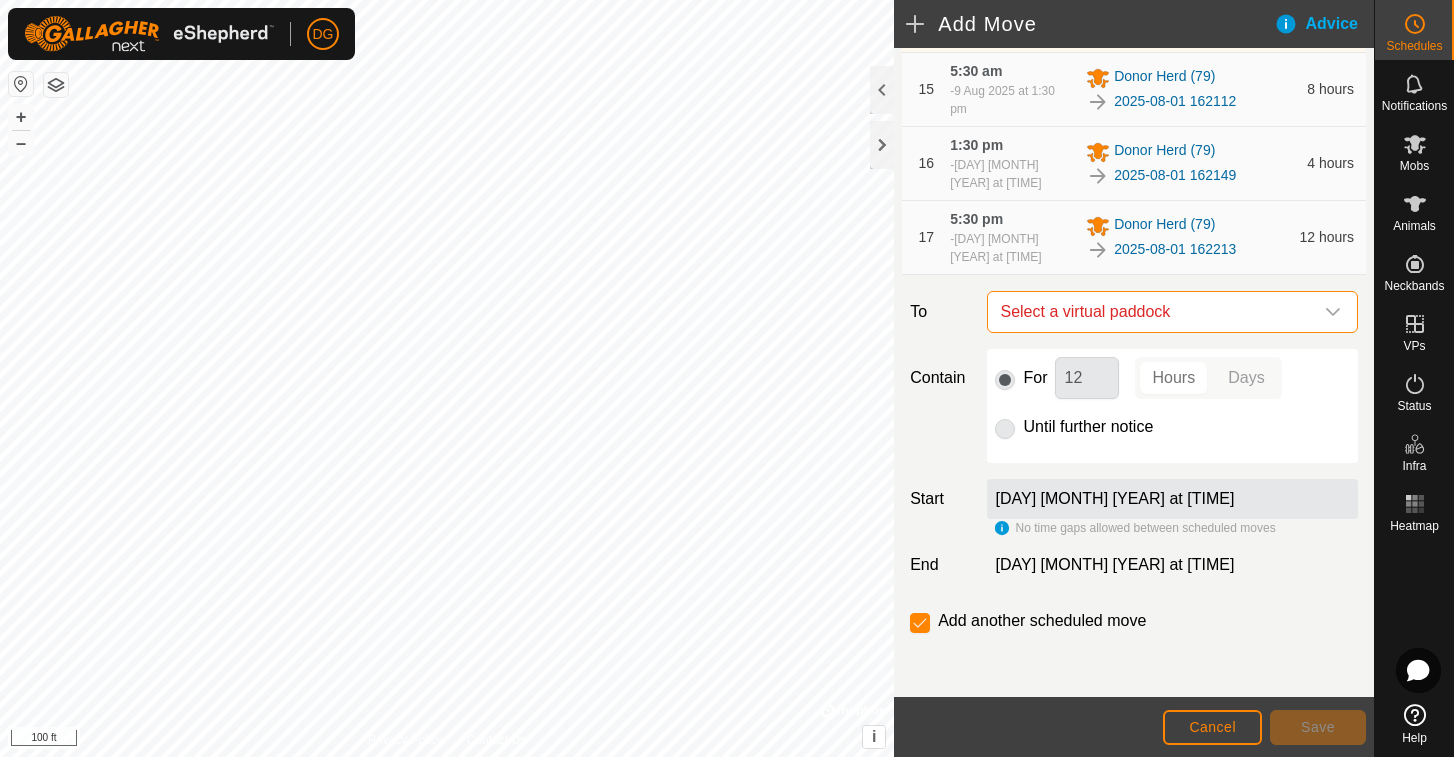click on "Select a virtual paddock" at bounding box center (1152, 312) 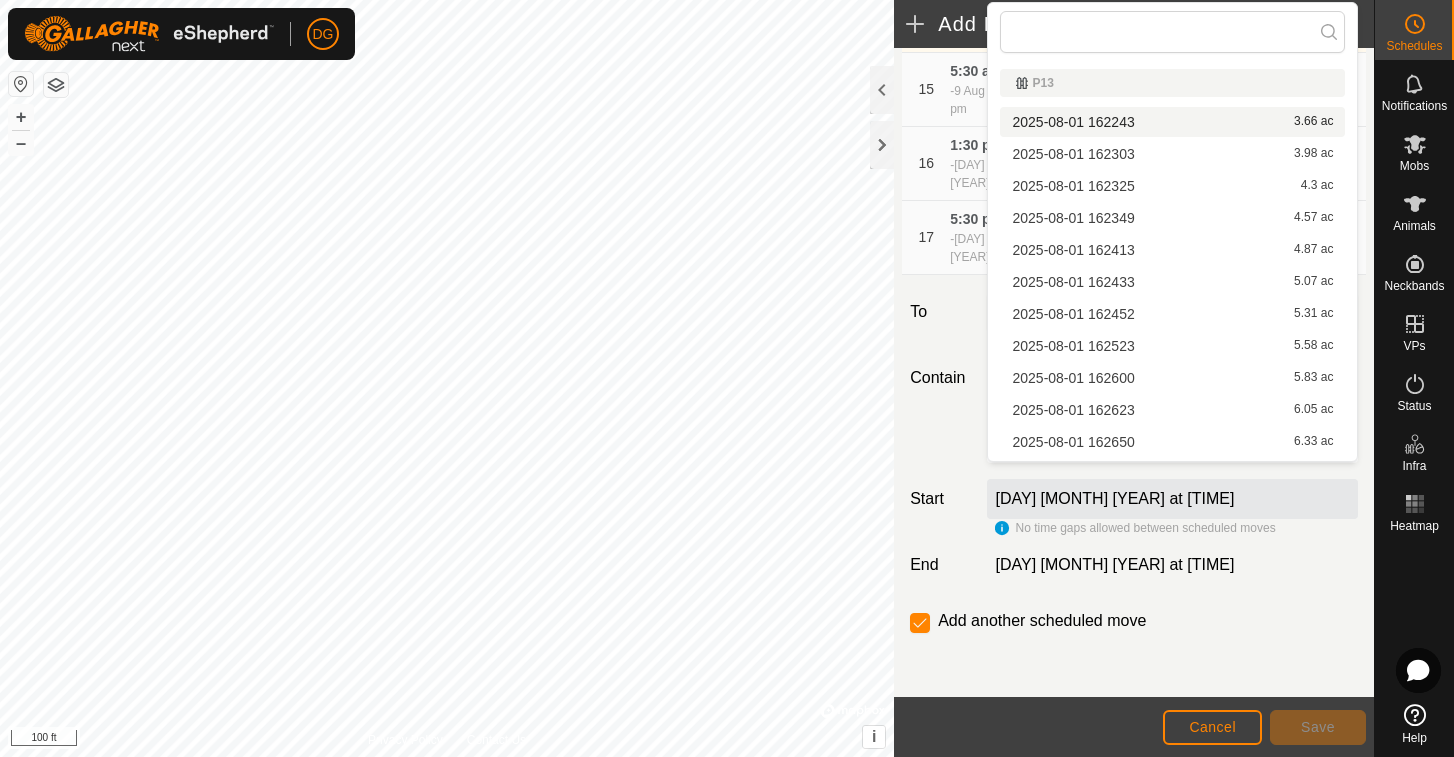 click on "[DATE] [TIME]  3.66 ac" at bounding box center (1172, 122) 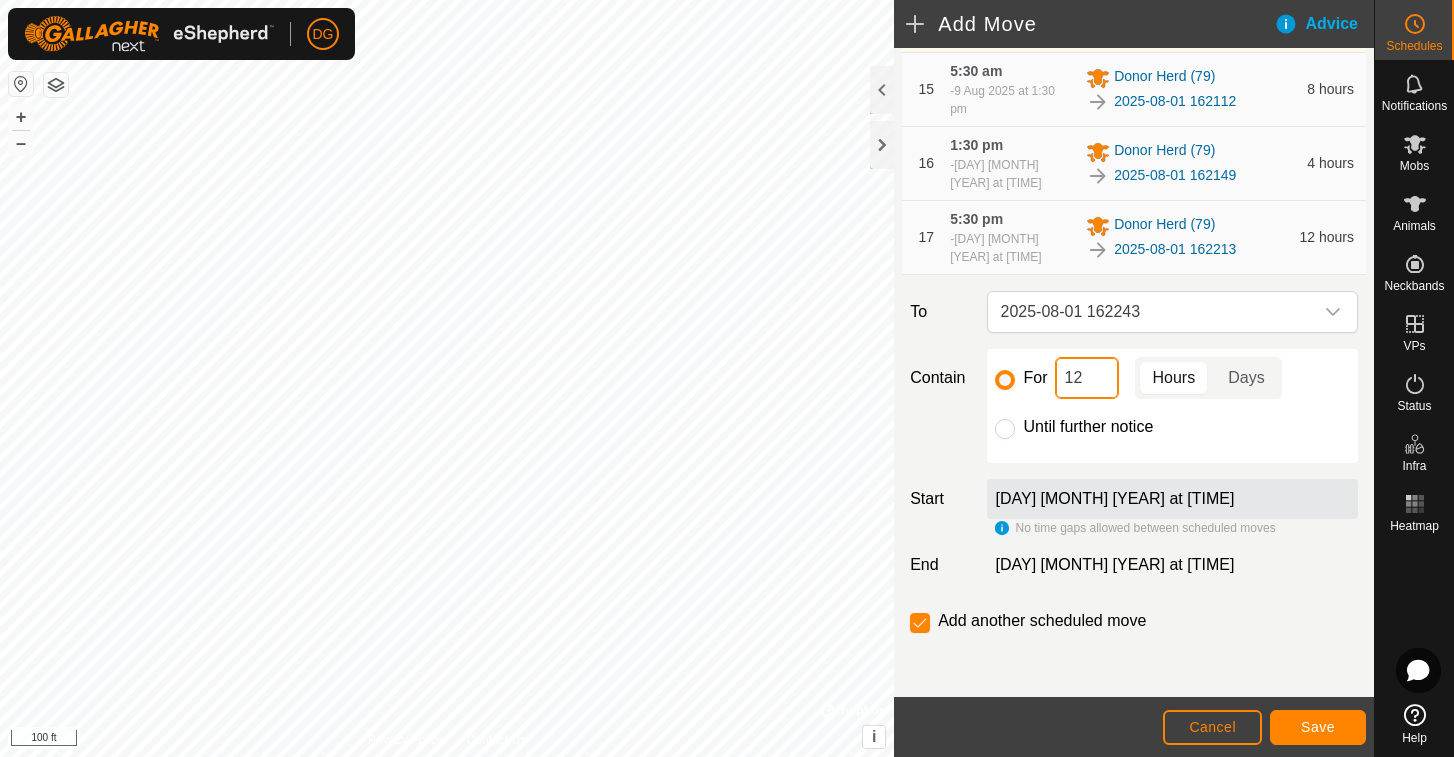 drag, startPoint x: 1087, startPoint y: 381, endPoint x: 1044, endPoint y: 380, distance: 43.011627 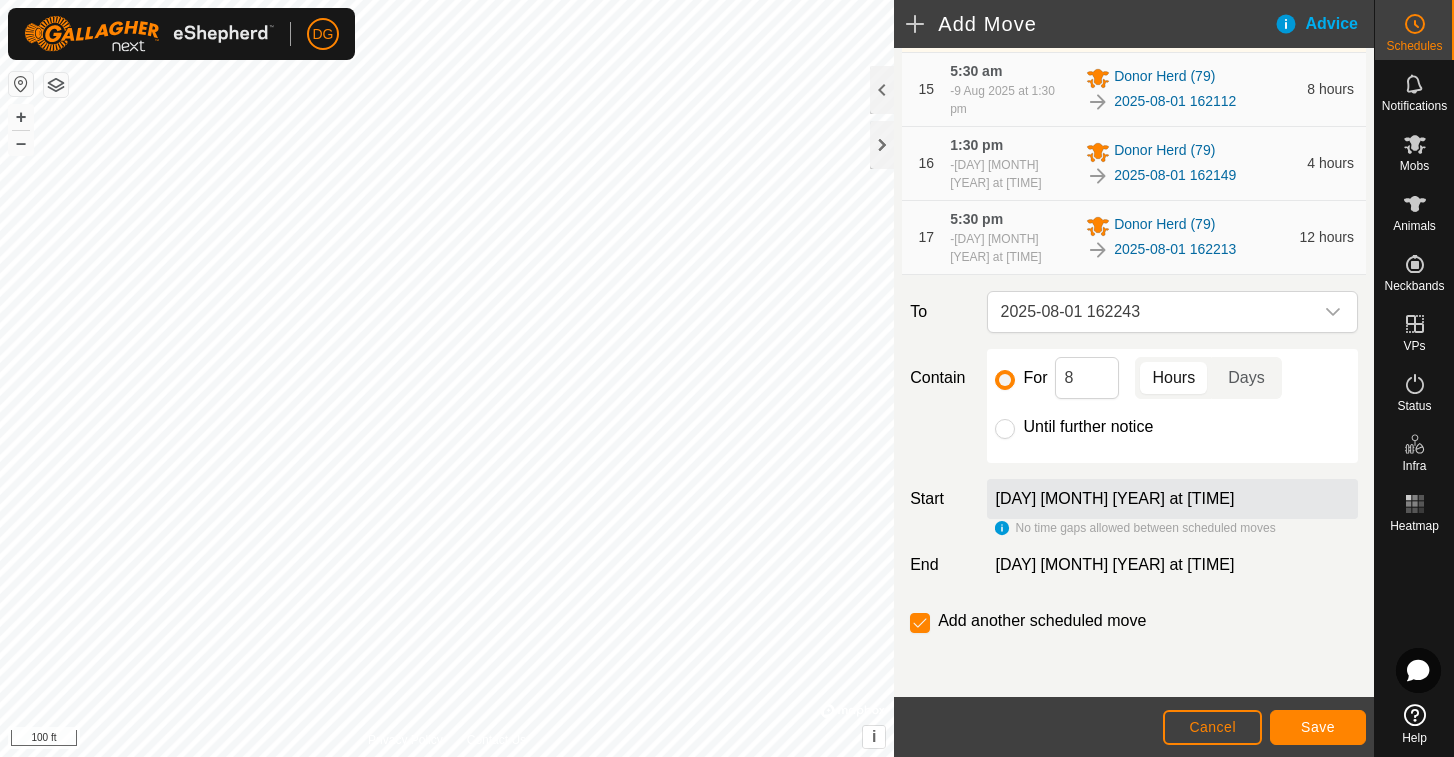 click on "Save" 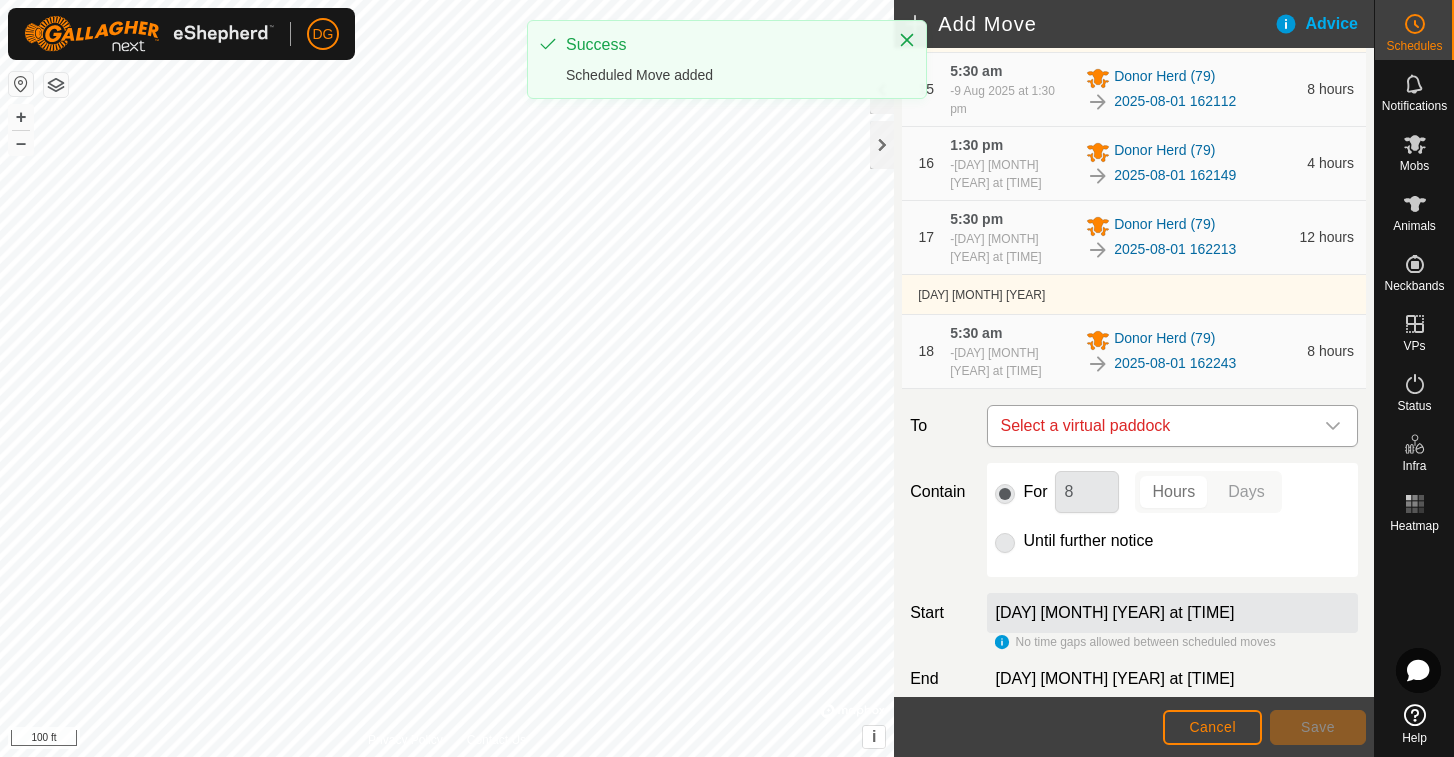 click on "Select a virtual paddock" at bounding box center (1152, 426) 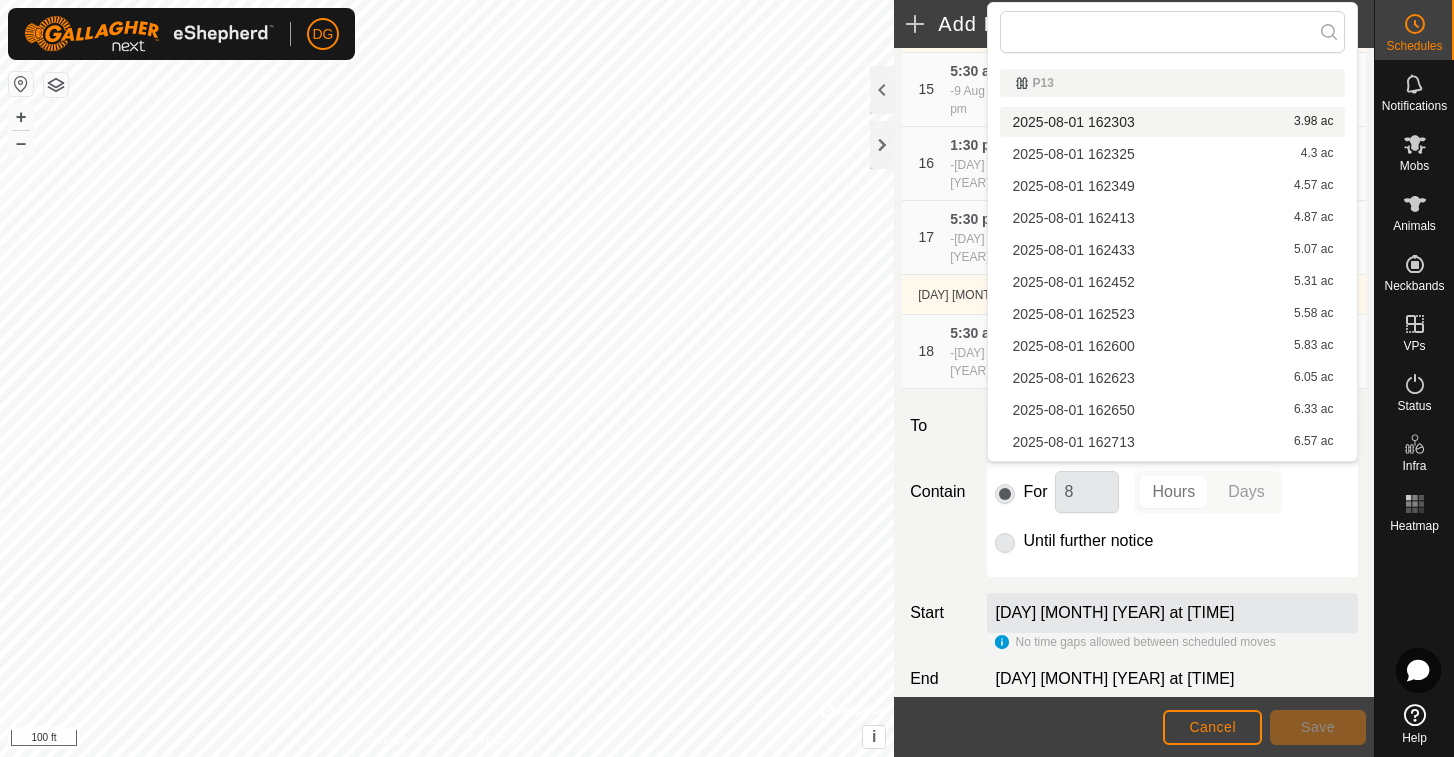 click on "[DATE] [TIME]  3.98 ac" at bounding box center [1172, 122] 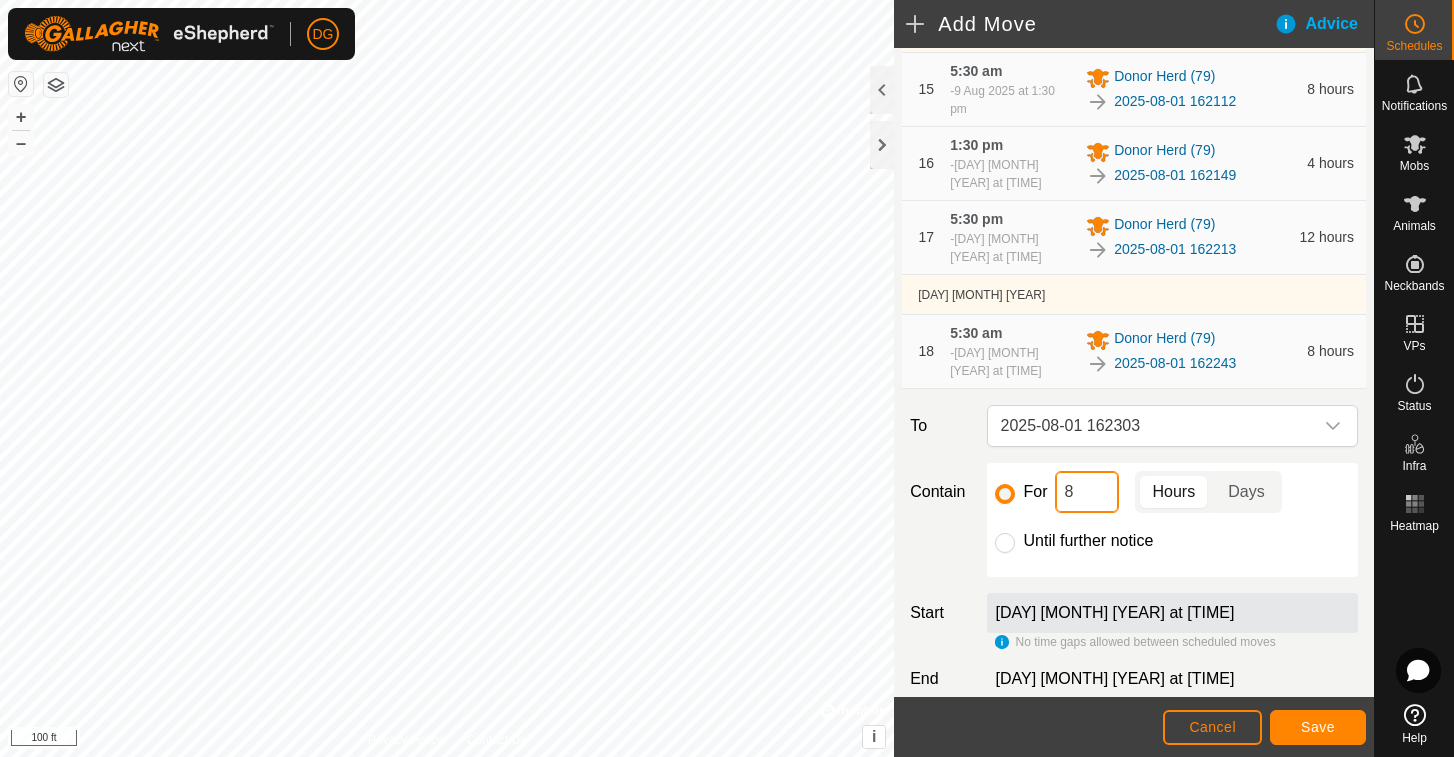 drag, startPoint x: 1087, startPoint y: 496, endPoint x: 1043, endPoint y: 495, distance: 44.011364 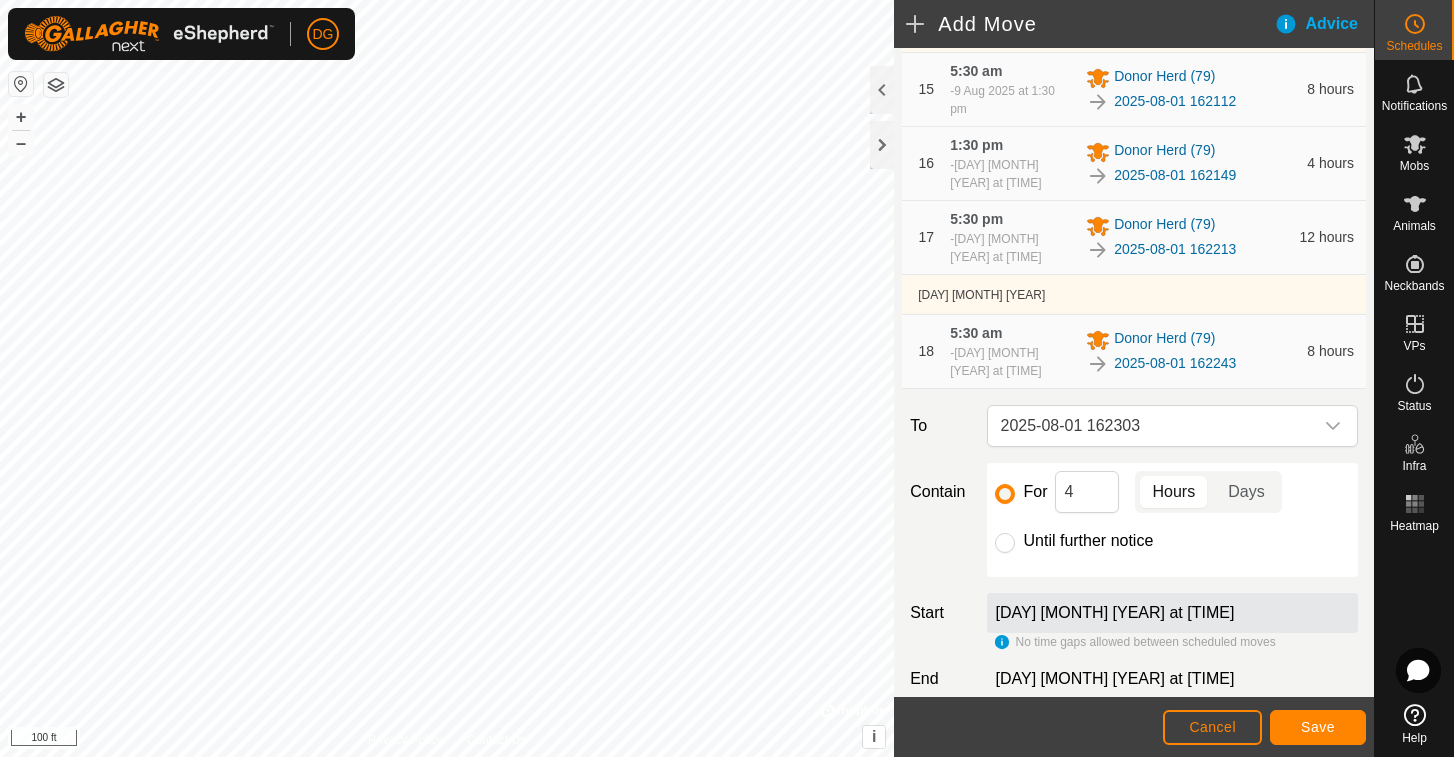 click on "Save" 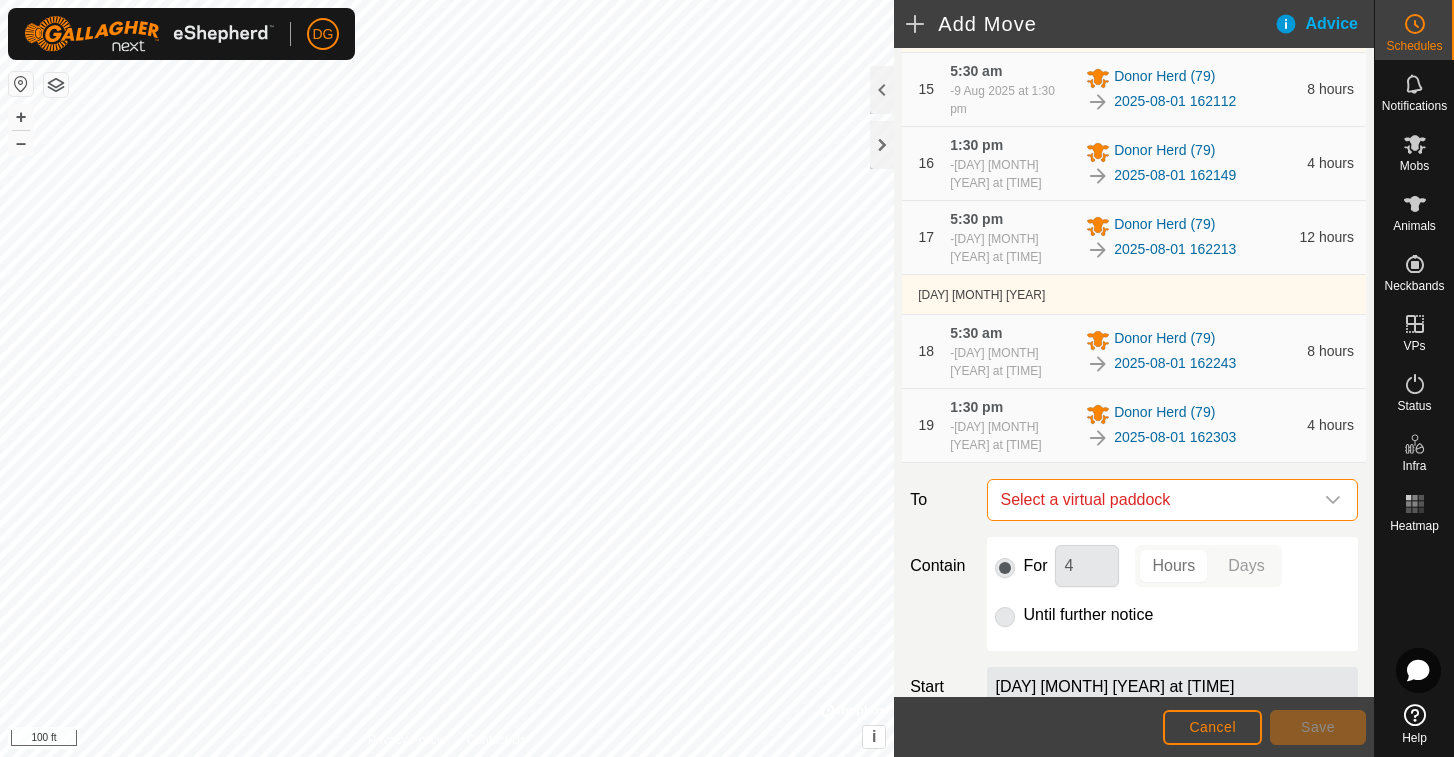 click on "Select a virtual paddock" at bounding box center (1152, 500) 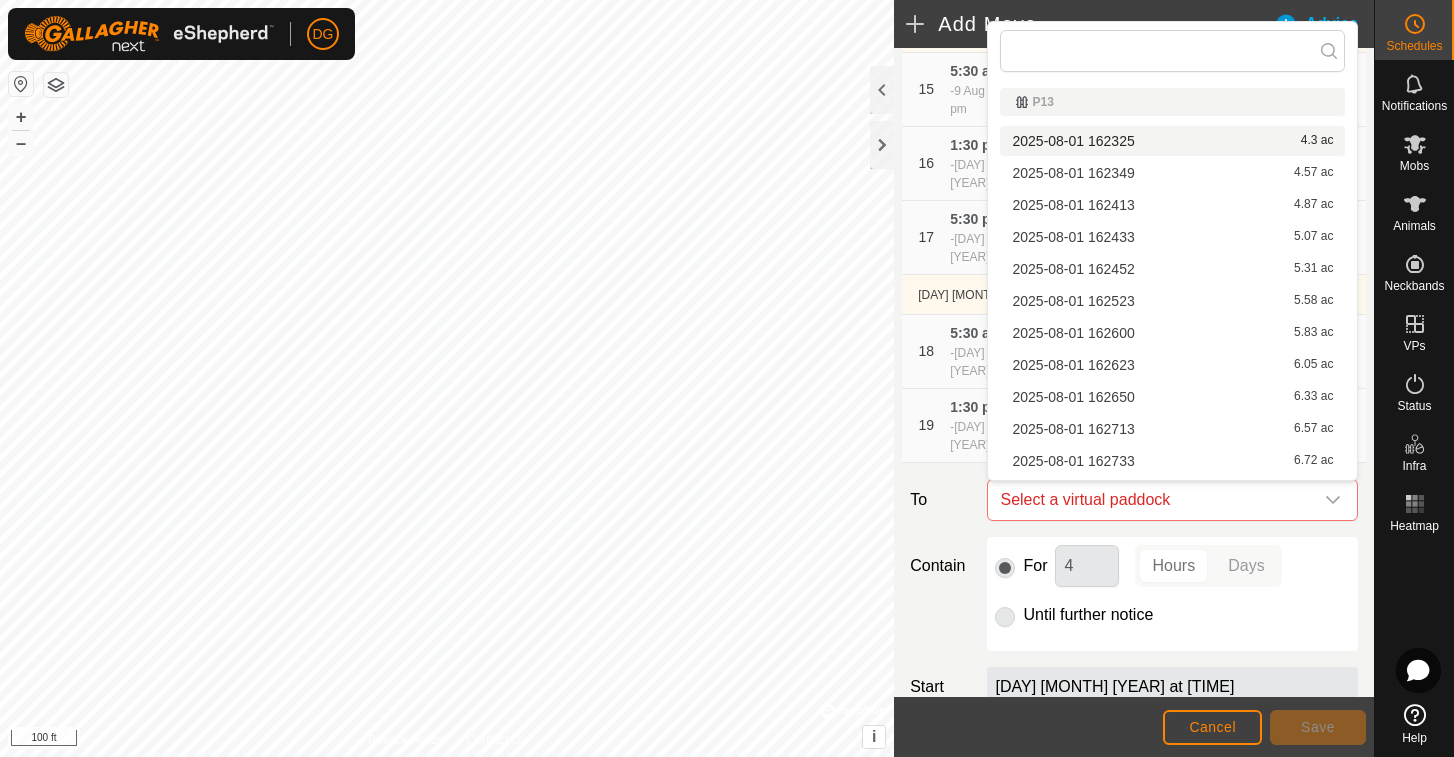 click on "[DATE] [TIME]  4.3 ac" at bounding box center (1172, 141) 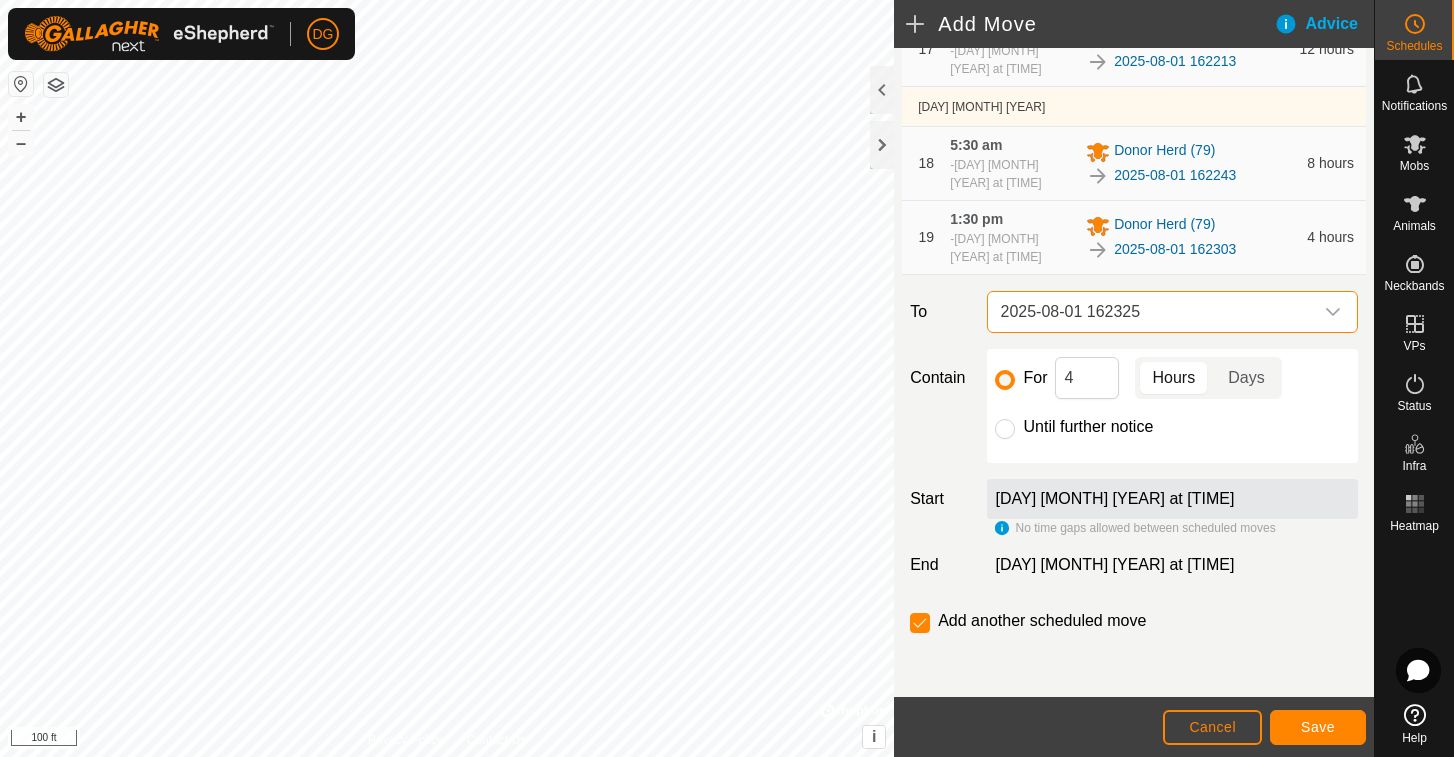 scroll, scrollTop: 1552, scrollLeft: 0, axis: vertical 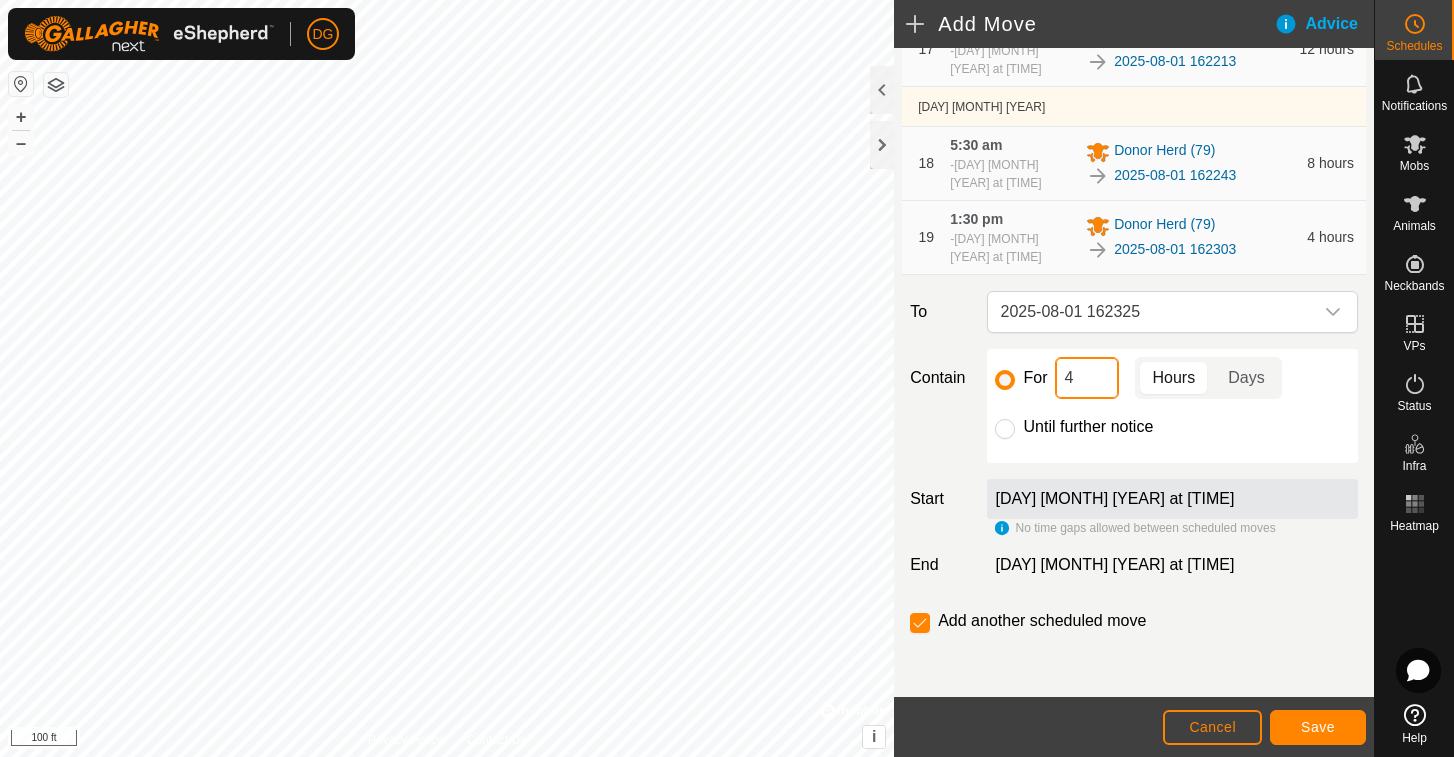 drag, startPoint x: 1081, startPoint y: 382, endPoint x: 1049, endPoint y: 377, distance: 32.38827 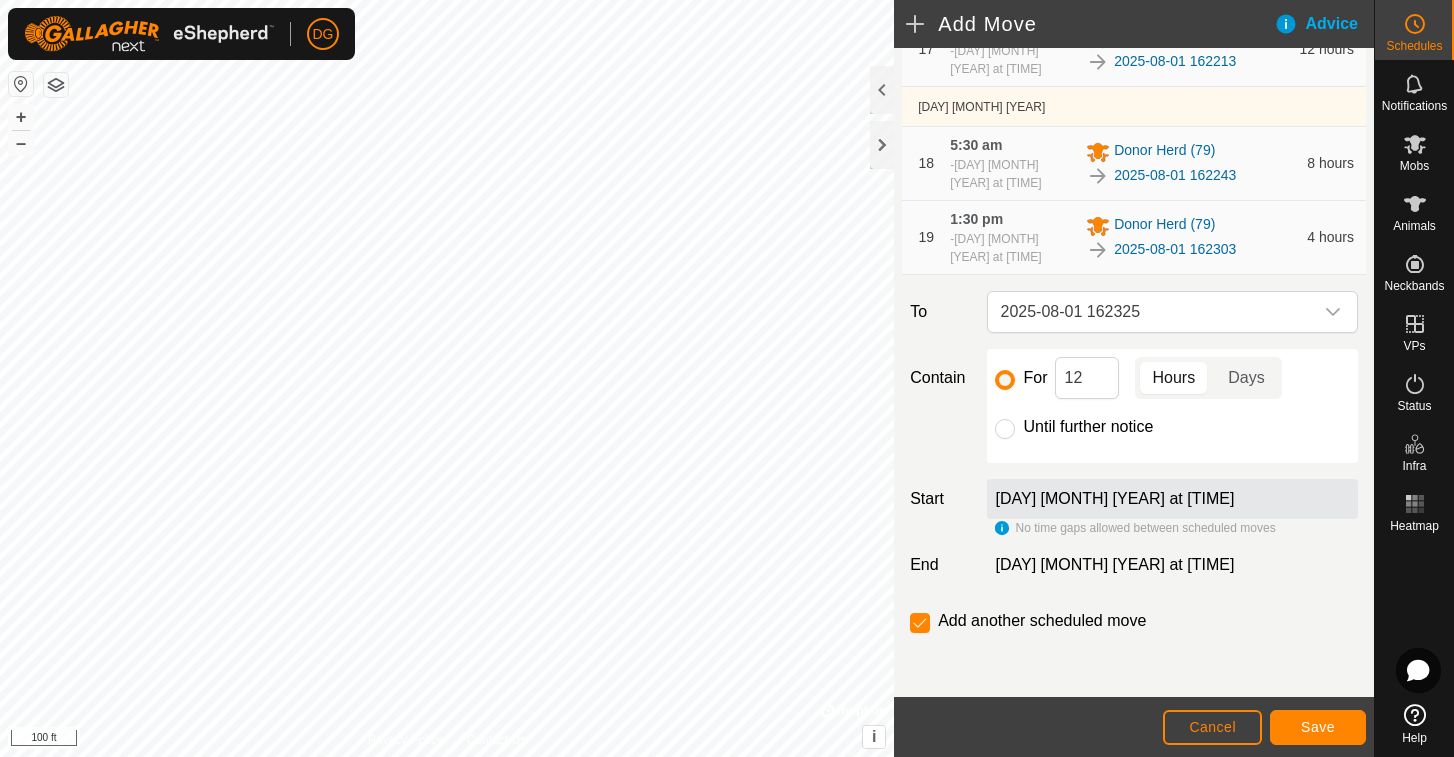 click on "Save" 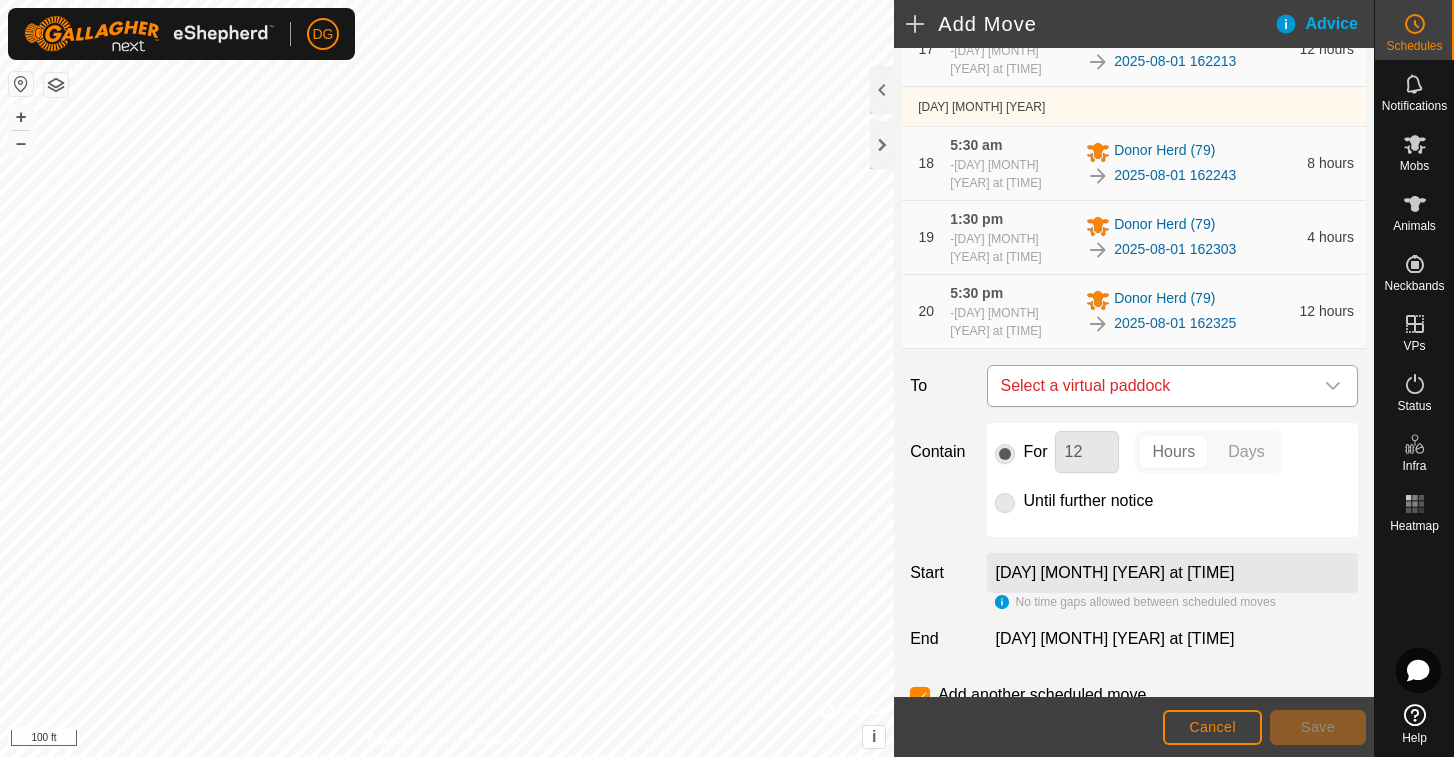 click on "Select a virtual paddock" at bounding box center [1152, 386] 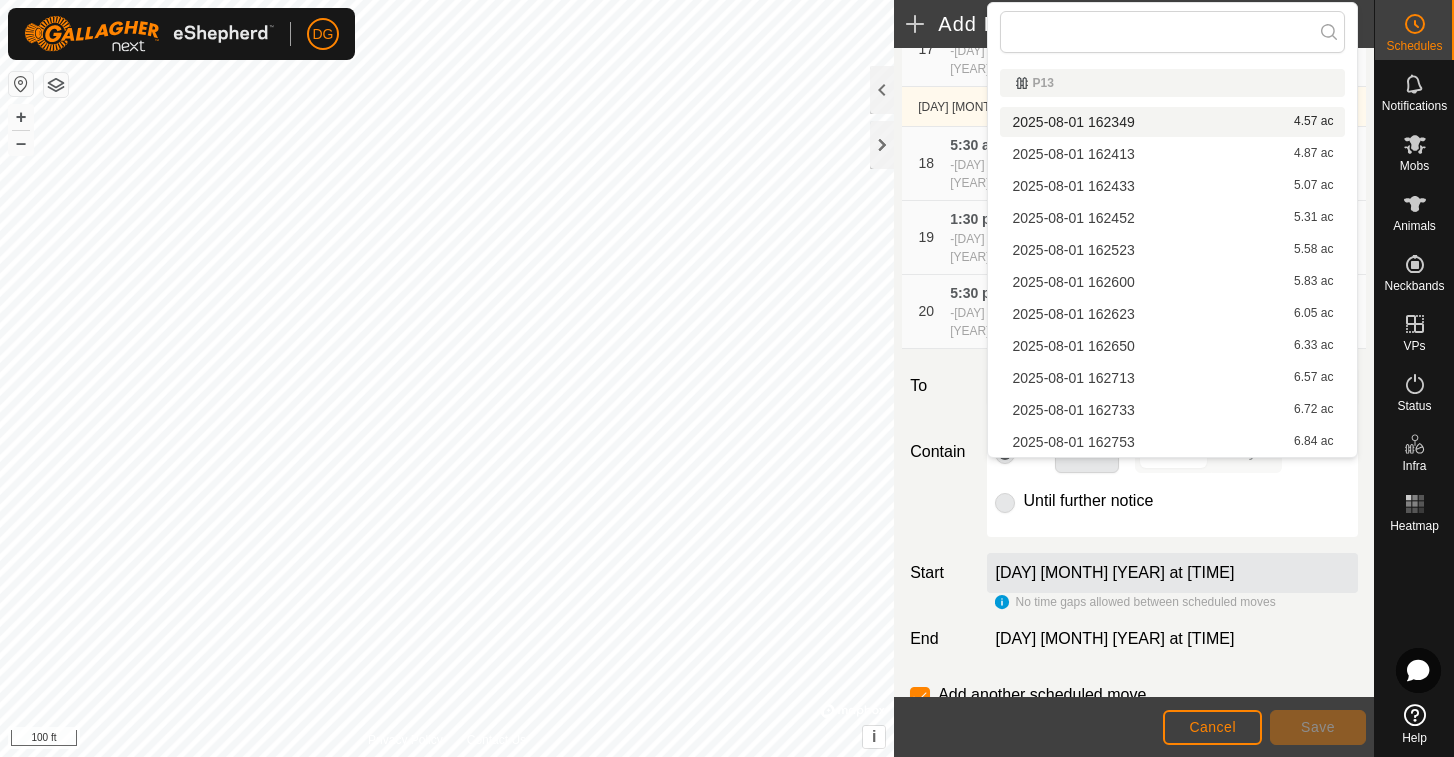 click on "[DATE] [TIME]  4.57 ac" at bounding box center [1172, 122] 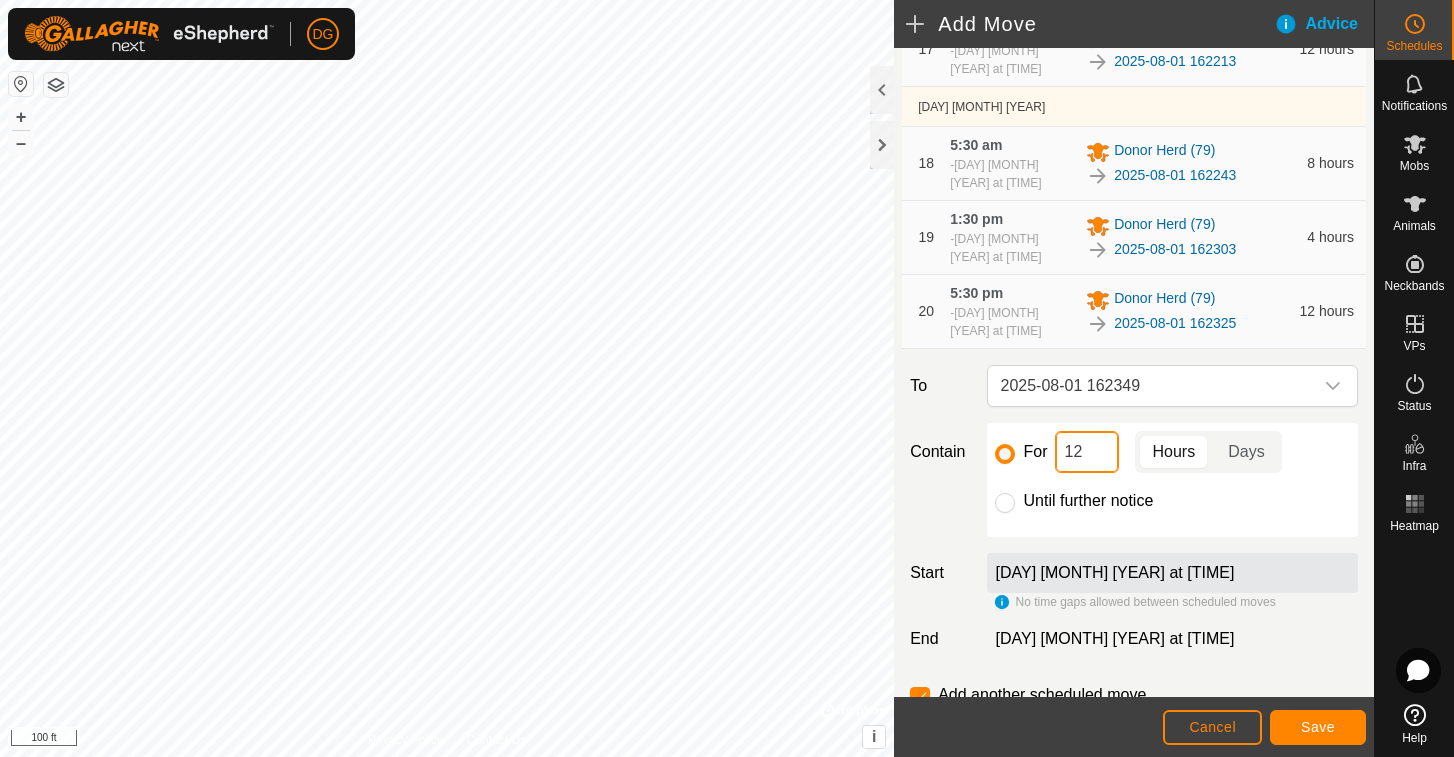 drag, startPoint x: 1082, startPoint y: 454, endPoint x: 1046, endPoint y: 454, distance: 36 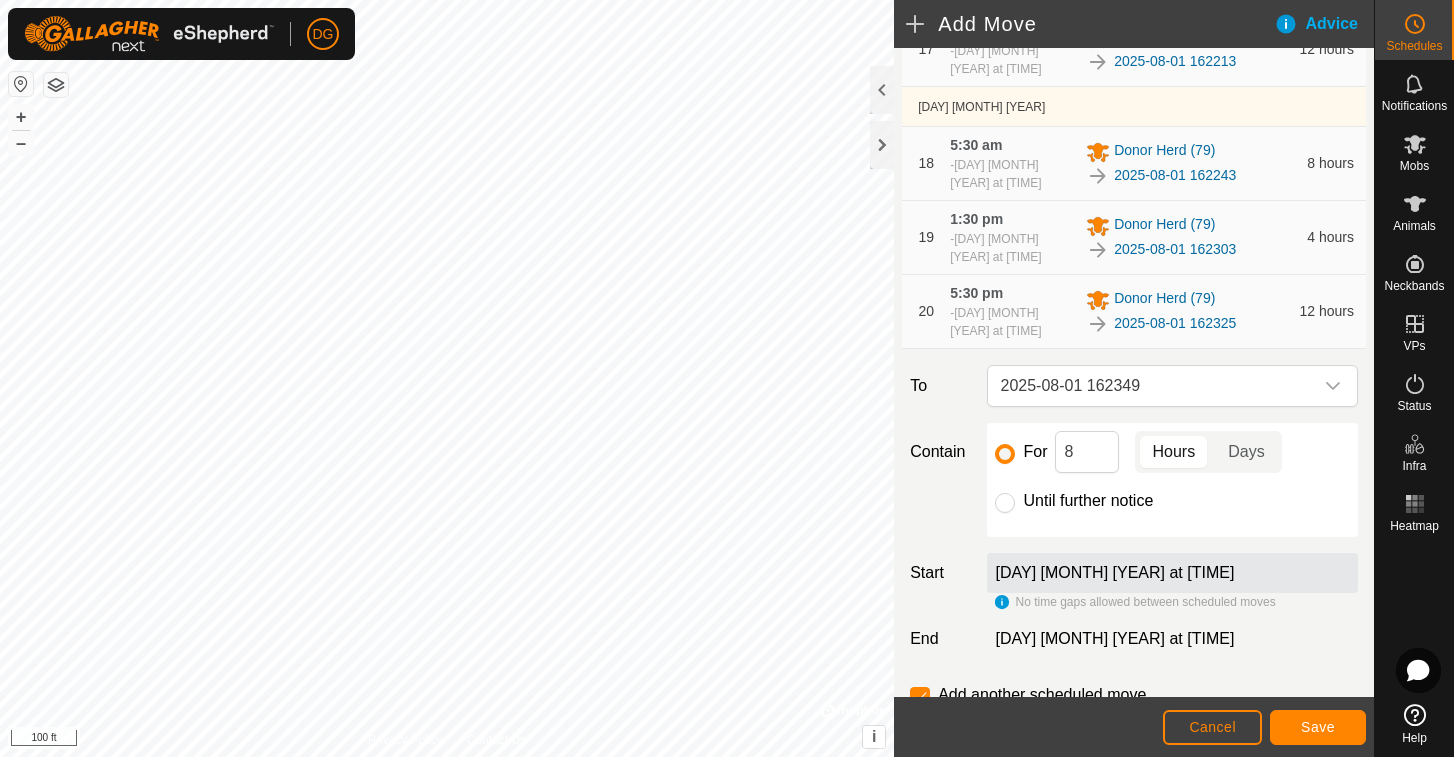 click on "Save" 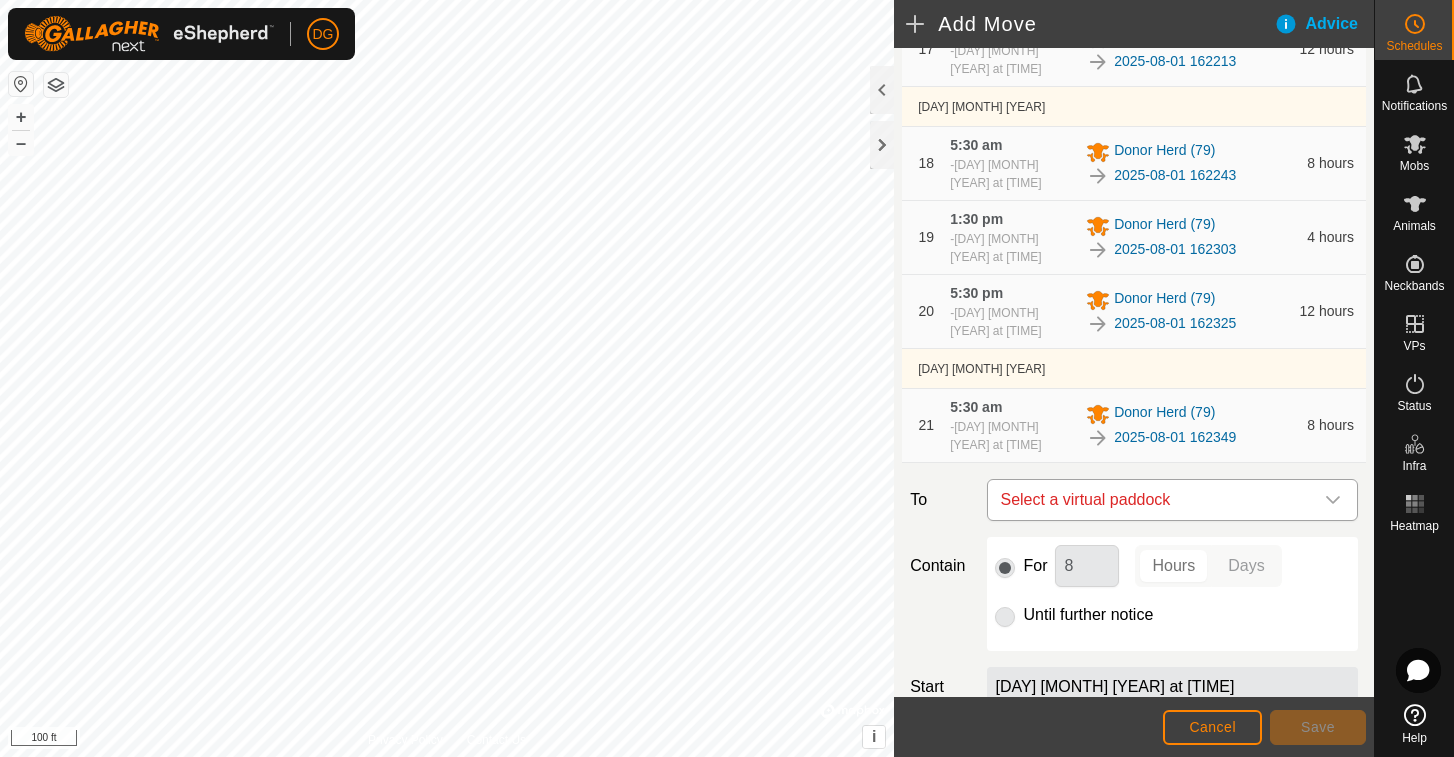 click on "Select a virtual paddock" at bounding box center [1152, 500] 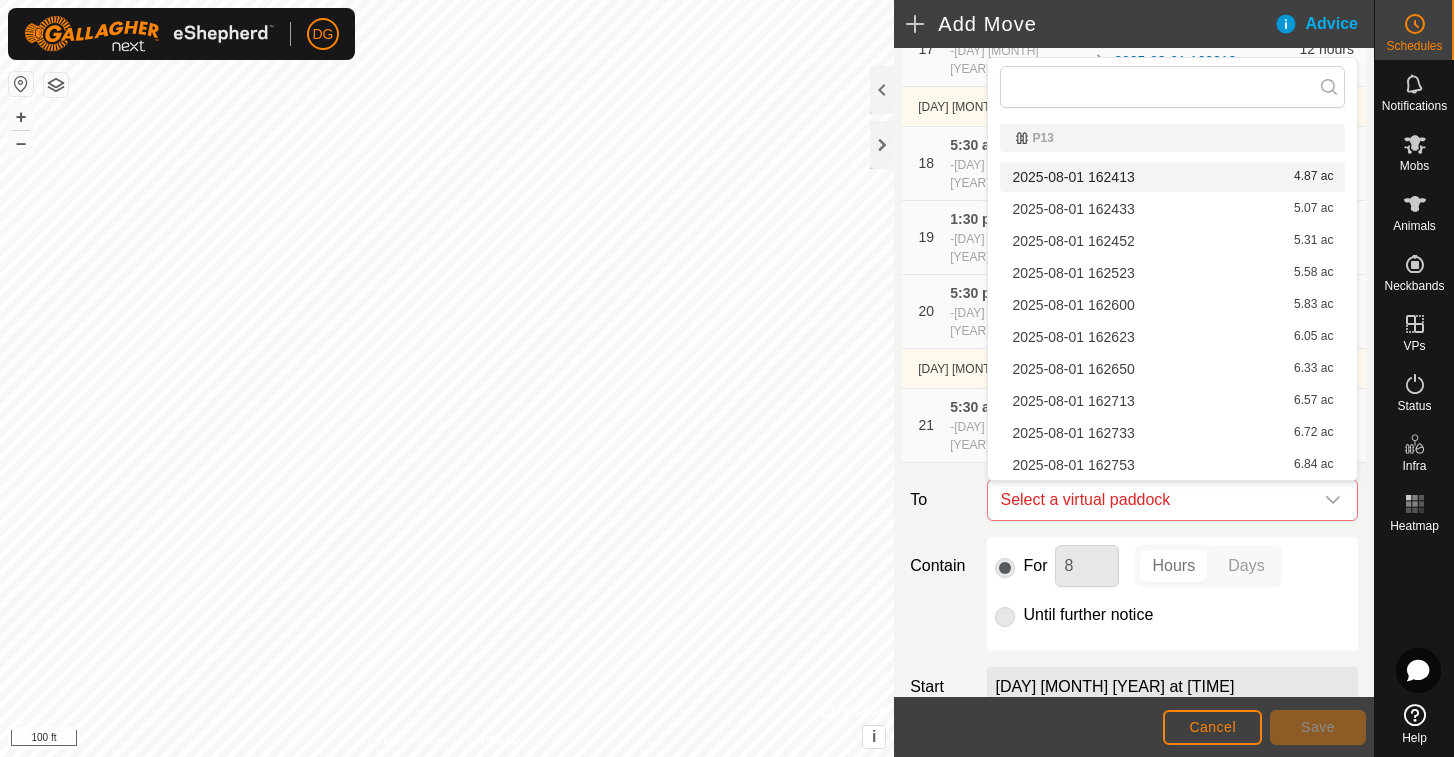 click on "[DATE] [TIME]  4.87 ac" at bounding box center (1172, 177) 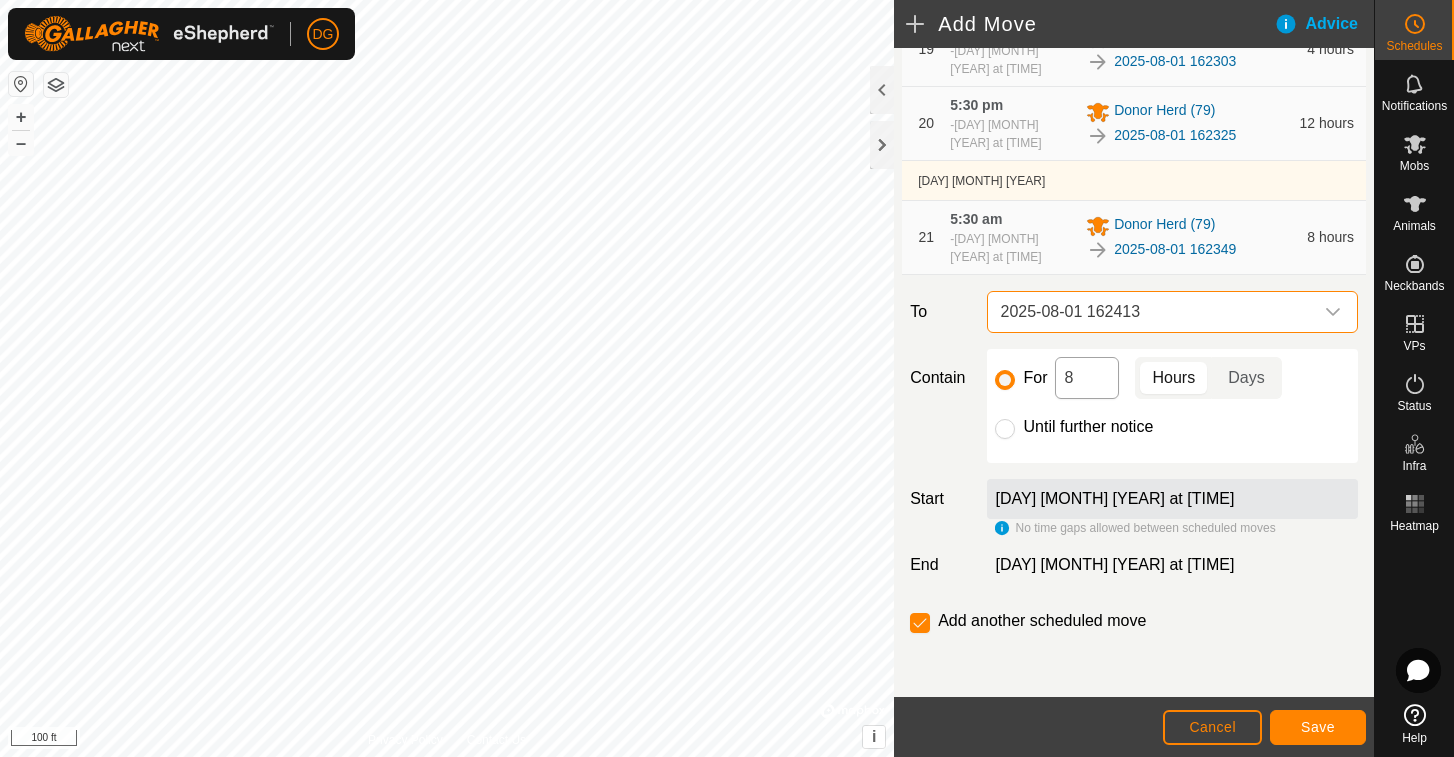 scroll, scrollTop: 1740, scrollLeft: 0, axis: vertical 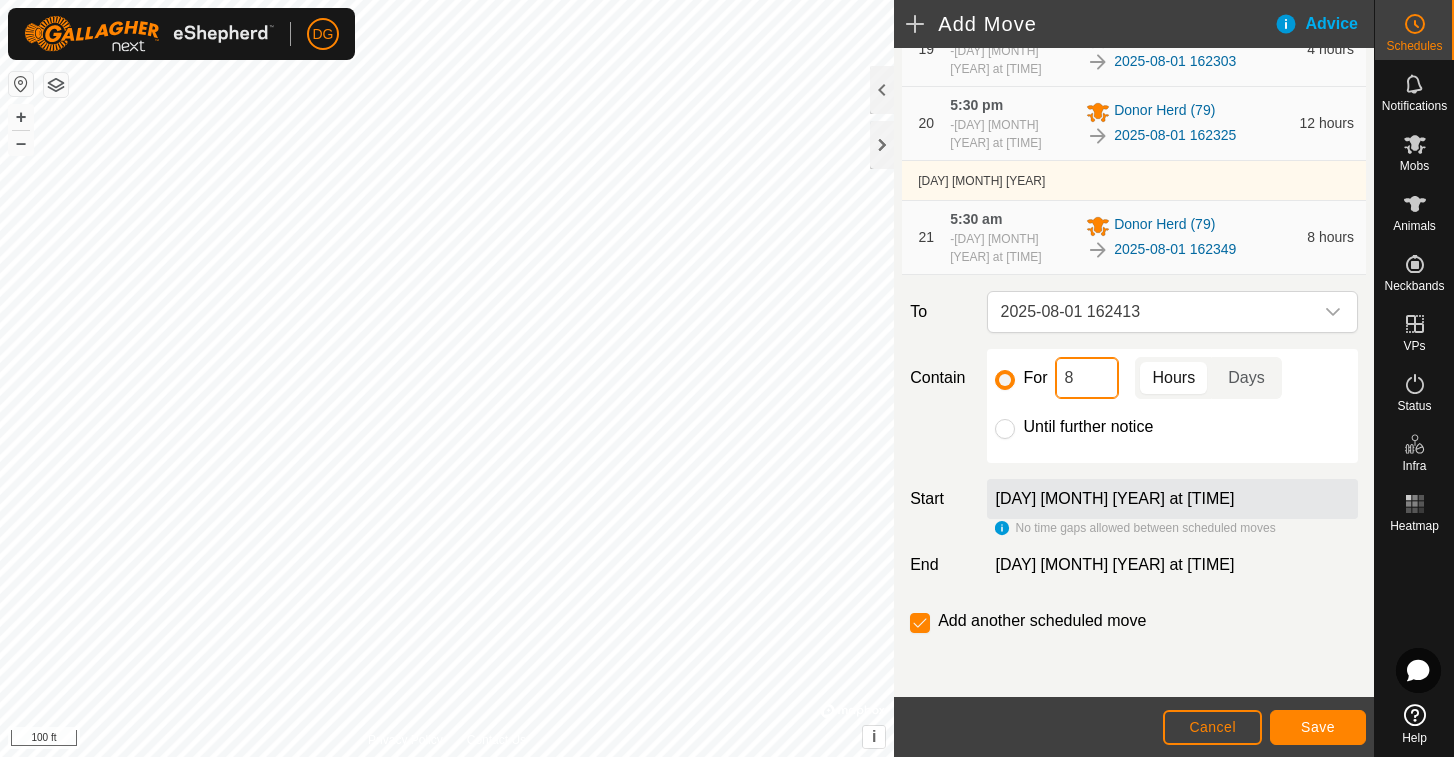 drag, startPoint x: 1077, startPoint y: 376, endPoint x: 1044, endPoint y: 376, distance: 33 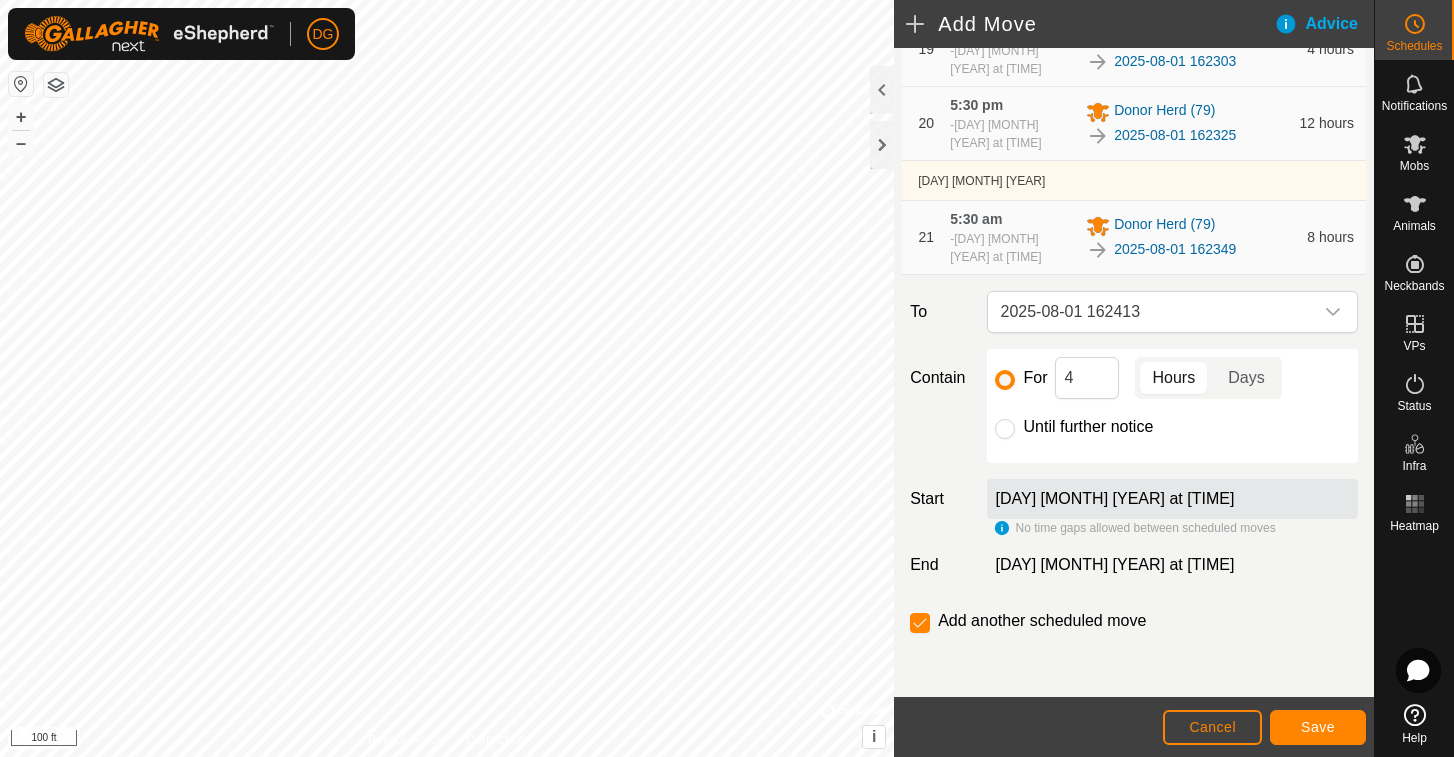 click on "Save" 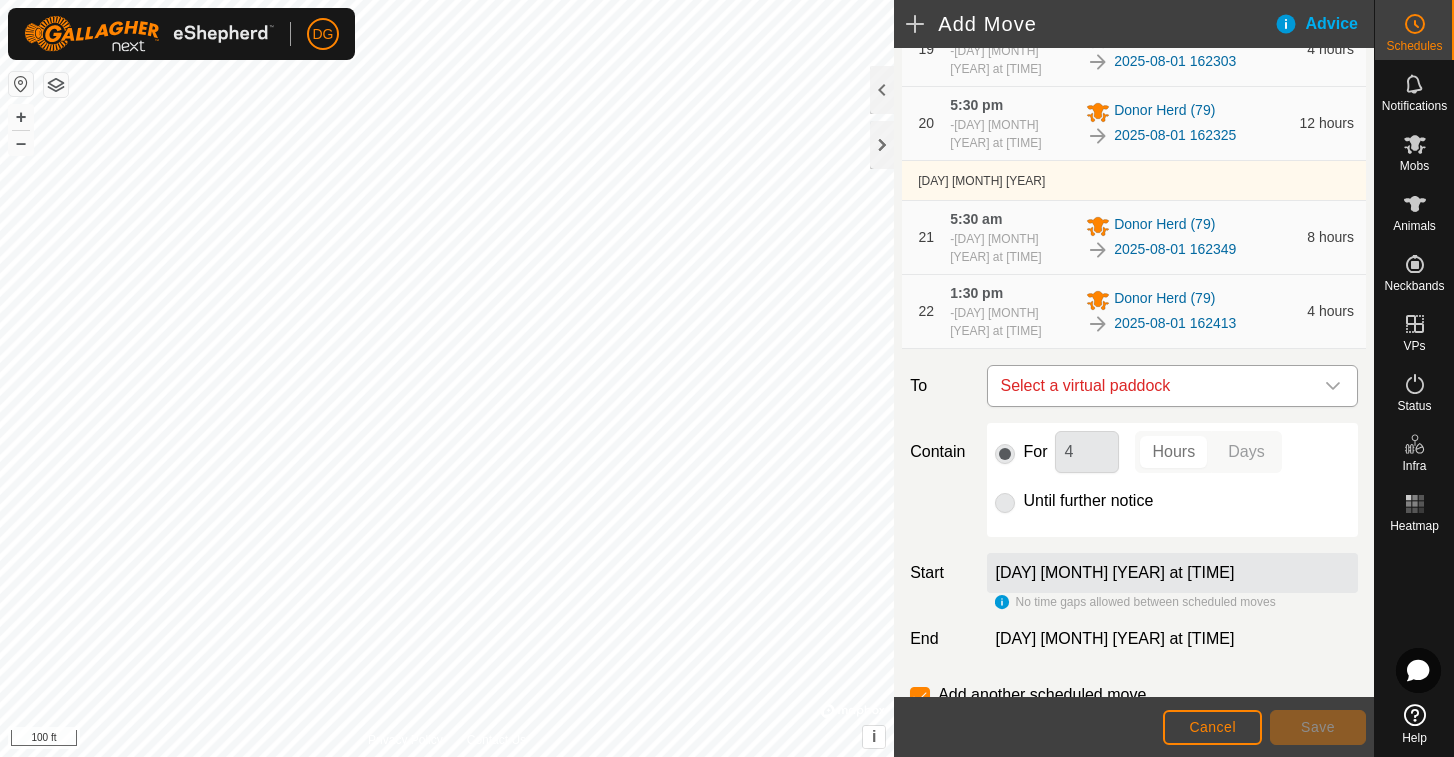 click on "Select a virtual paddock" at bounding box center (1152, 386) 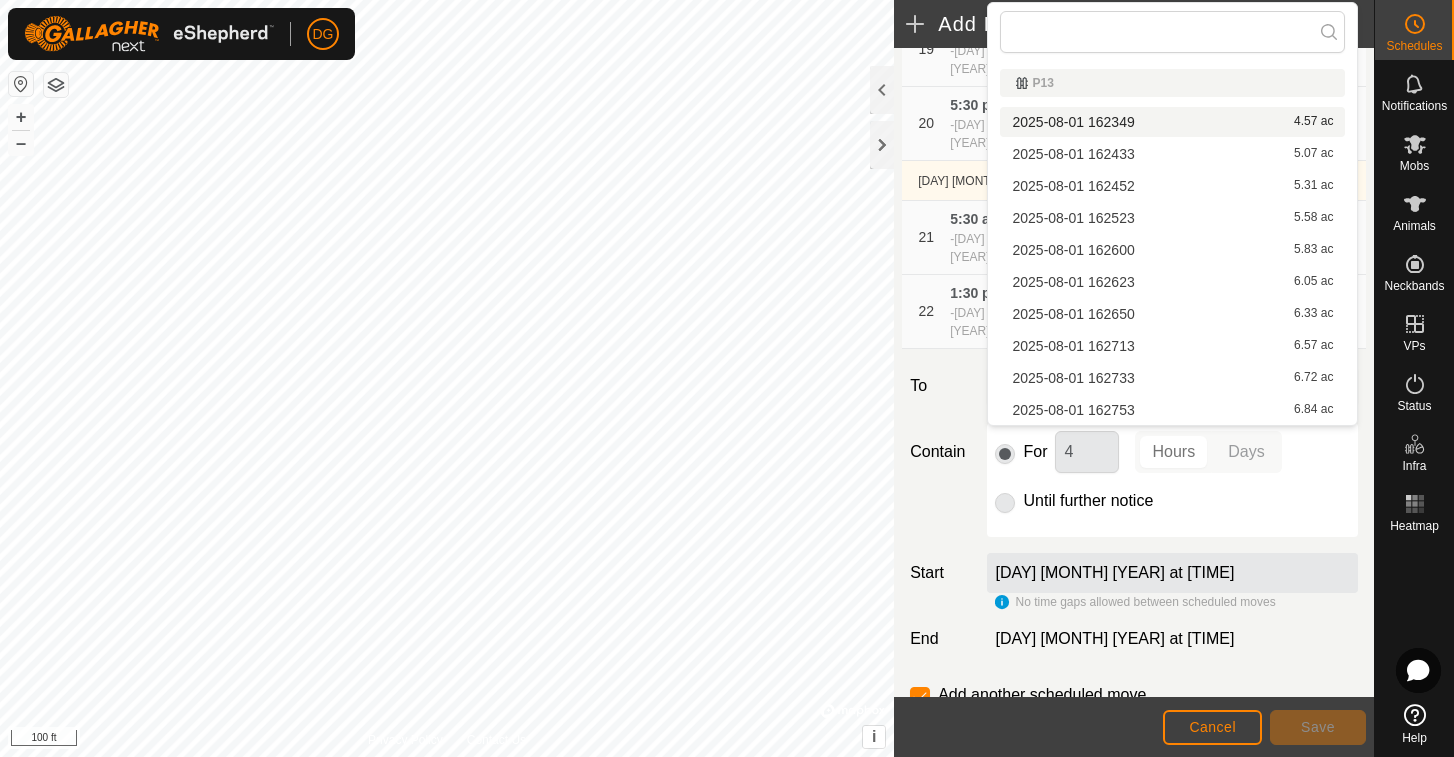 click on "[DATE] [TIME]  4.57 ac" at bounding box center [1172, 122] 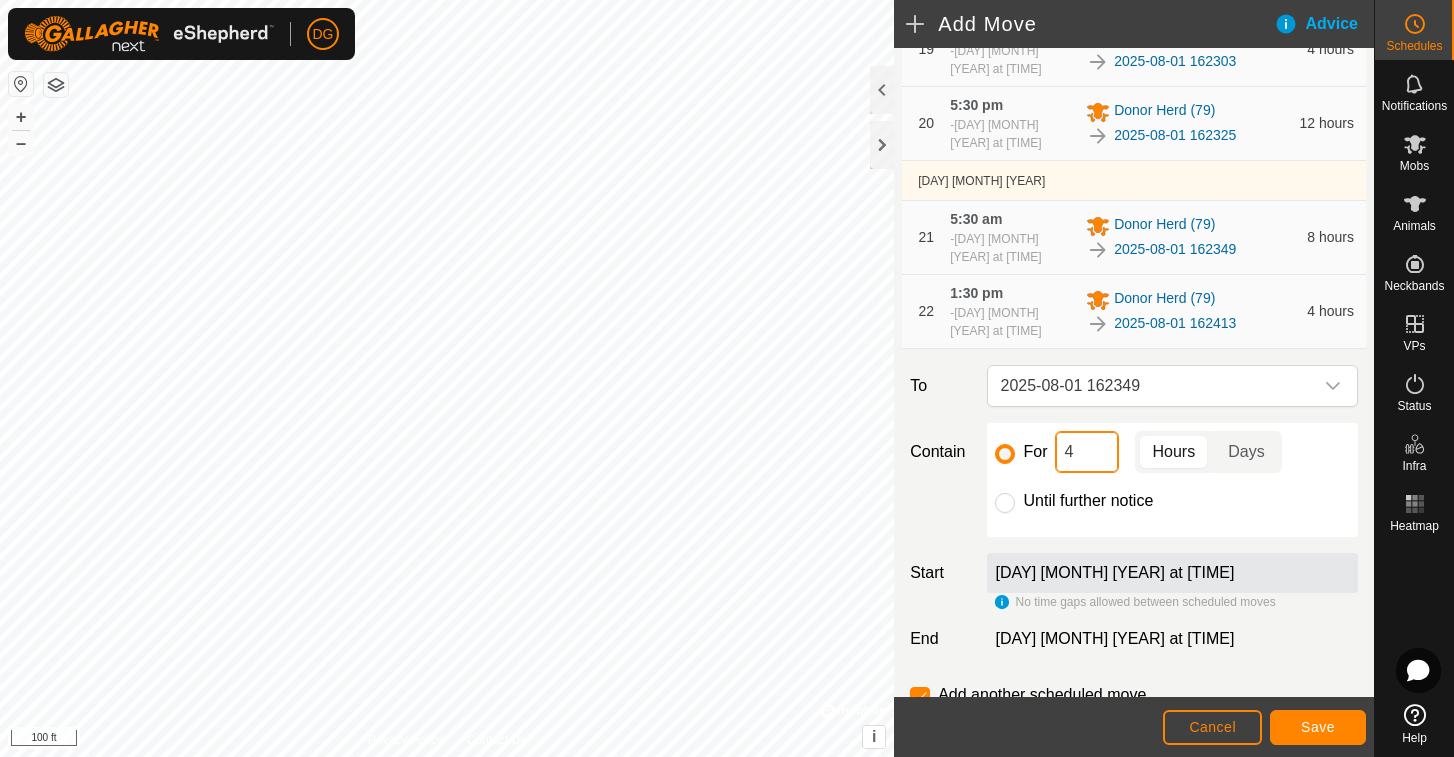 drag, startPoint x: 1082, startPoint y: 450, endPoint x: 1035, endPoint y: 457, distance: 47.518417 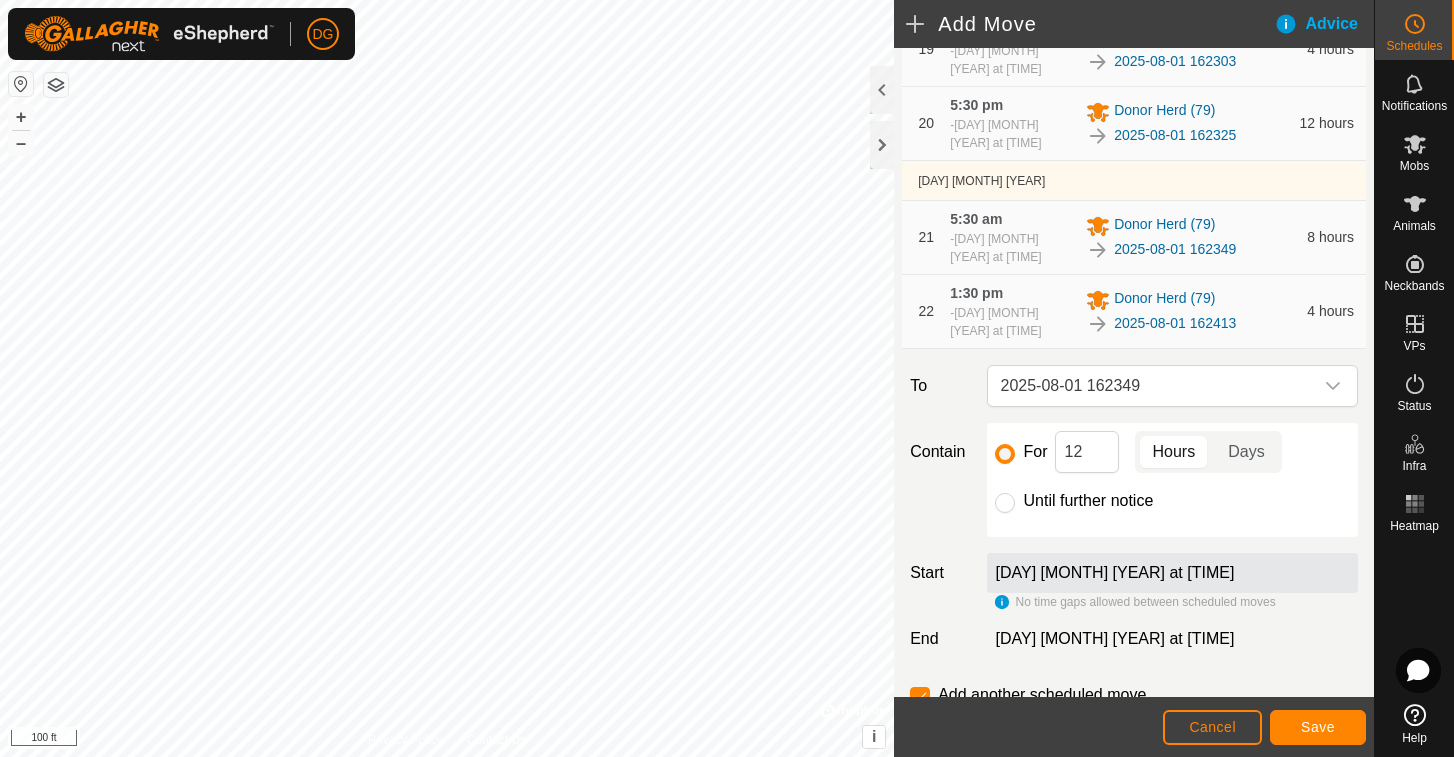 click on "Save" 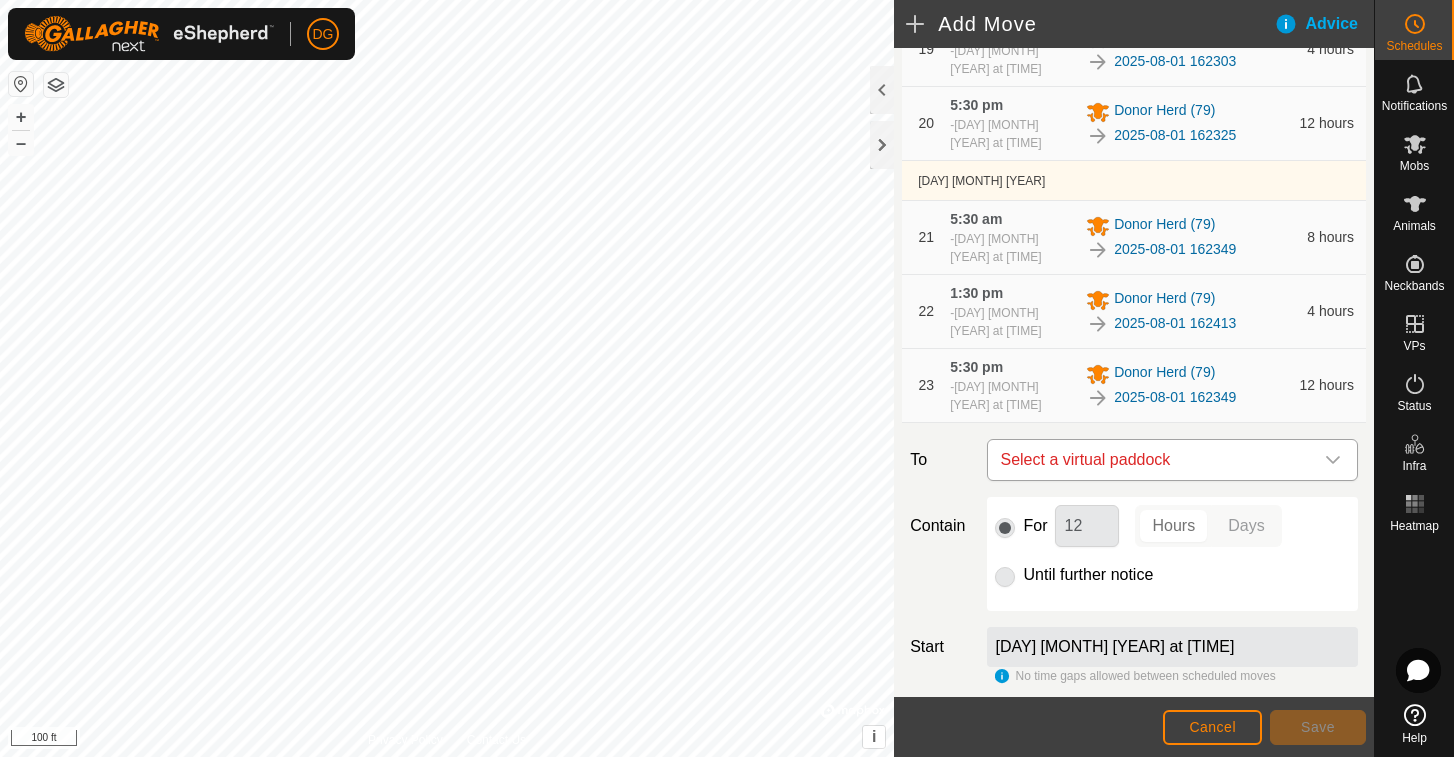 click on "Select a virtual paddock" at bounding box center [1152, 460] 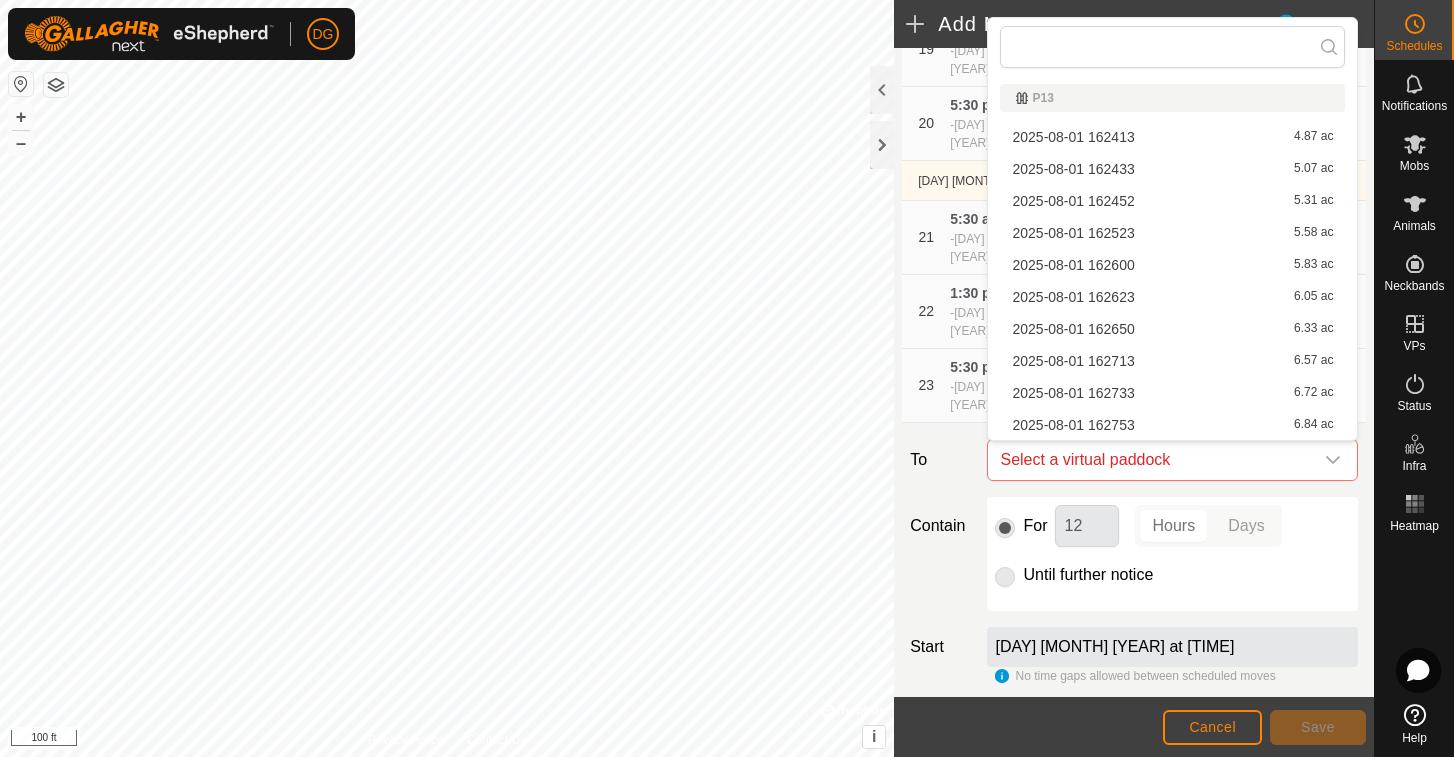 click on "[DATE] [TIME]  4.87 ac" at bounding box center (1172, 137) 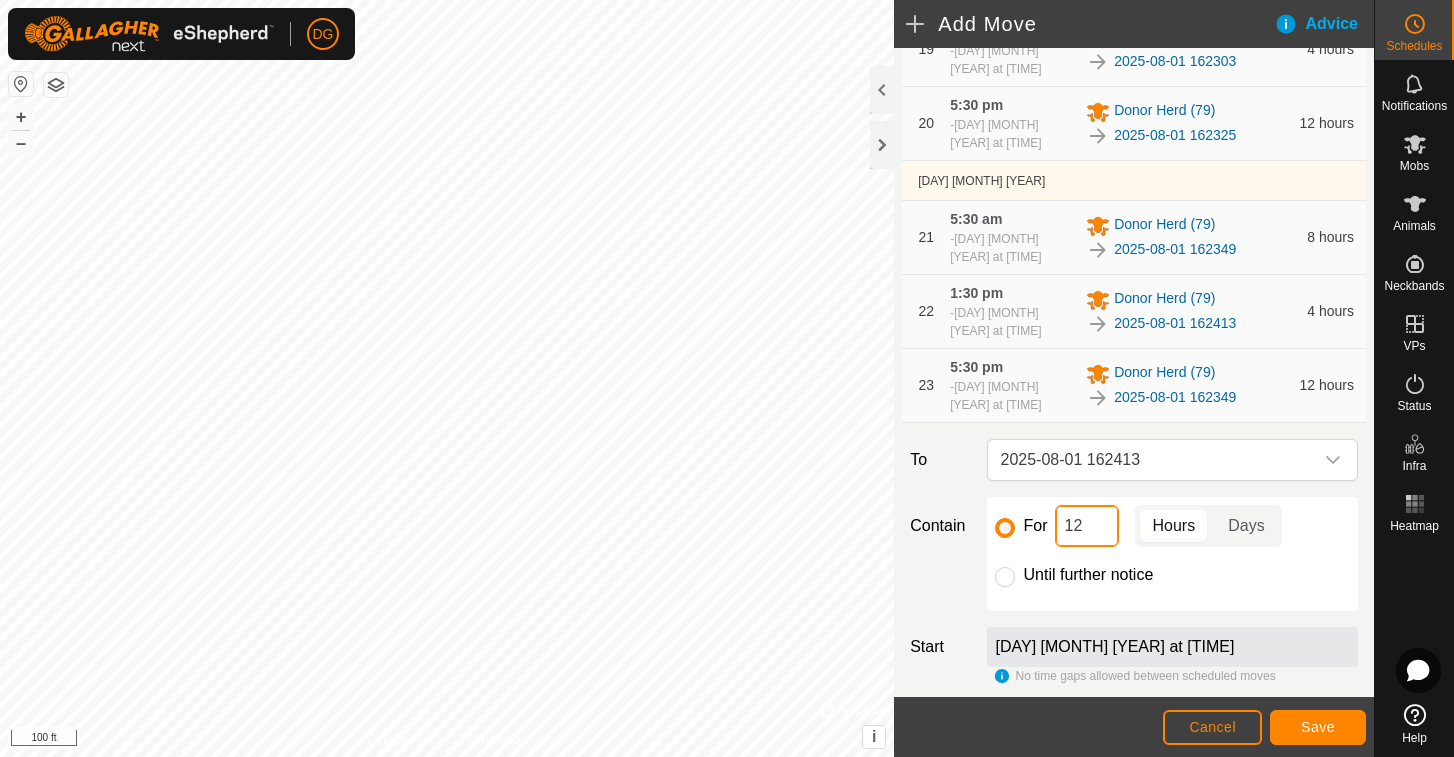 drag, startPoint x: 1088, startPoint y: 524, endPoint x: 1048, endPoint y: 525, distance: 40.012497 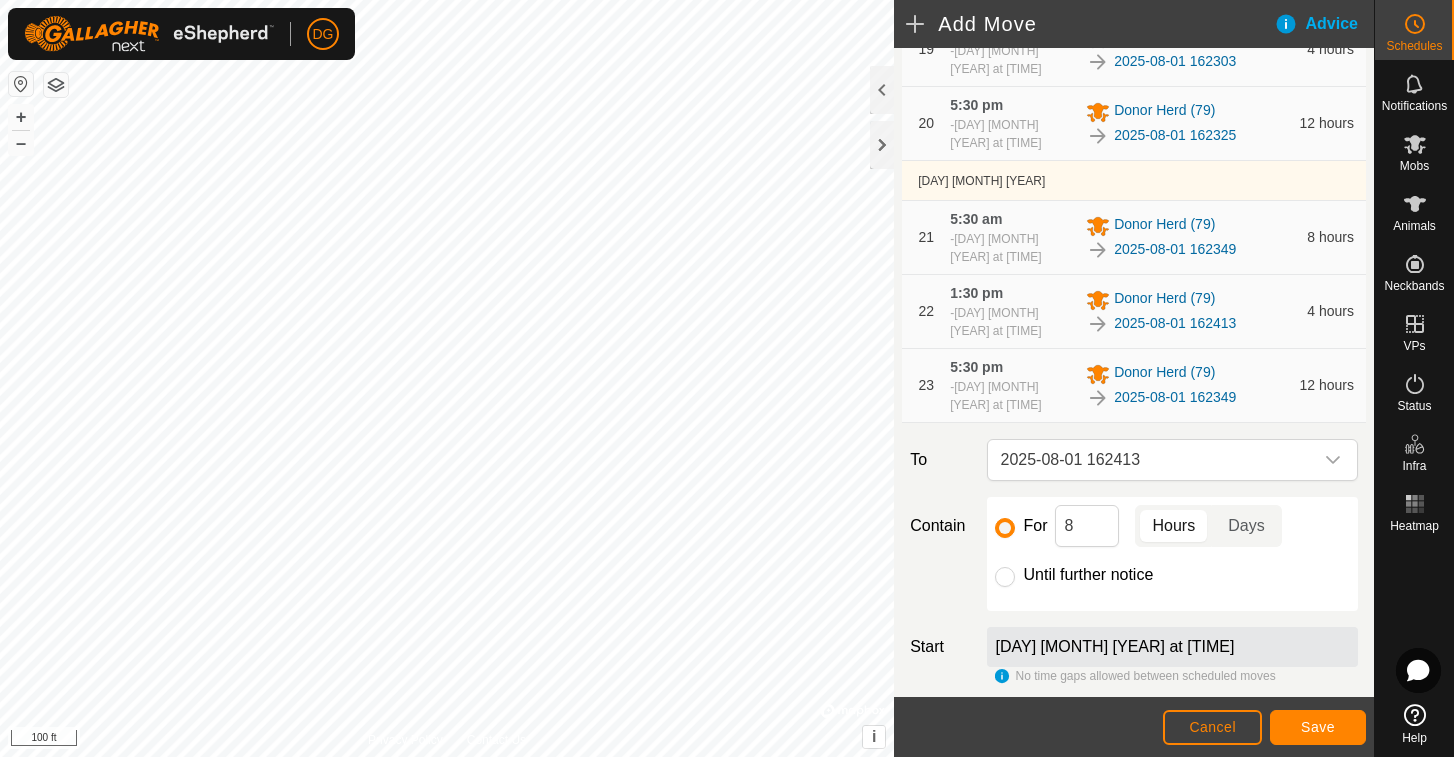 click on "Save" 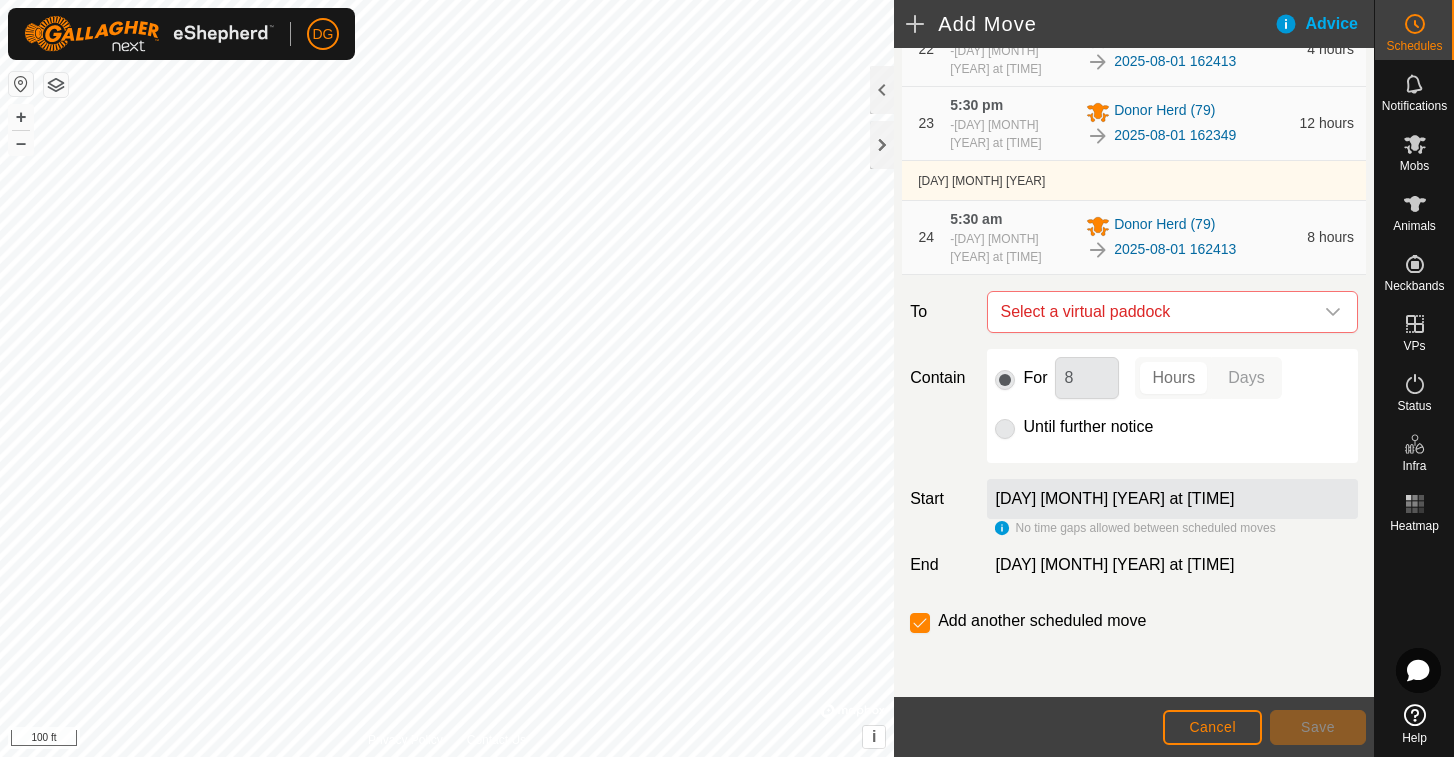 scroll, scrollTop: 2002, scrollLeft: 0, axis: vertical 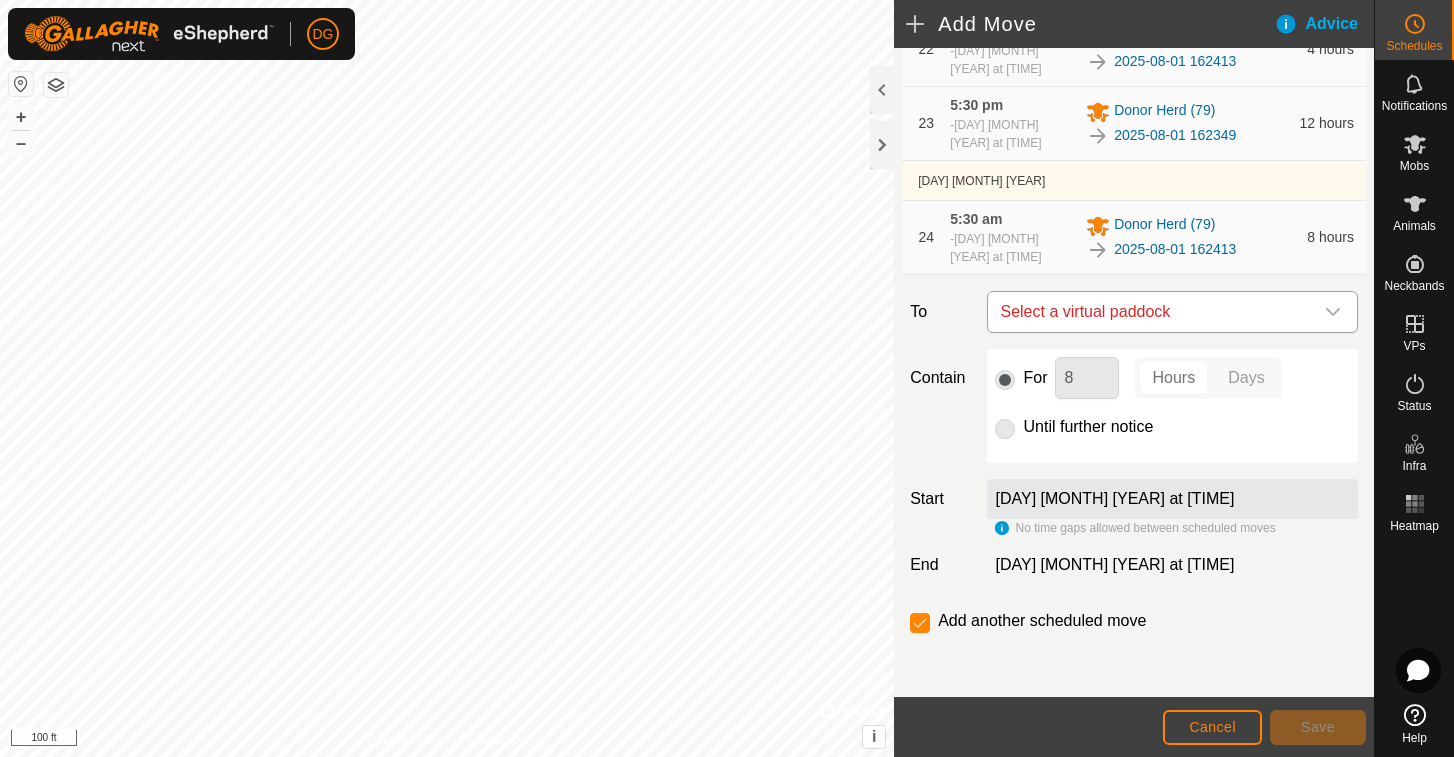 click on "Select a virtual paddock" at bounding box center (1152, 312) 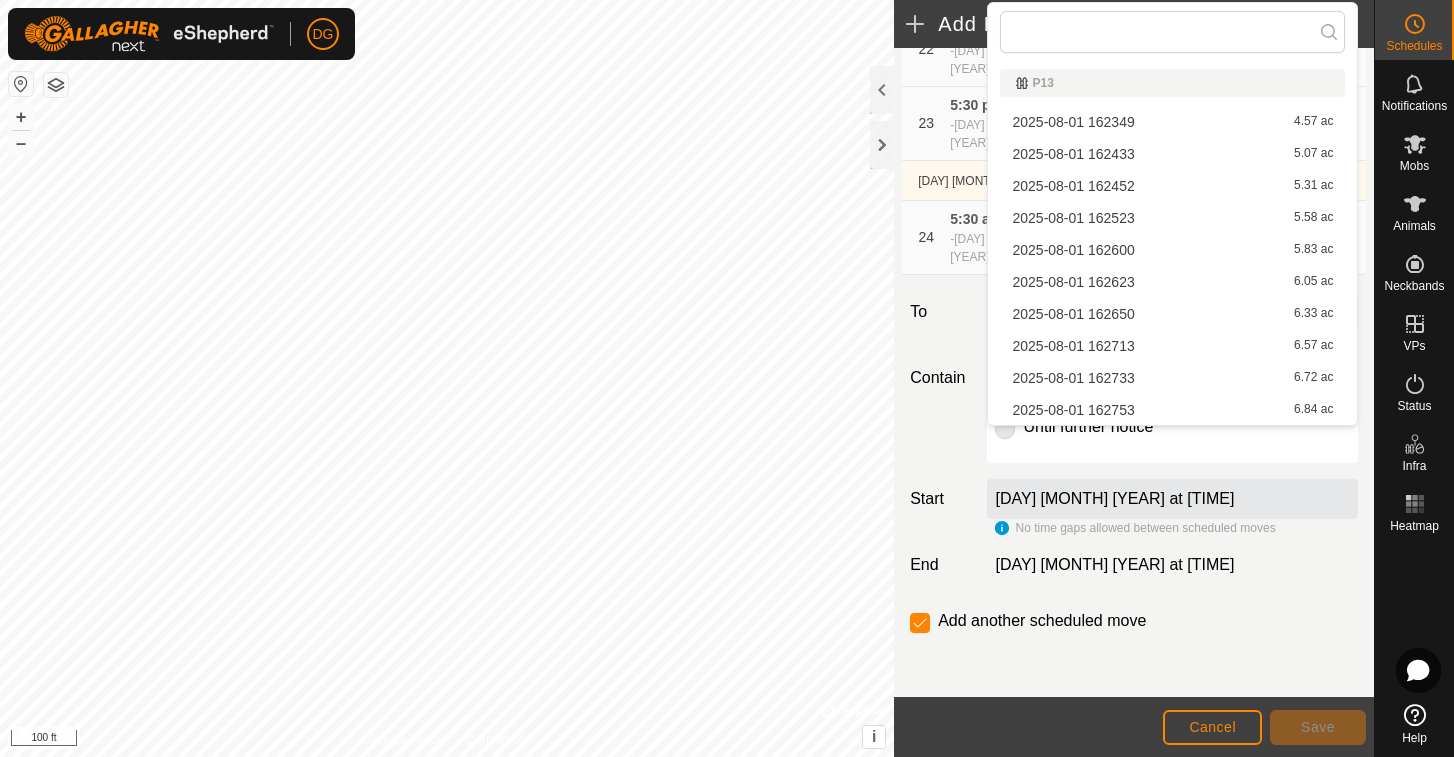 click on "[DATE] [TIME]  4.57 ac" at bounding box center (1172, 122) 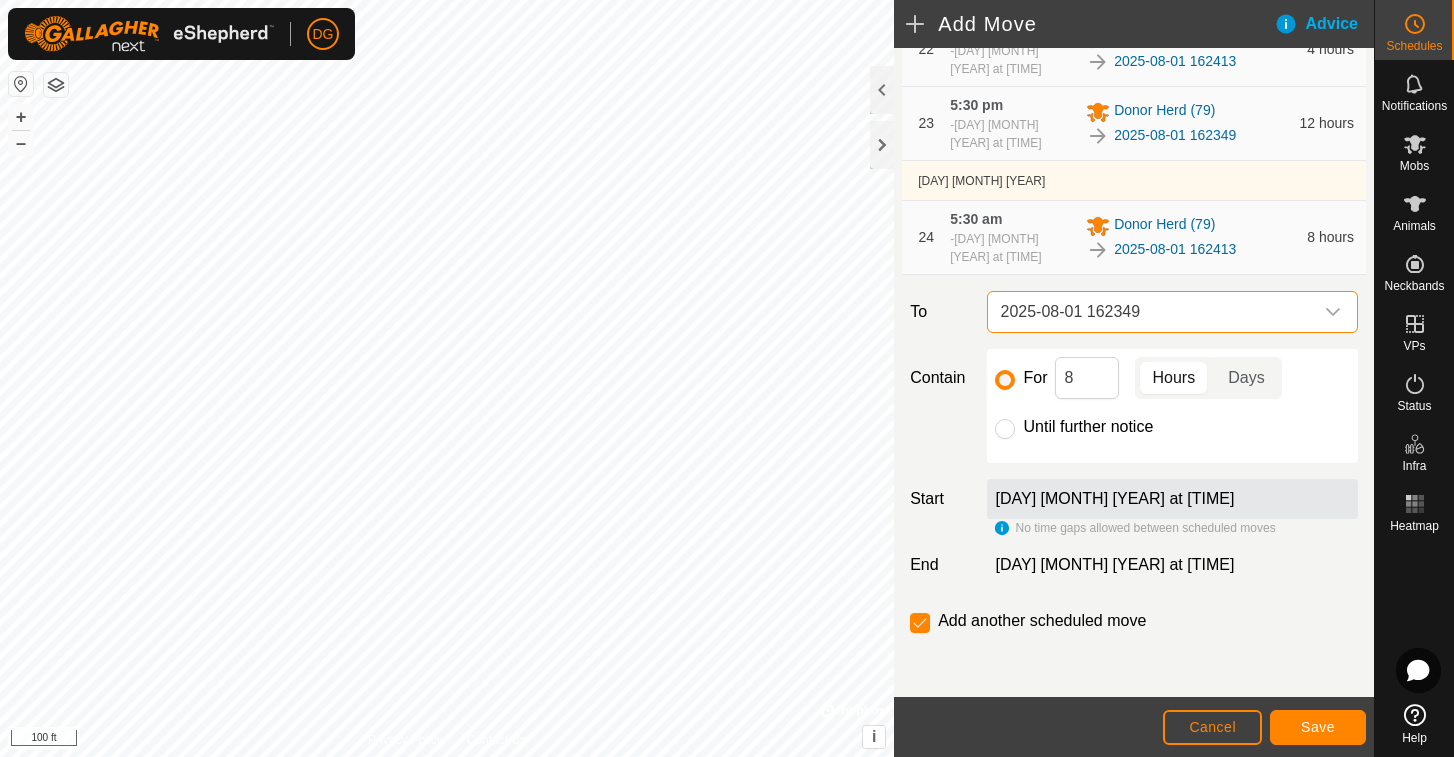 scroll, scrollTop: 2002, scrollLeft: 0, axis: vertical 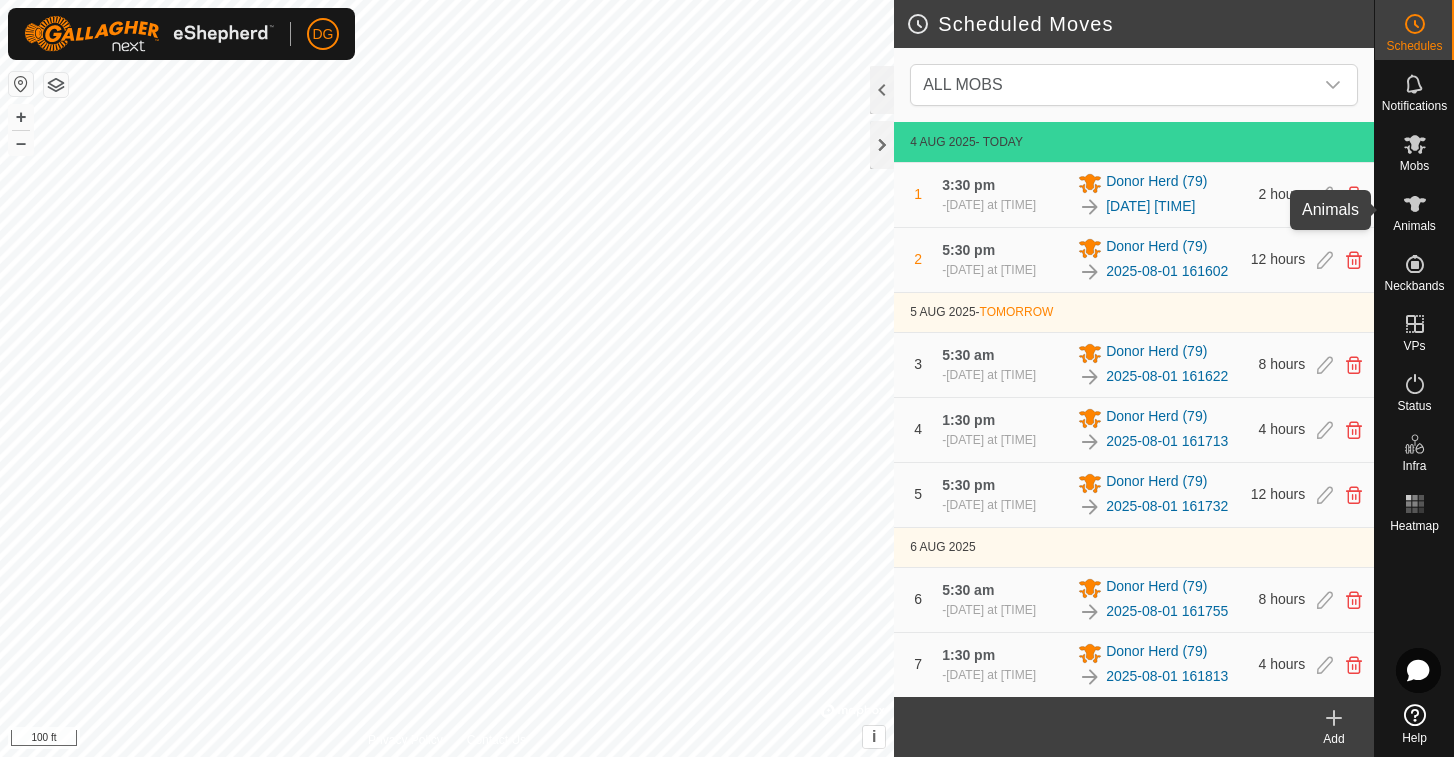click 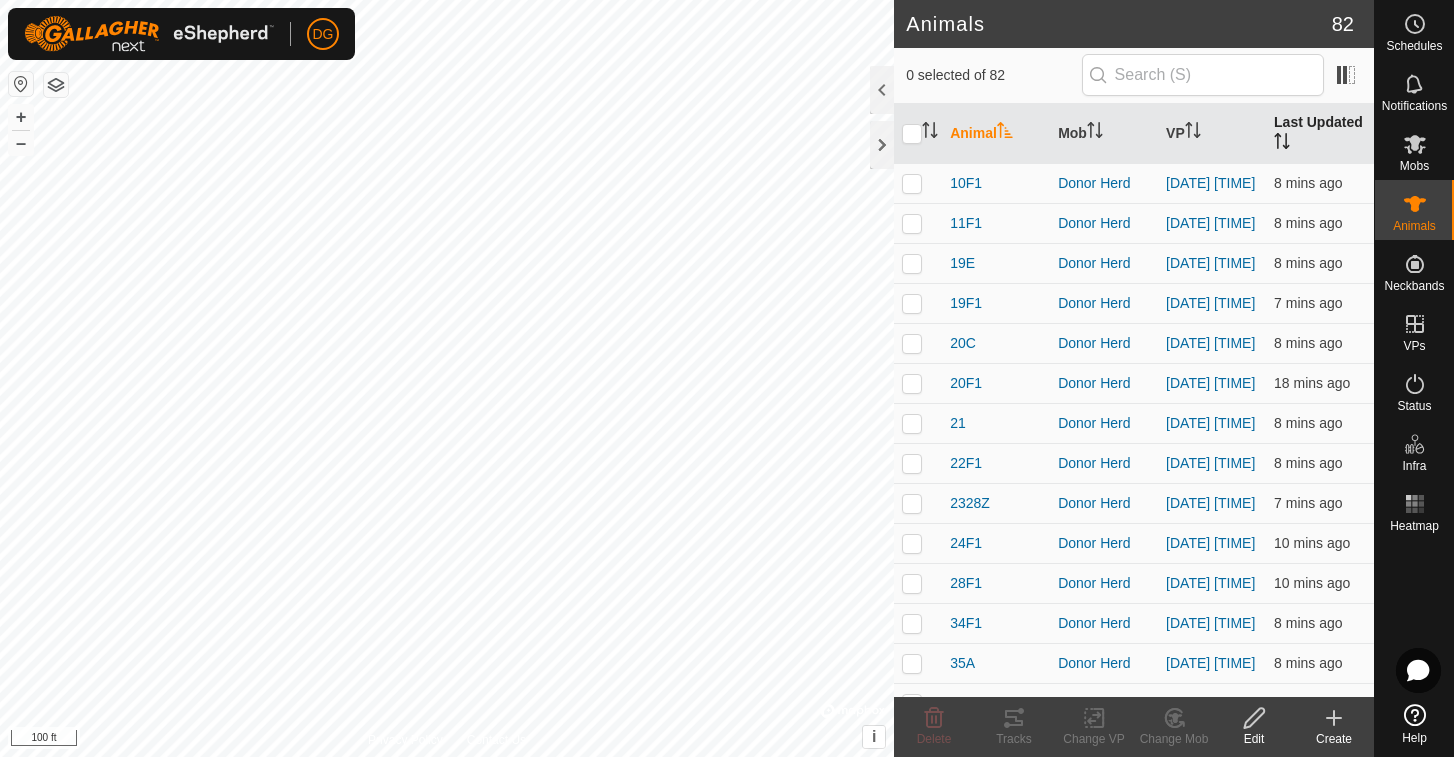 click on "Last Updated" at bounding box center (1320, 134) 